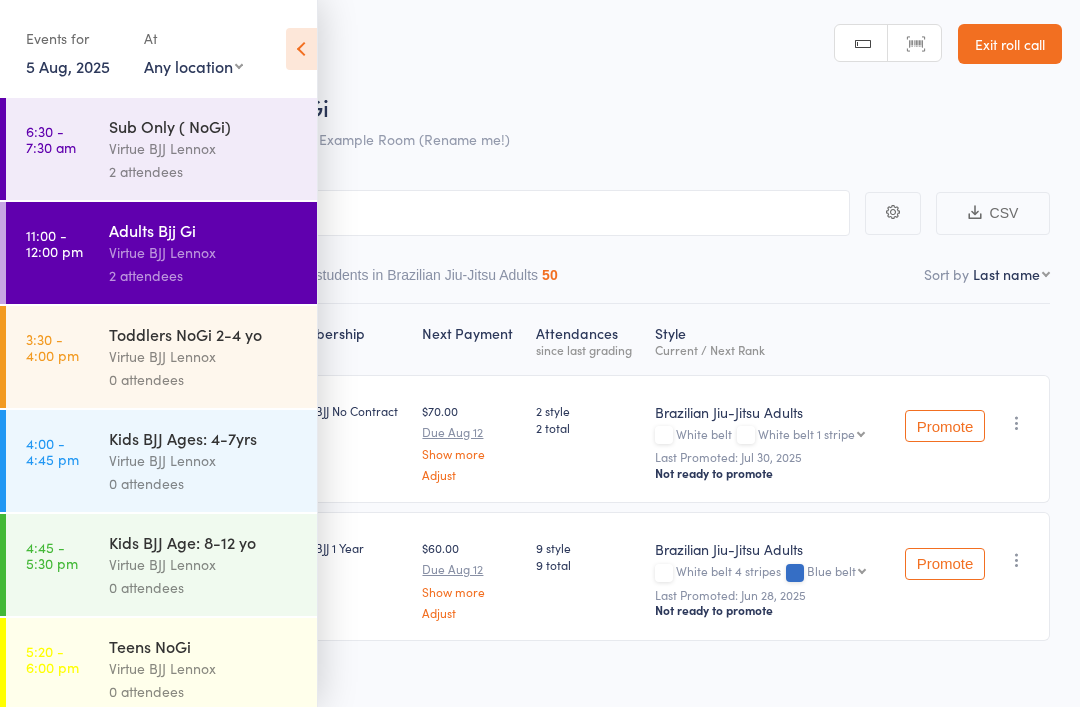 scroll, scrollTop: 0, scrollLeft: 0, axis: both 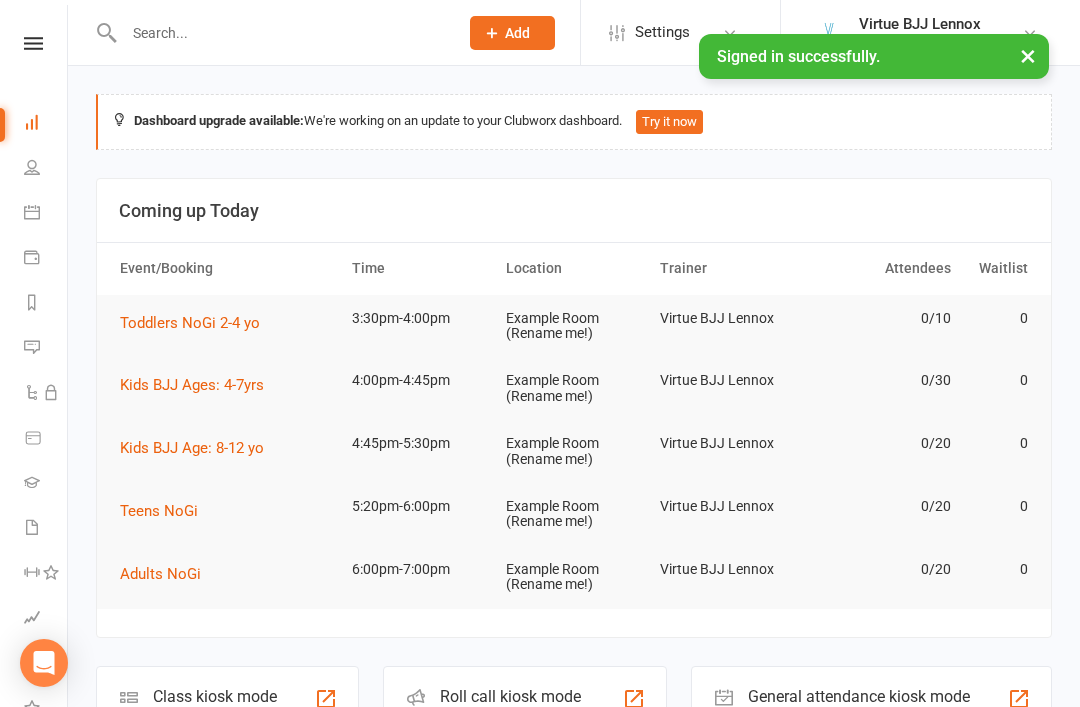 click on "Clubworx Dashboard People Calendar Payments Reports Messages   Automations   Product Sales Gradings   Waivers   65 Workouts   Assessments  Tasks   What's New Check-in Kiosk modes General attendance Roll call Class check-in" at bounding box center (34, 358) 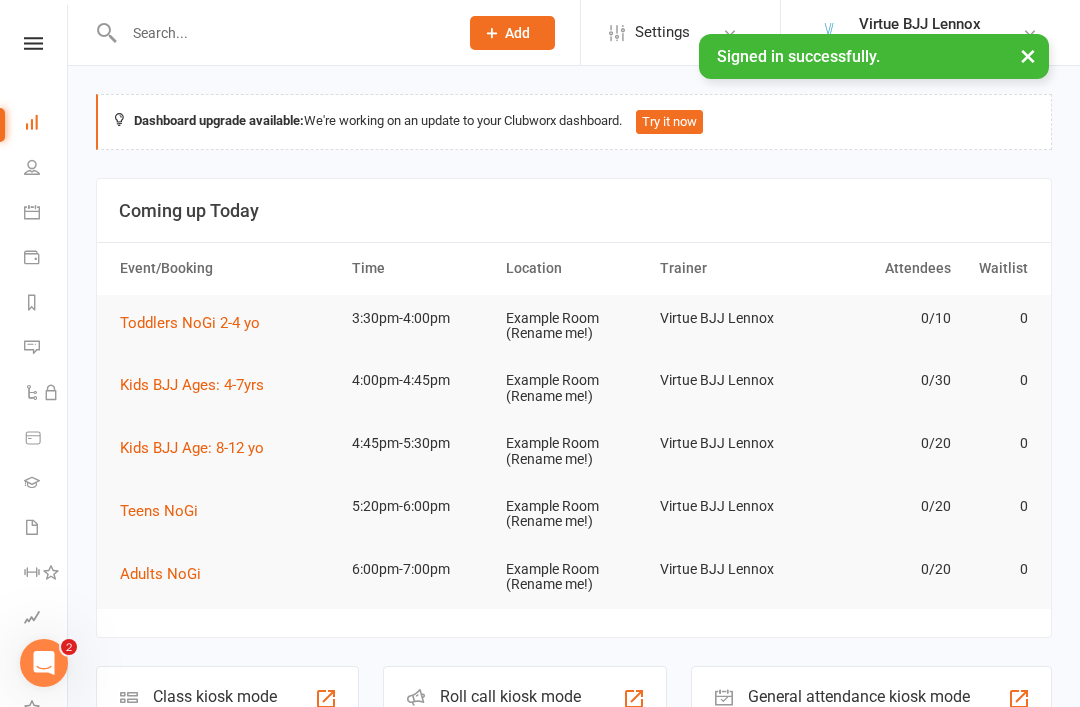 scroll, scrollTop: 0, scrollLeft: 0, axis: both 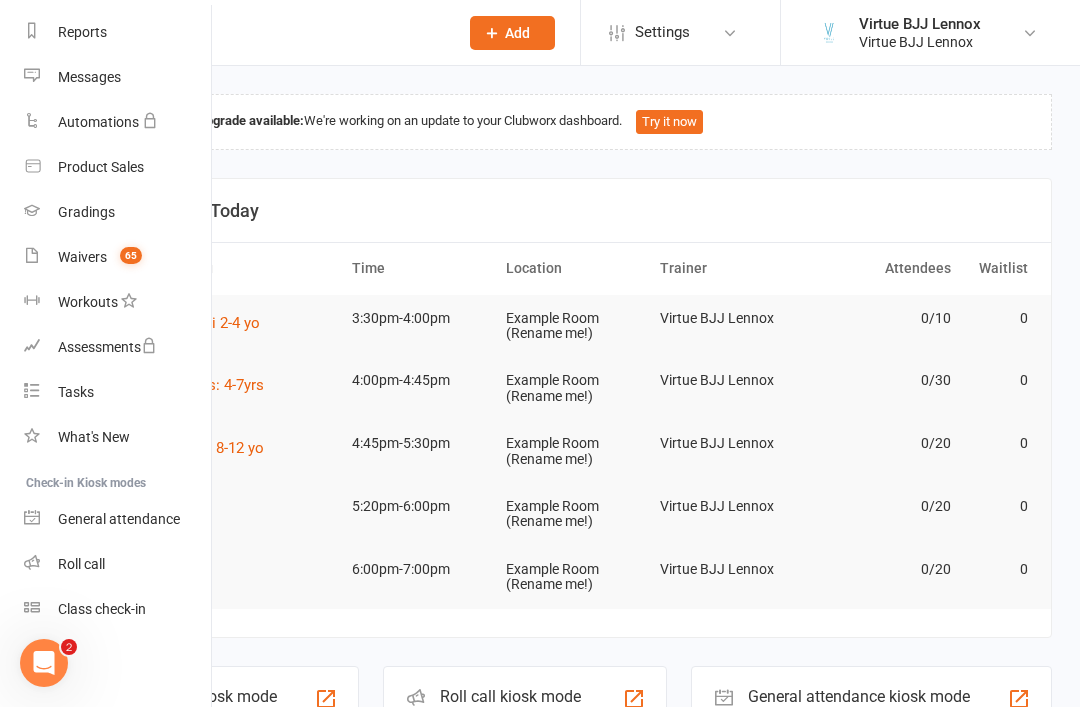 click on "Waivers" at bounding box center (82, 257) 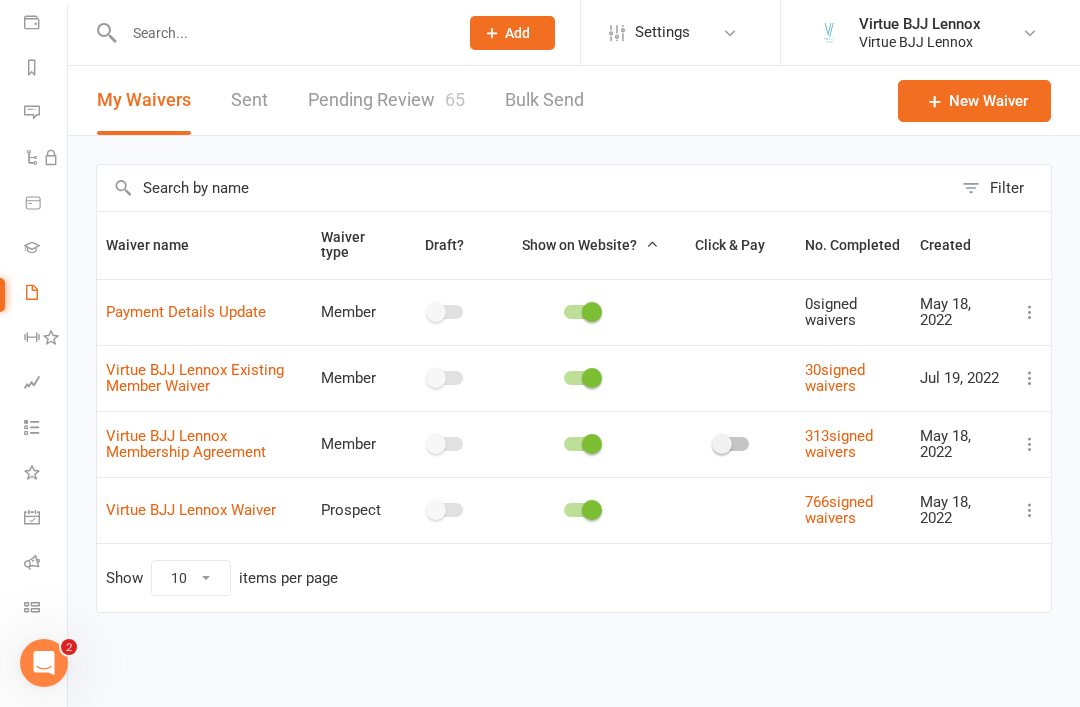 click on "Pending Review 65" at bounding box center [386, 100] 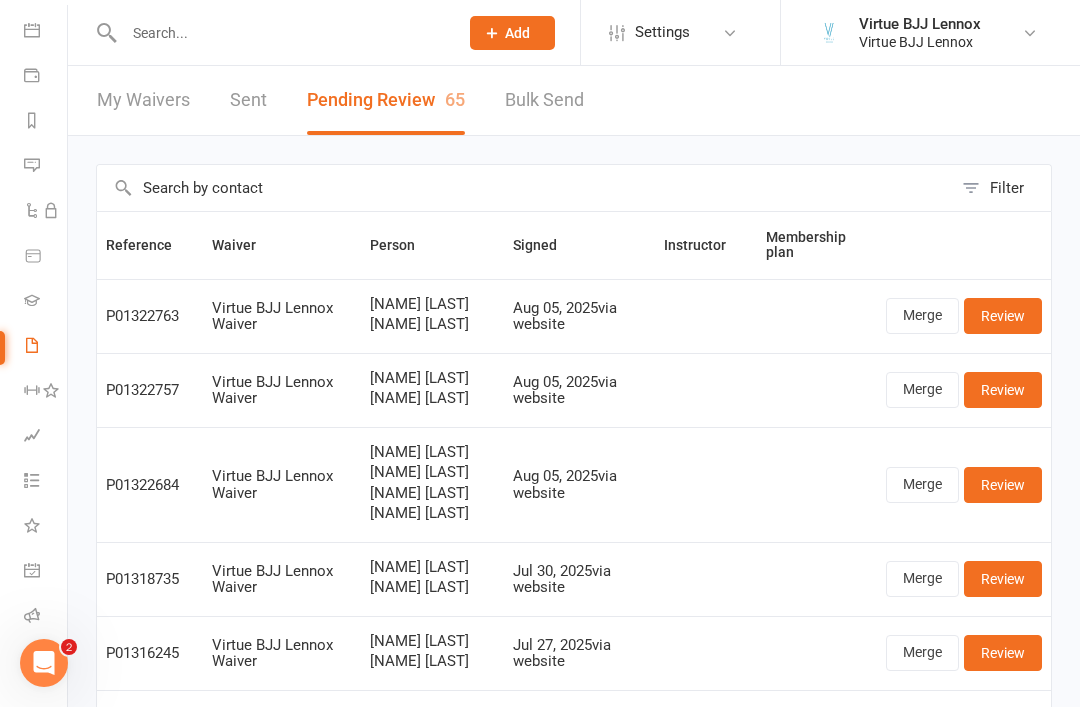 scroll, scrollTop: 181, scrollLeft: 0, axis: vertical 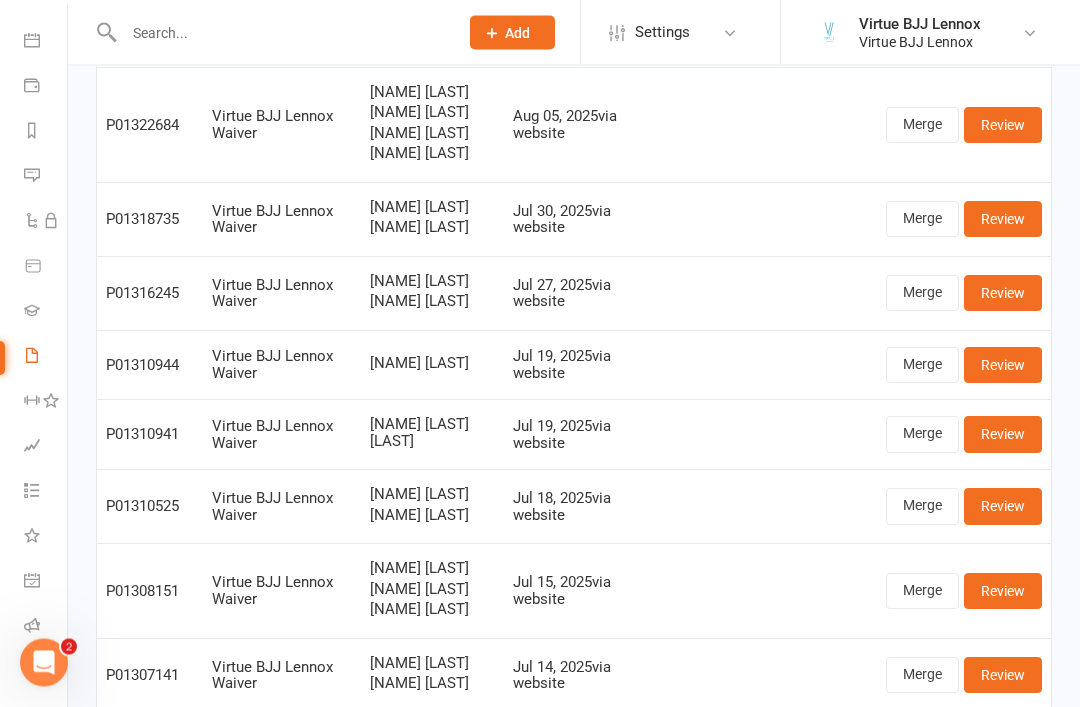 click on "Review" at bounding box center [1003, 676] 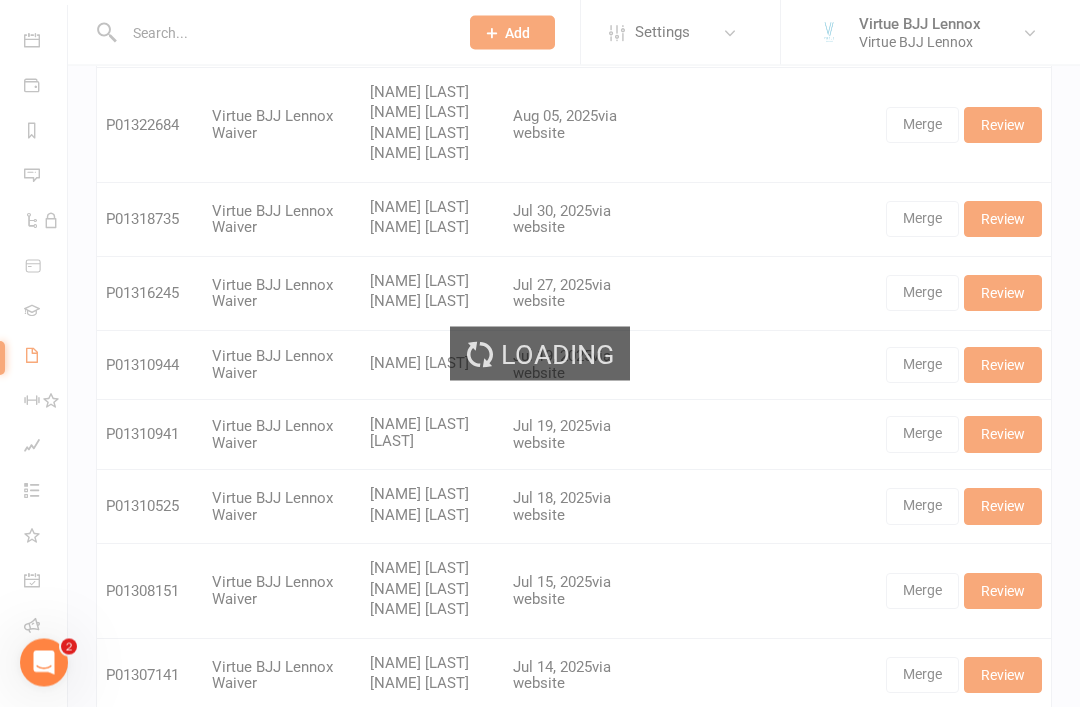 scroll, scrollTop: 360, scrollLeft: 0, axis: vertical 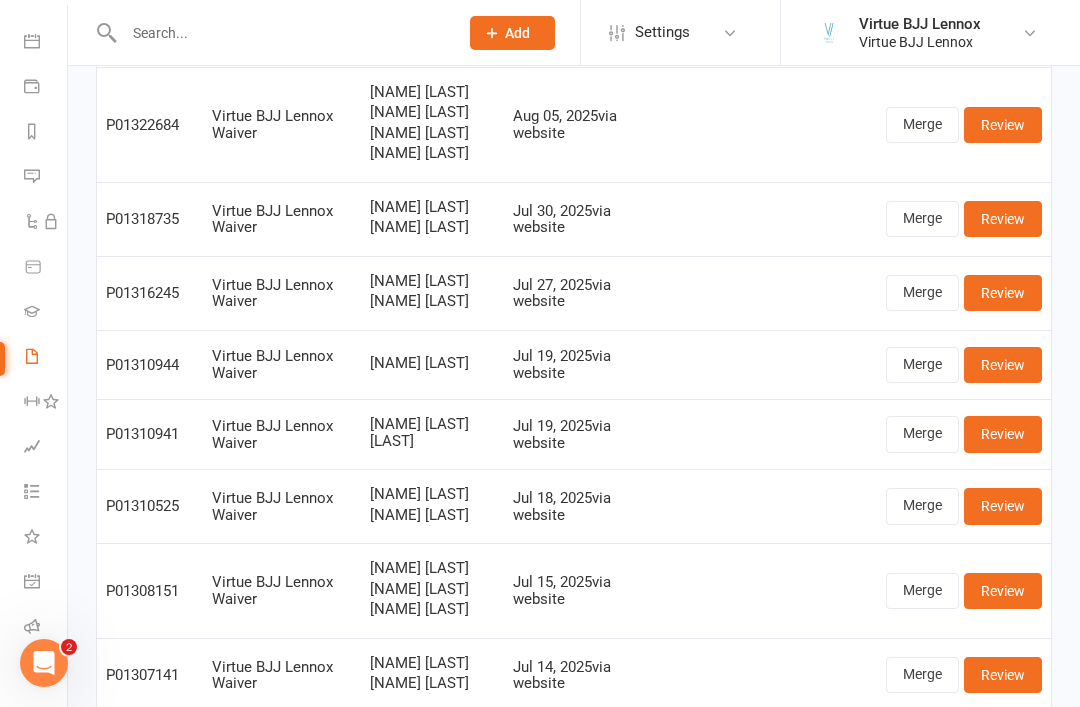 click on "Review" at bounding box center [1003, 675] 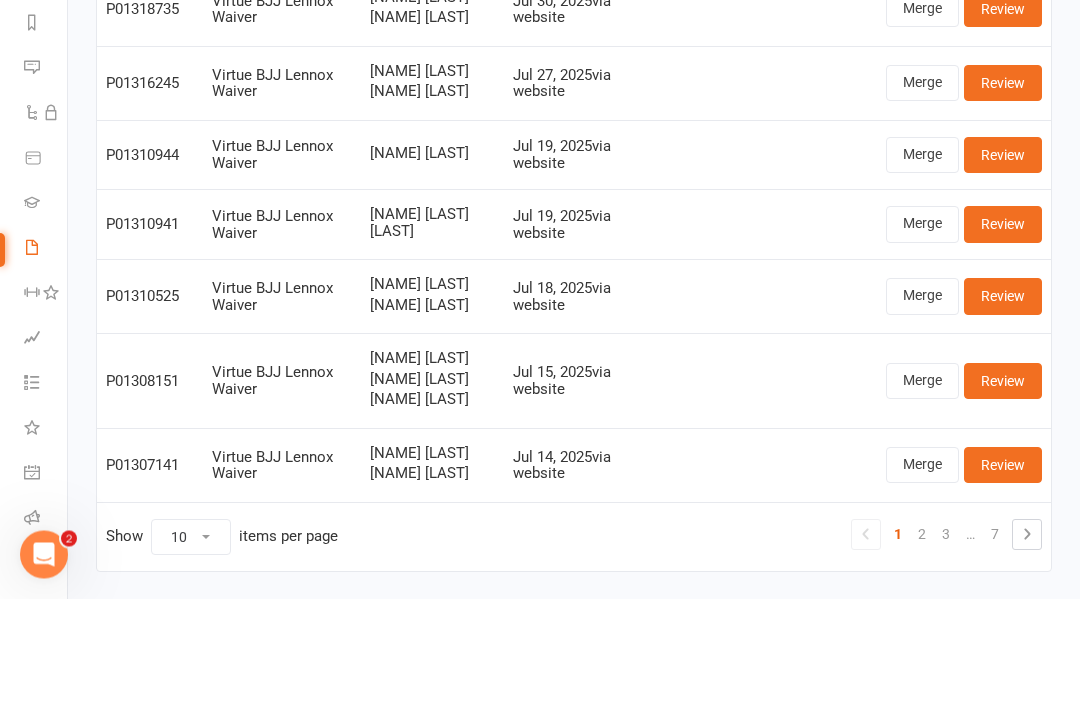 scroll, scrollTop: 461, scrollLeft: 0, axis: vertical 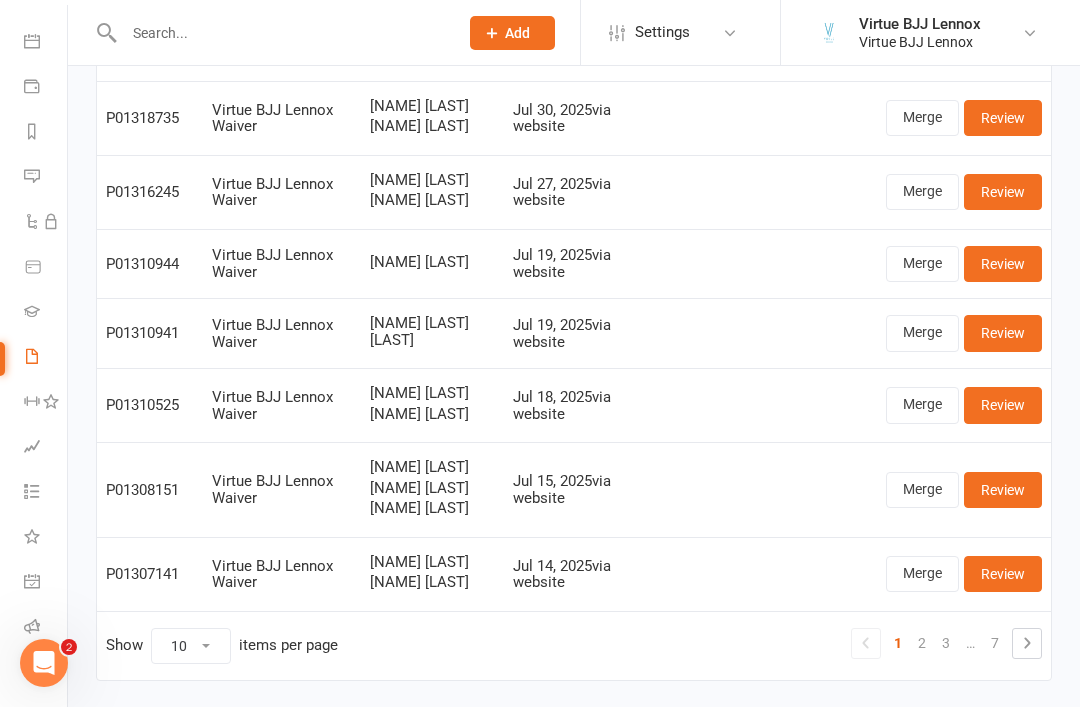 click on "Review" at bounding box center [1003, 574] 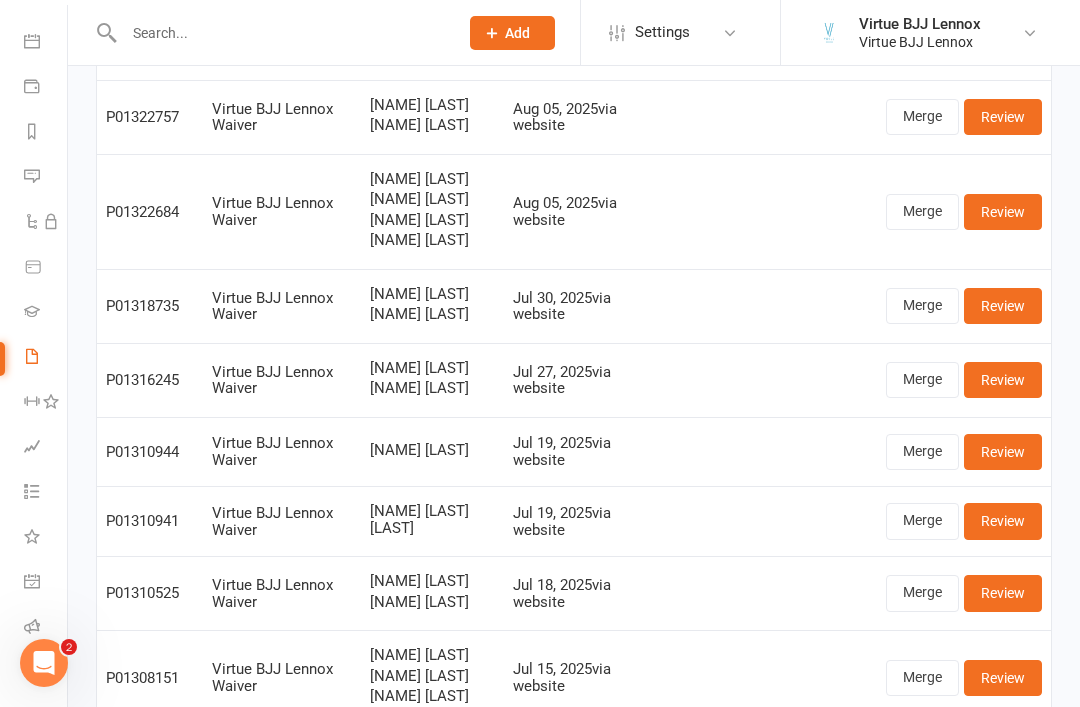 scroll, scrollTop: 0, scrollLeft: 0, axis: both 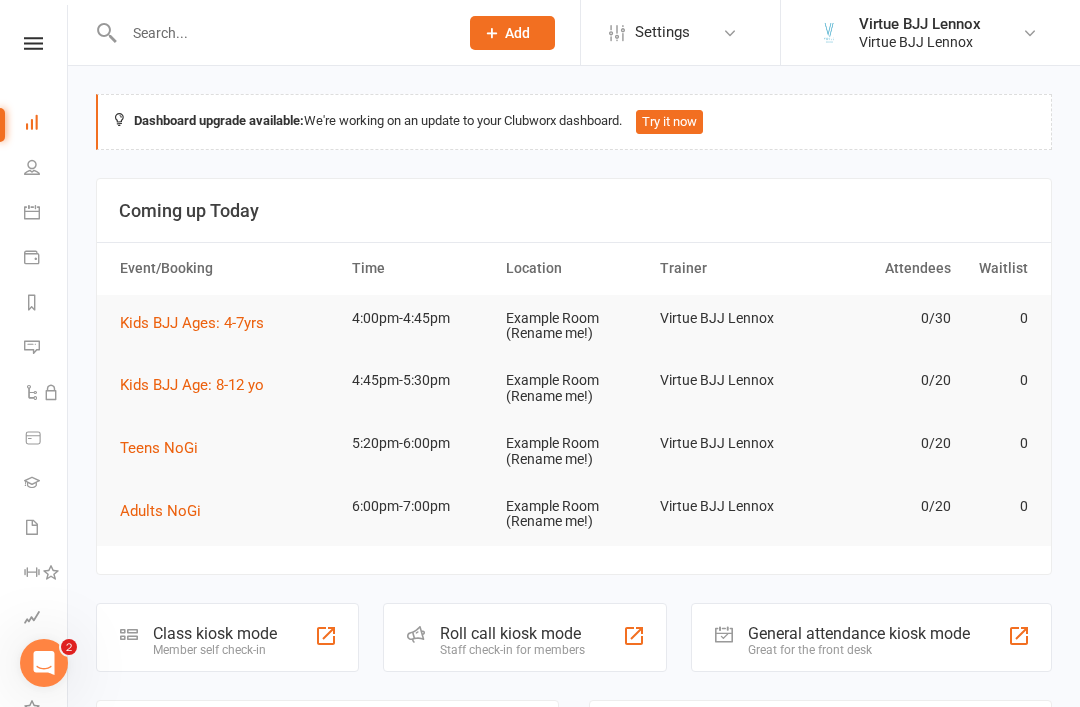 click on "Clubworx Dashboard People Calendar Payments Reports Messages   Automations   Product Sales Gradings   Waivers   65 Workouts   Assessments  Tasks   What's New Check-in Kiosk modes General attendance Roll call Class check-in" at bounding box center [34, 358] 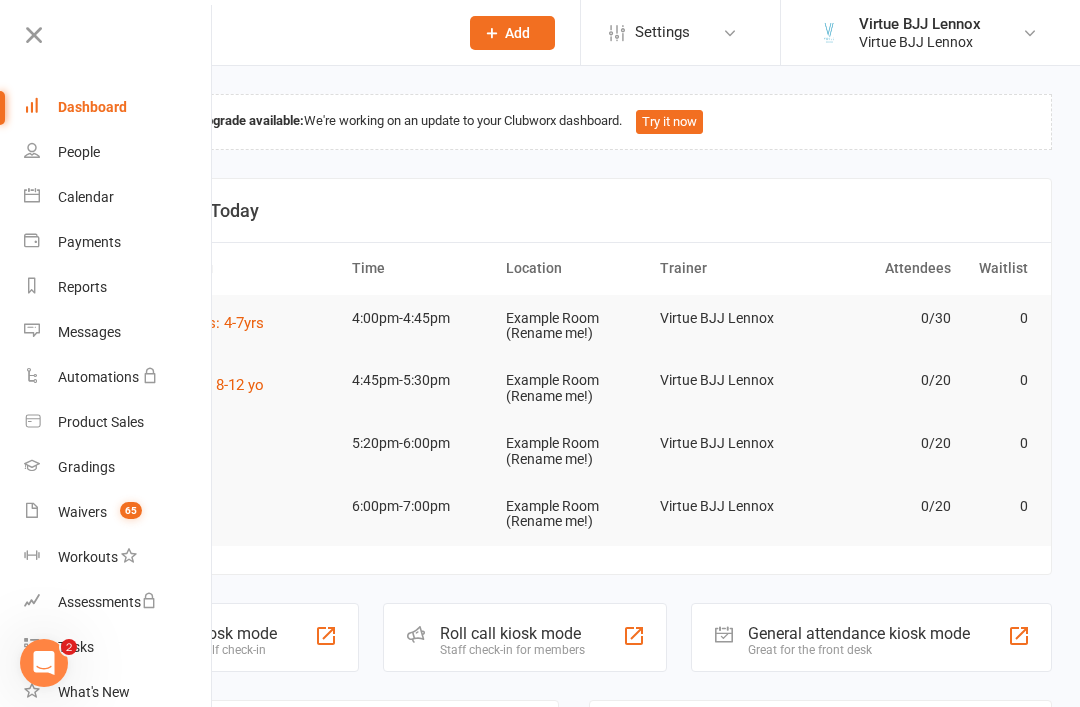 click on "Waivers   65" at bounding box center (118, 512) 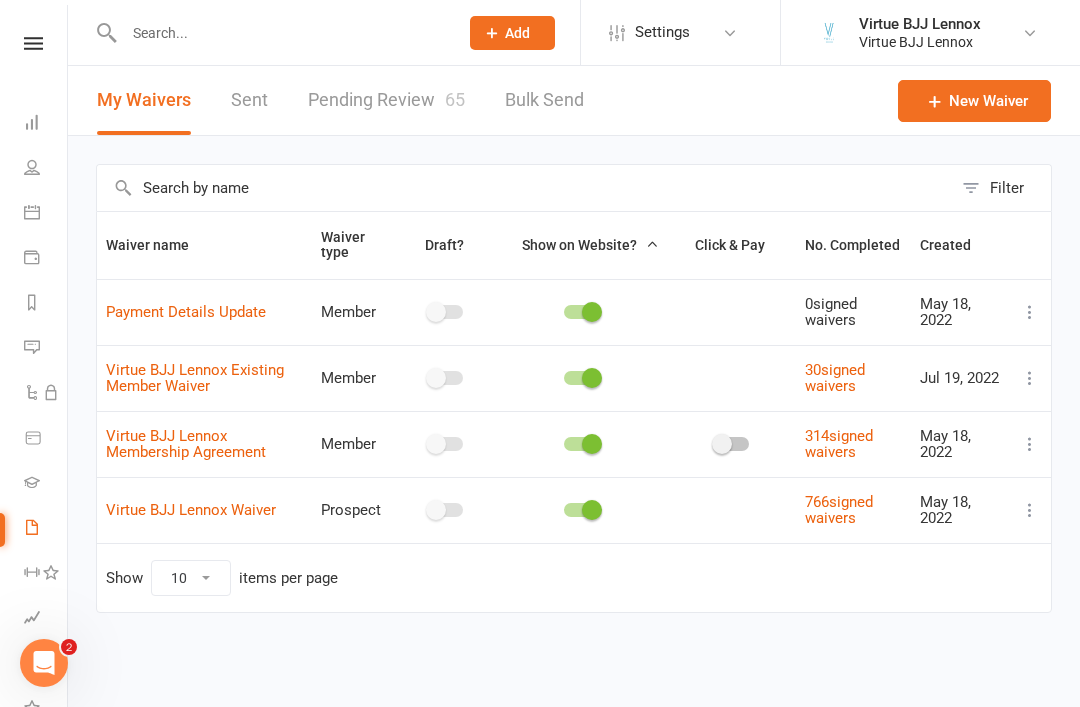 click on "Pending Review 65" at bounding box center [386, 100] 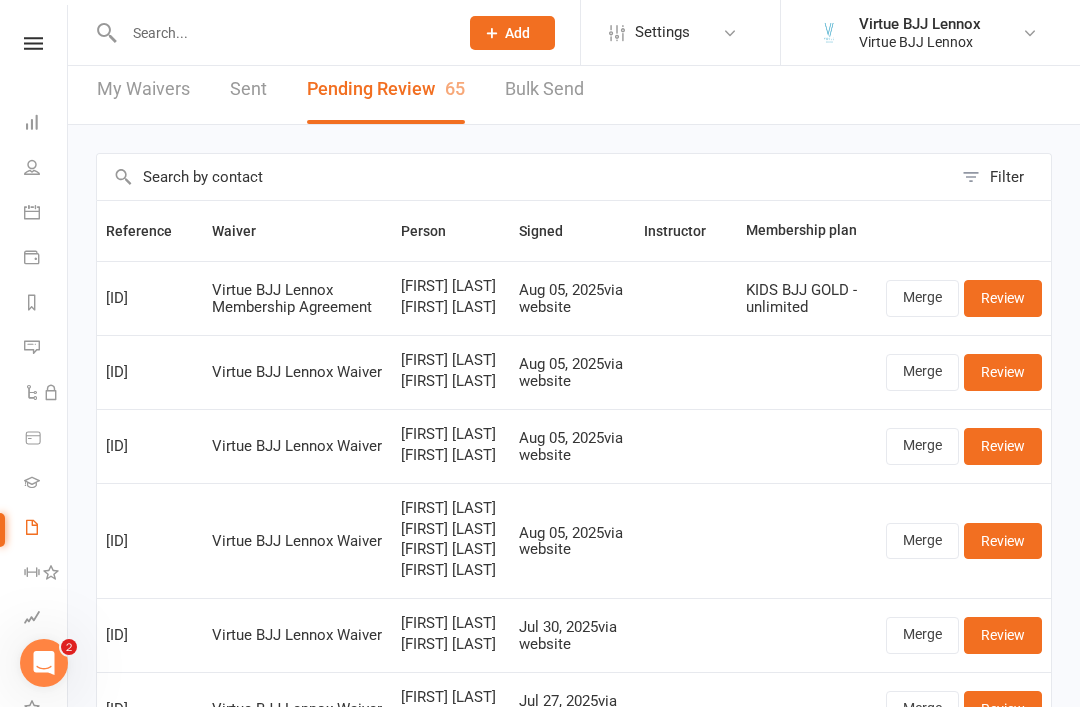 scroll, scrollTop: 0, scrollLeft: 0, axis: both 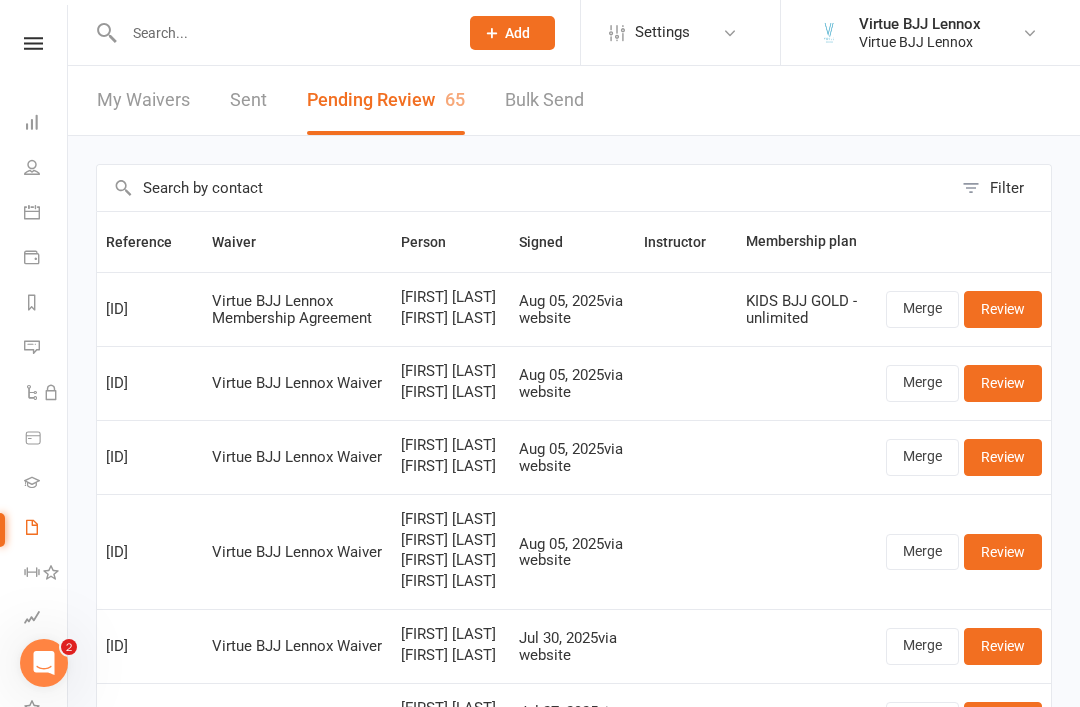 click on "Review" at bounding box center [1003, 309] 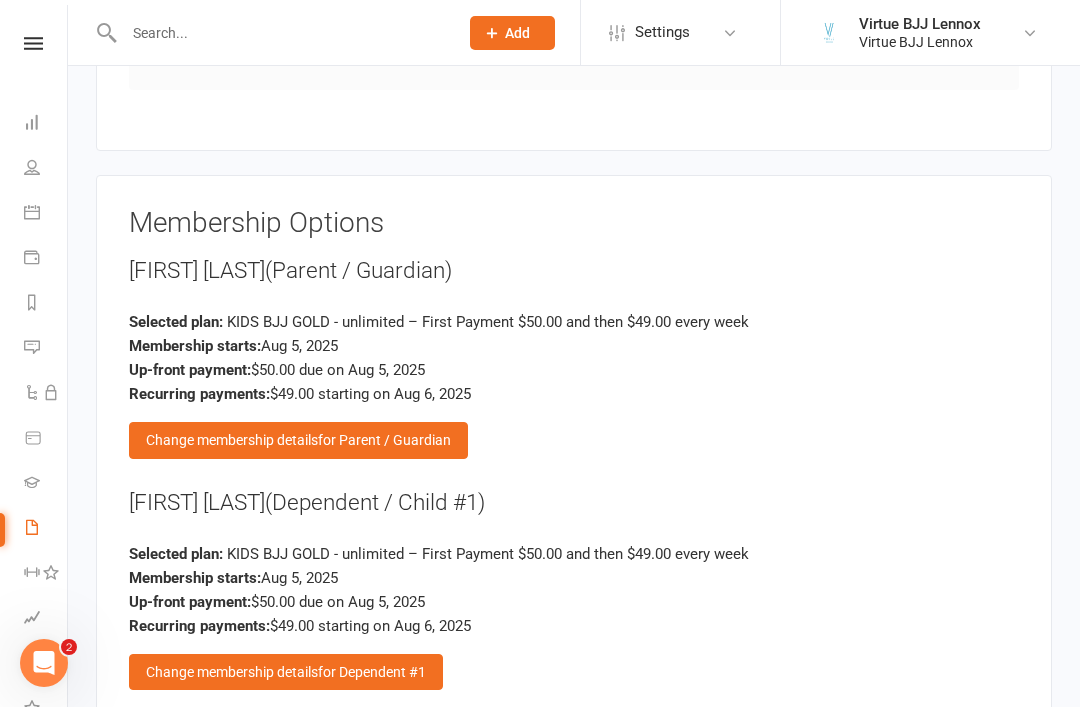 scroll, scrollTop: 2133, scrollLeft: 0, axis: vertical 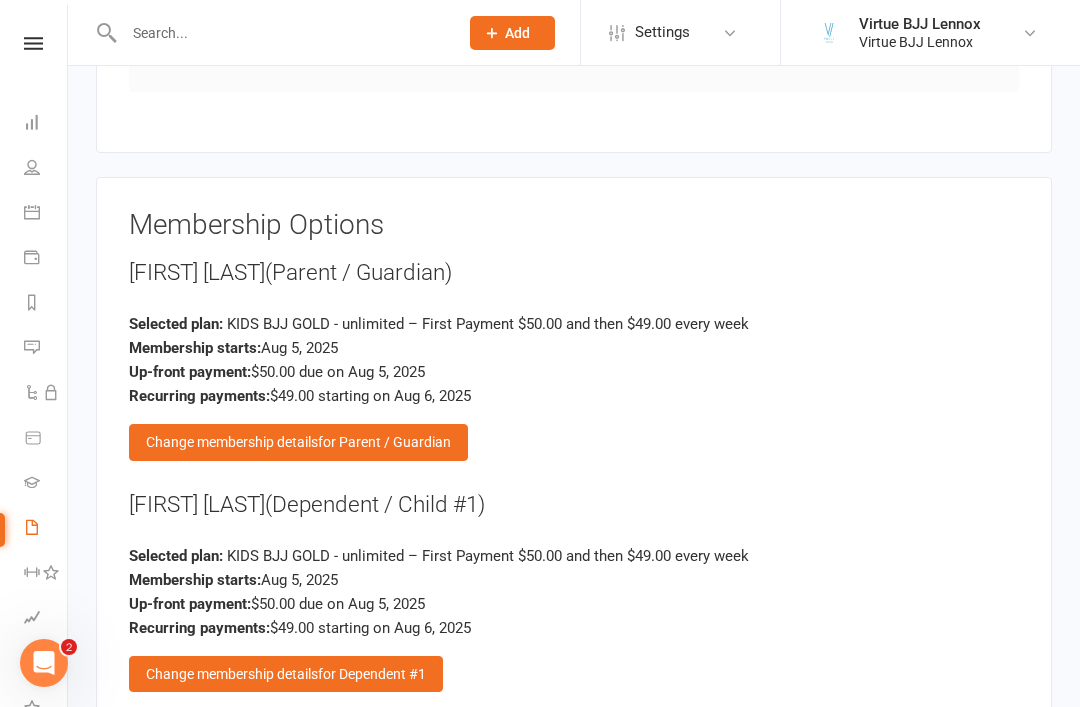 click on "for Parent / Guardian" at bounding box center (384, 442) 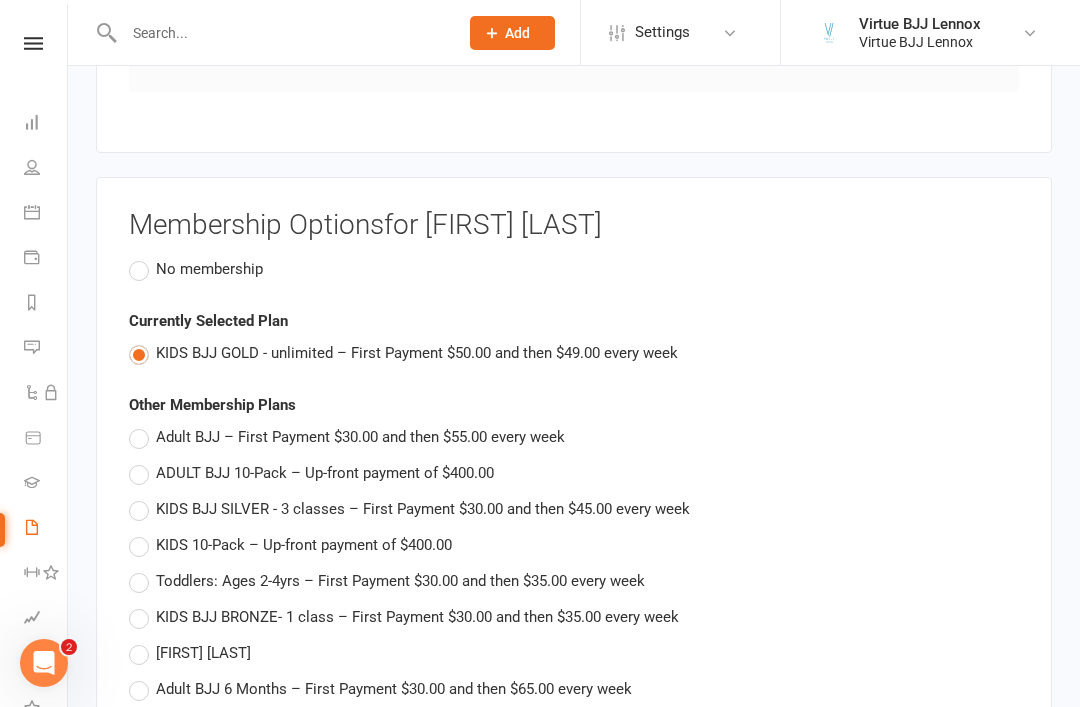 click on "No membership" at bounding box center (196, 269) 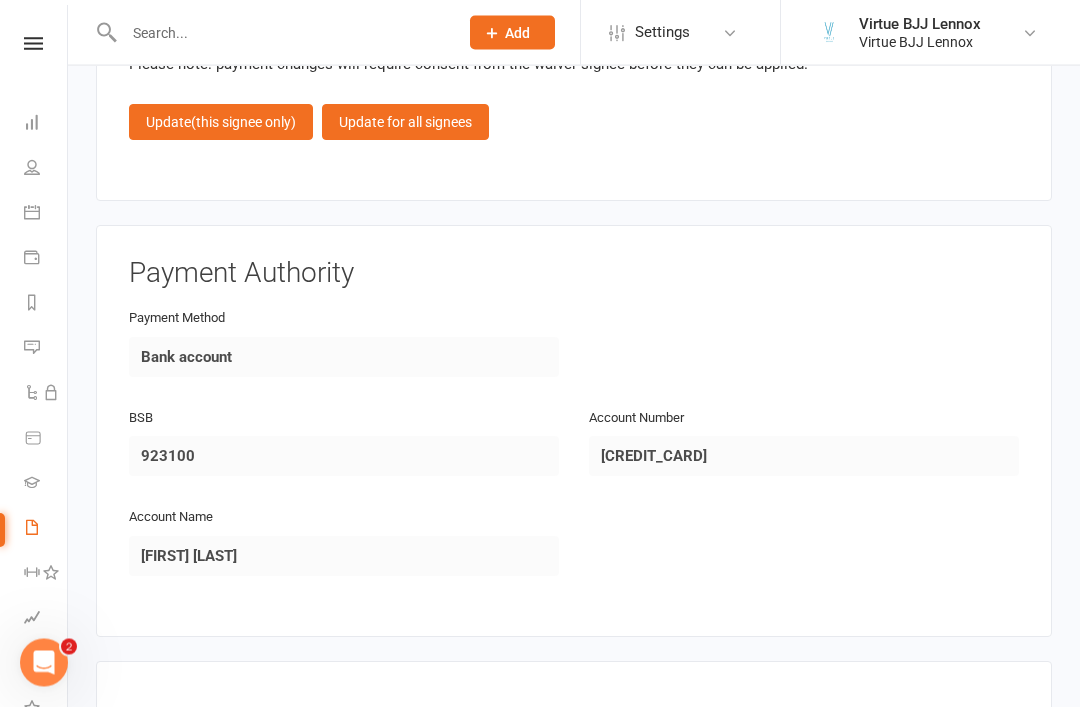 scroll, scrollTop: 3040, scrollLeft: 0, axis: vertical 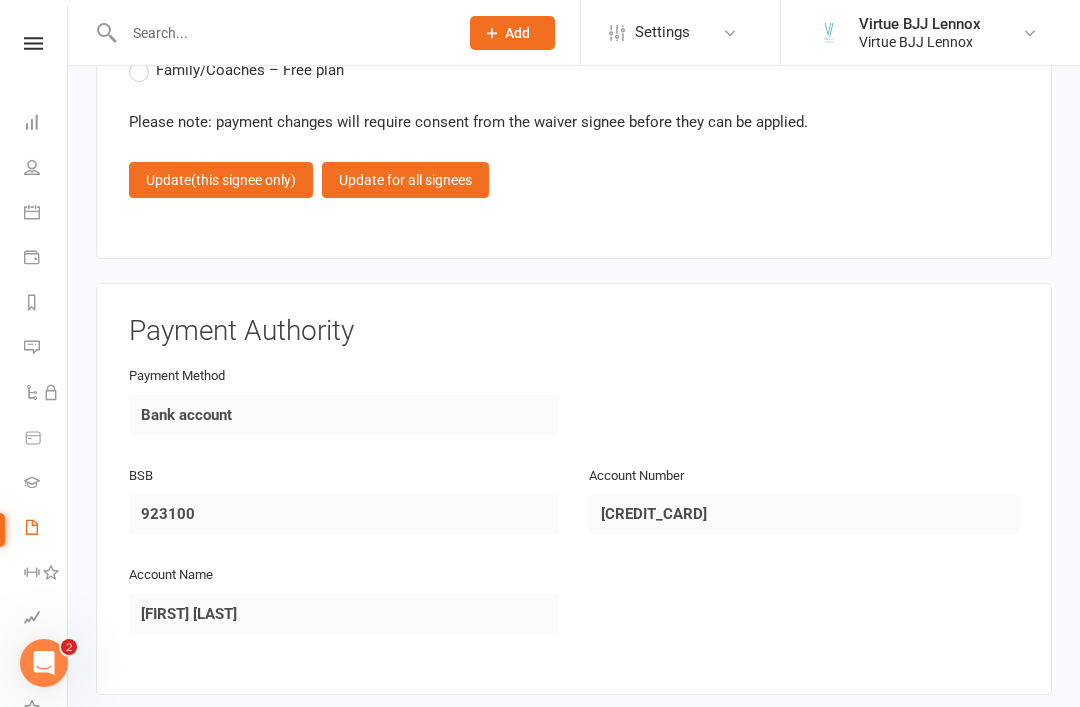 click on "(this signee only)" at bounding box center [243, 180] 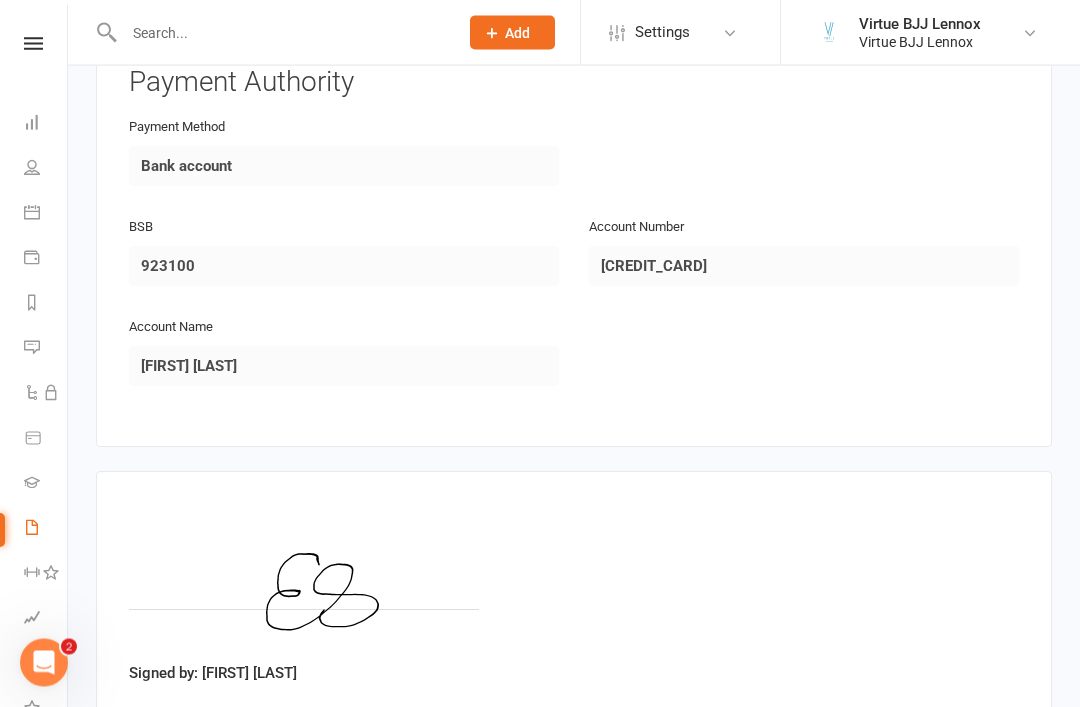 scroll, scrollTop: 2881, scrollLeft: 0, axis: vertical 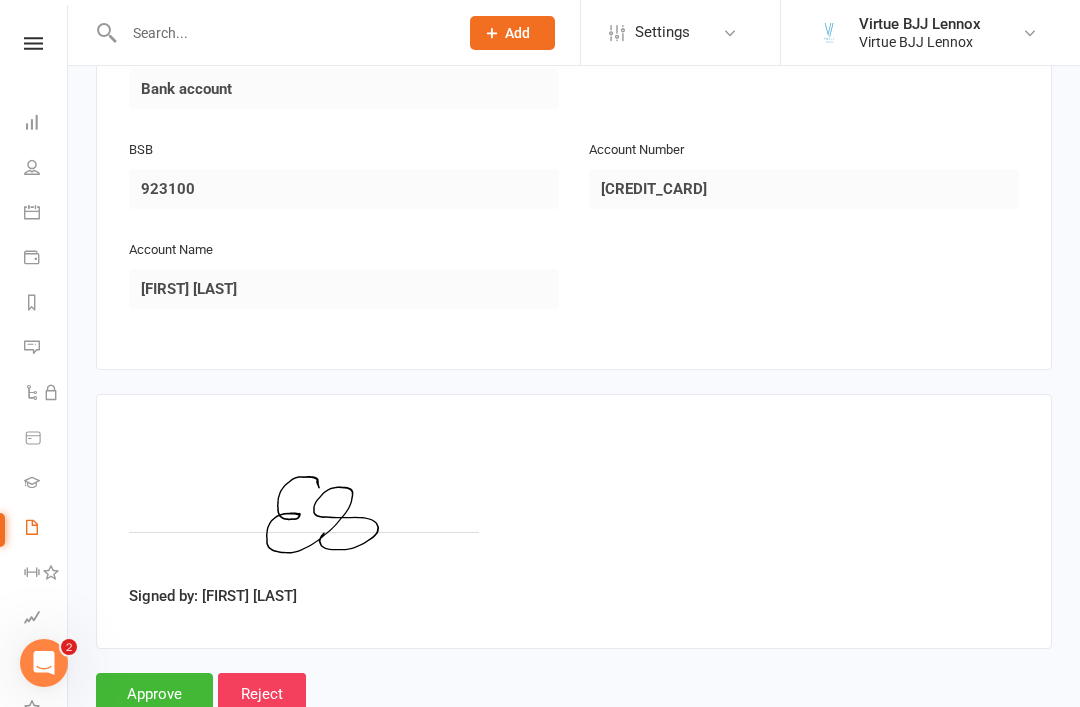 click on "Approve" at bounding box center (154, 694) 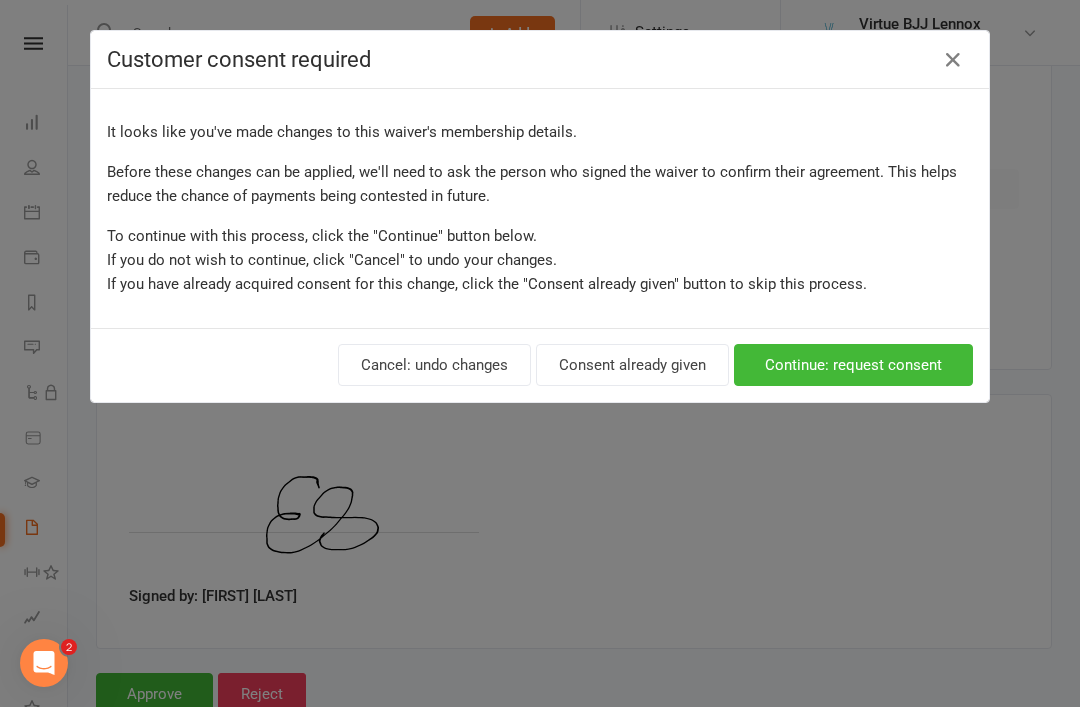 click on "Continue: request consent" at bounding box center (853, 365) 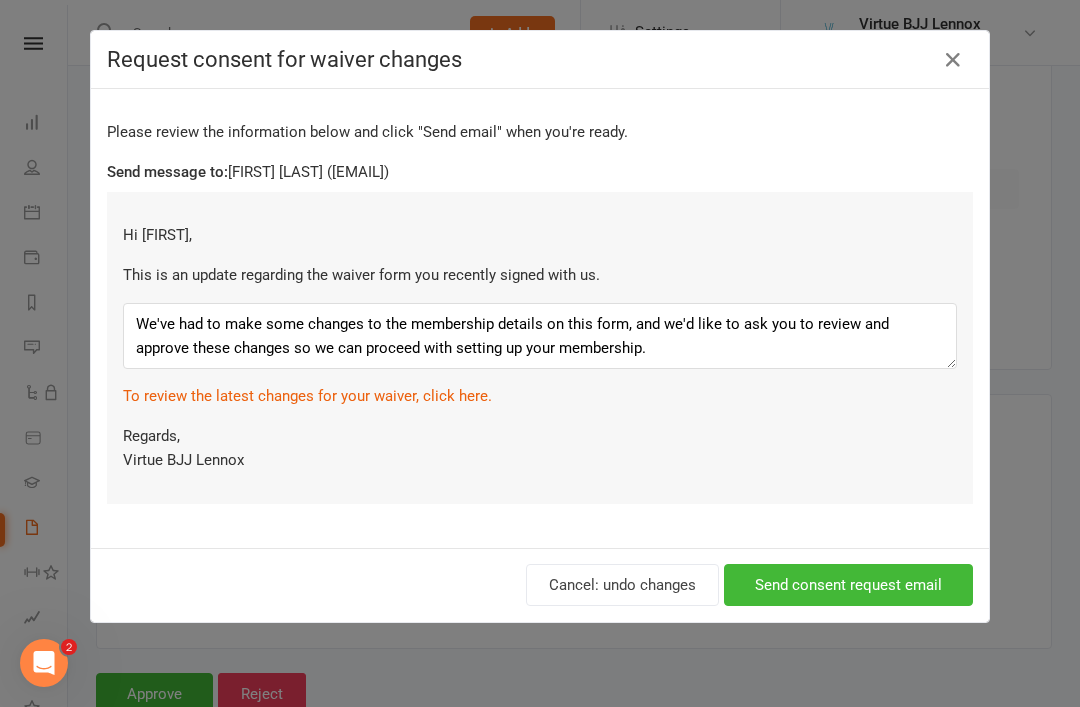 click on "Cancel: undo changes" at bounding box center [622, 585] 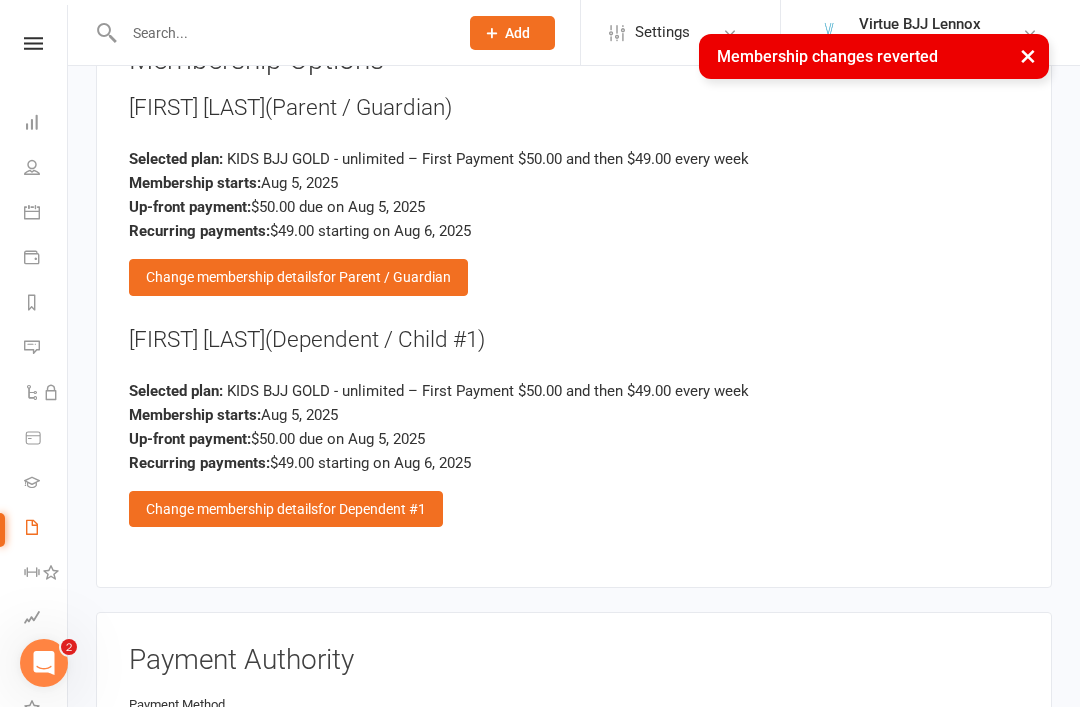 scroll, scrollTop: 2299, scrollLeft: 21, axis: both 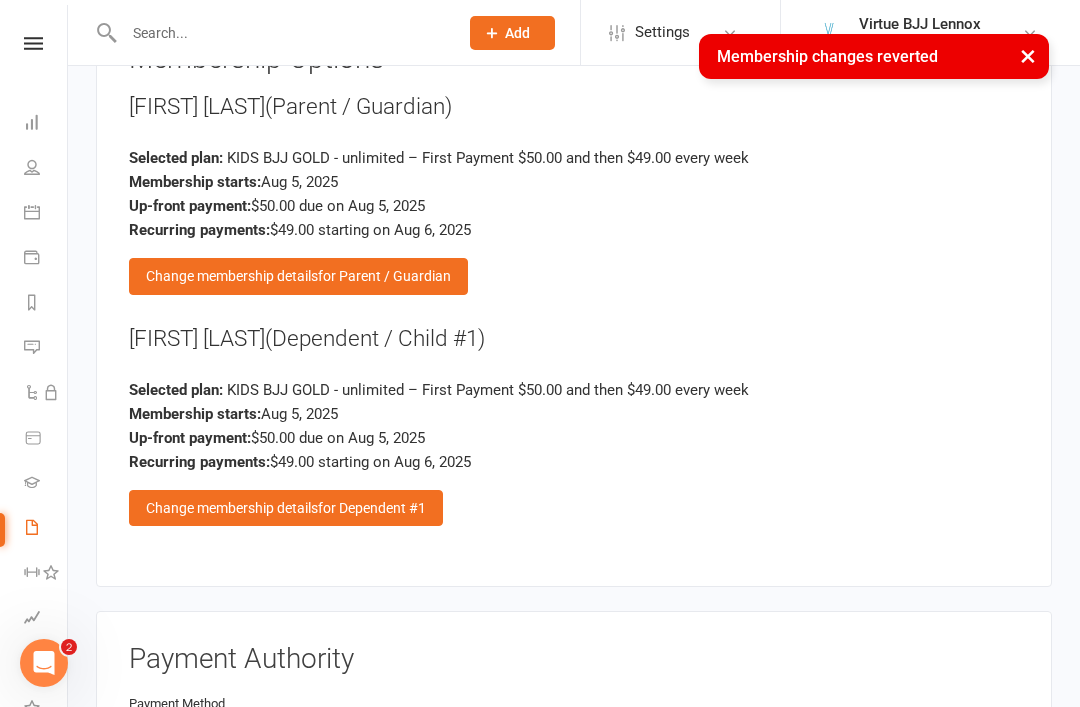 click on "for Parent / Guardian" at bounding box center (384, 276) 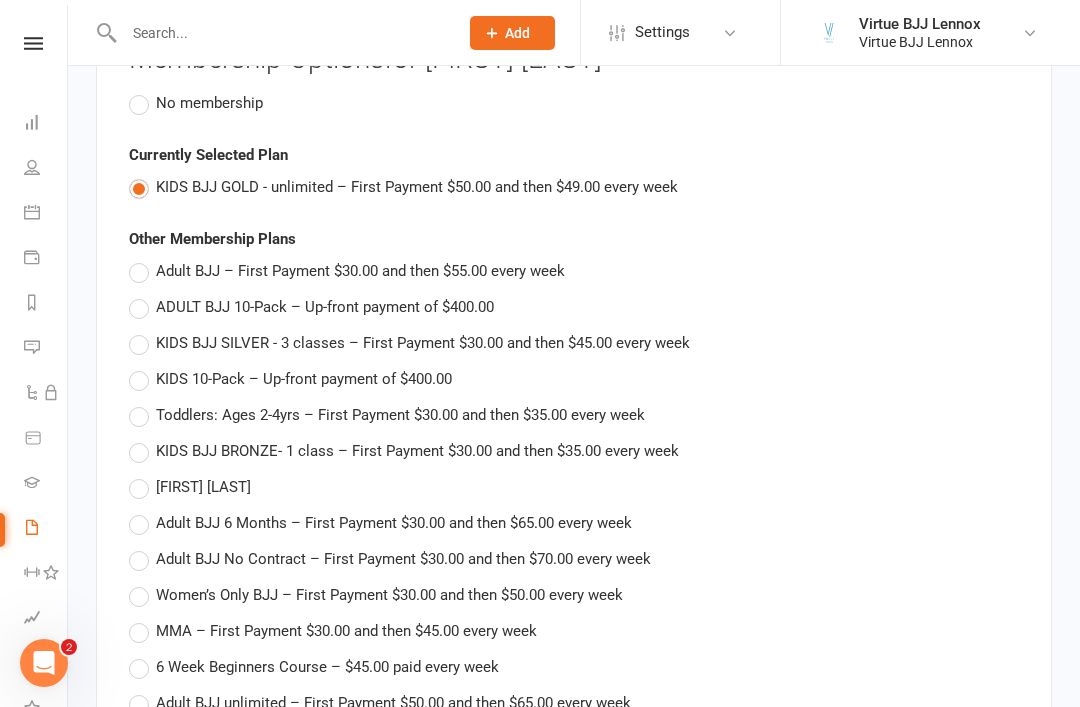 scroll, scrollTop: 2299, scrollLeft: 0, axis: vertical 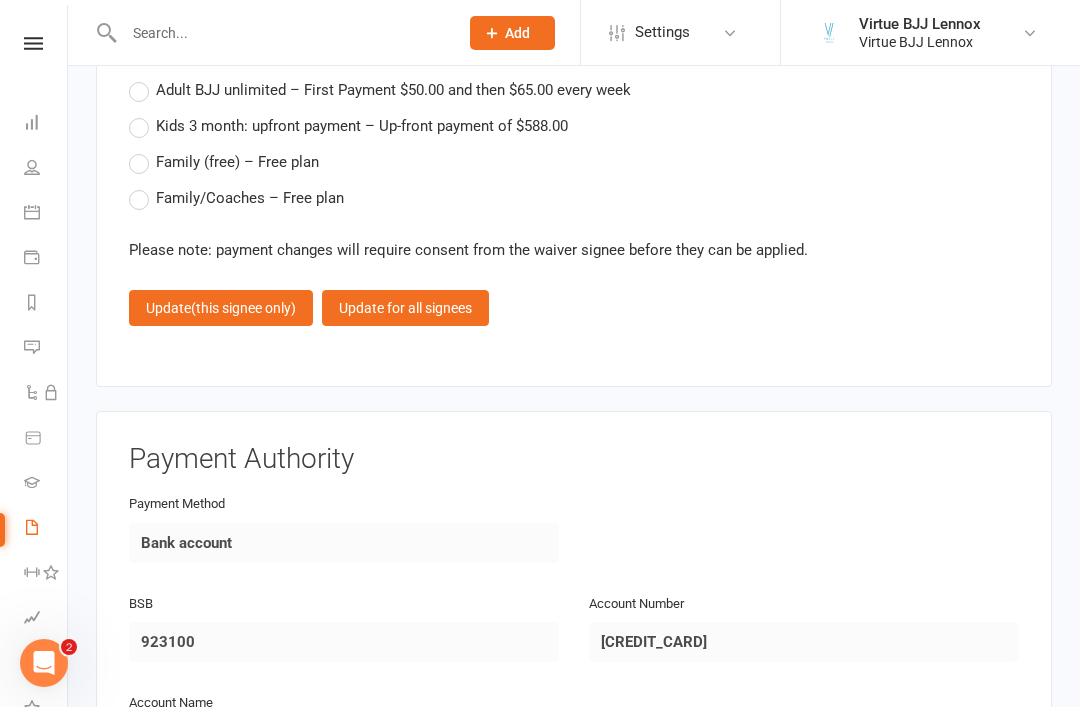 click on "Please note: payment changes will require consent from the waiver signee before they can be applied. Update  (this signee only)   Update for all signees" at bounding box center (574, 282) 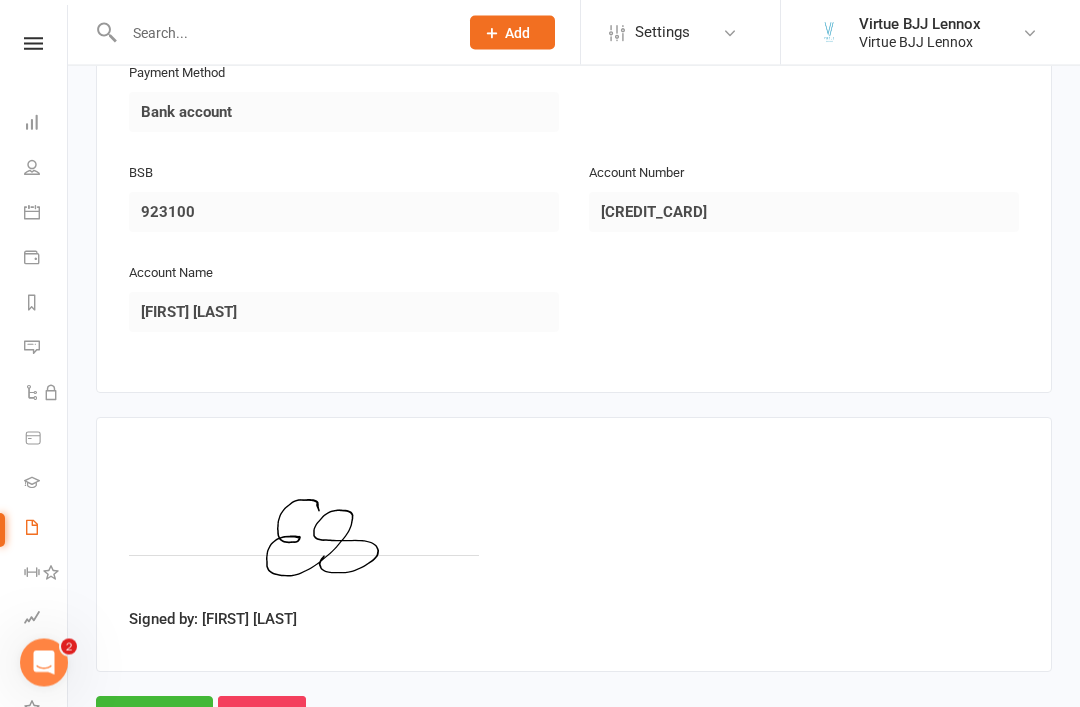 scroll, scrollTop: 2881, scrollLeft: 0, axis: vertical 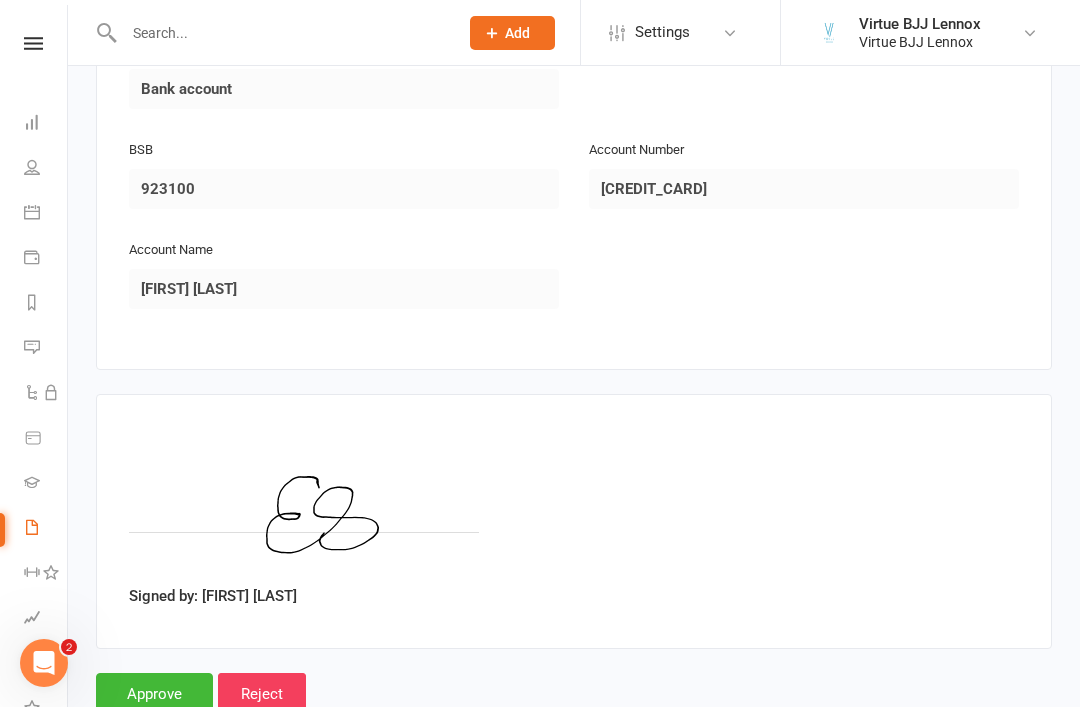 click on "Approve" at bounding box center [154, 694] 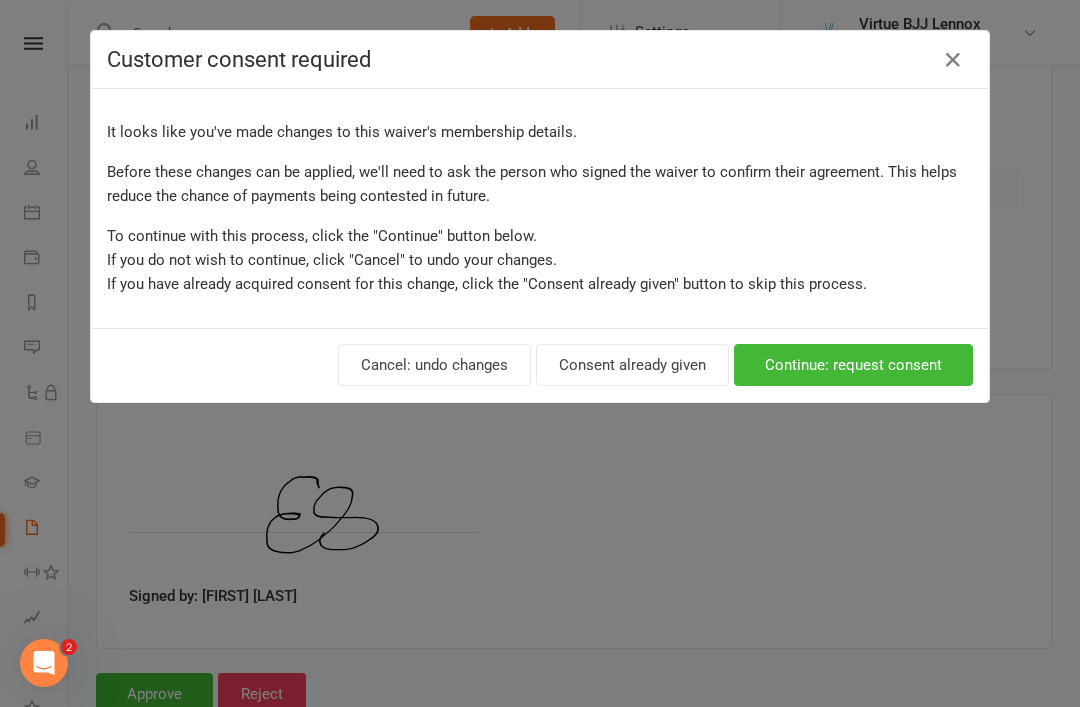 click on "Consent already given" at bounding box center (632, 365) 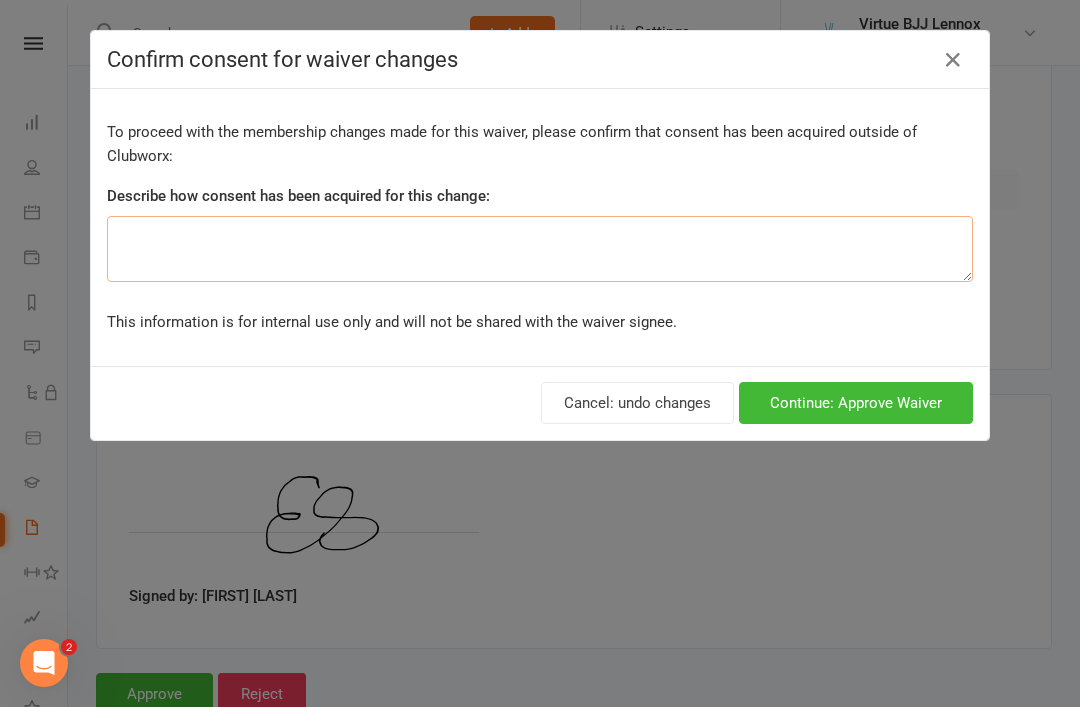 click at bounding box center (540, 249) 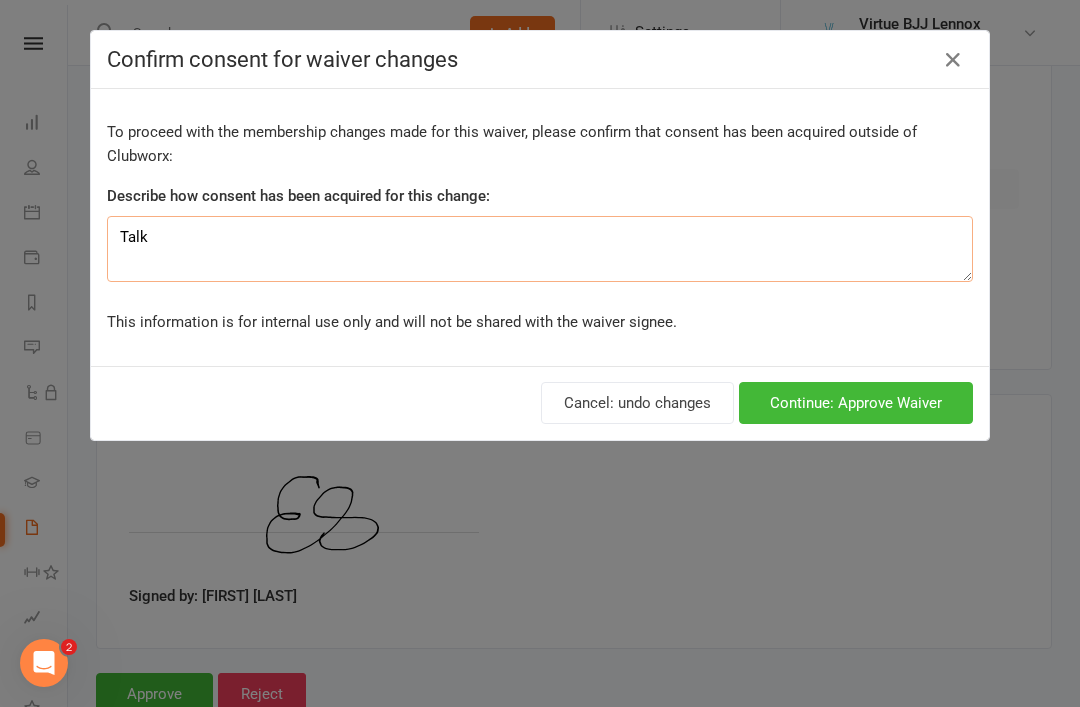 type on "Talk" 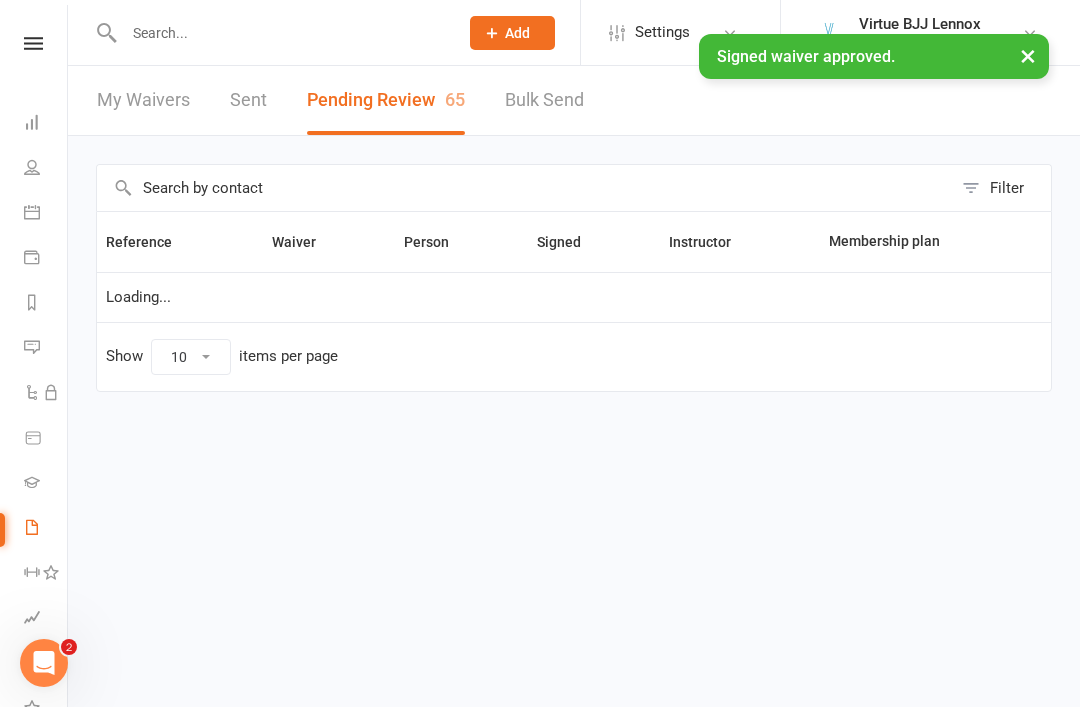 scroll, scrollTop: 0, scrollLeft: 0, axis: both 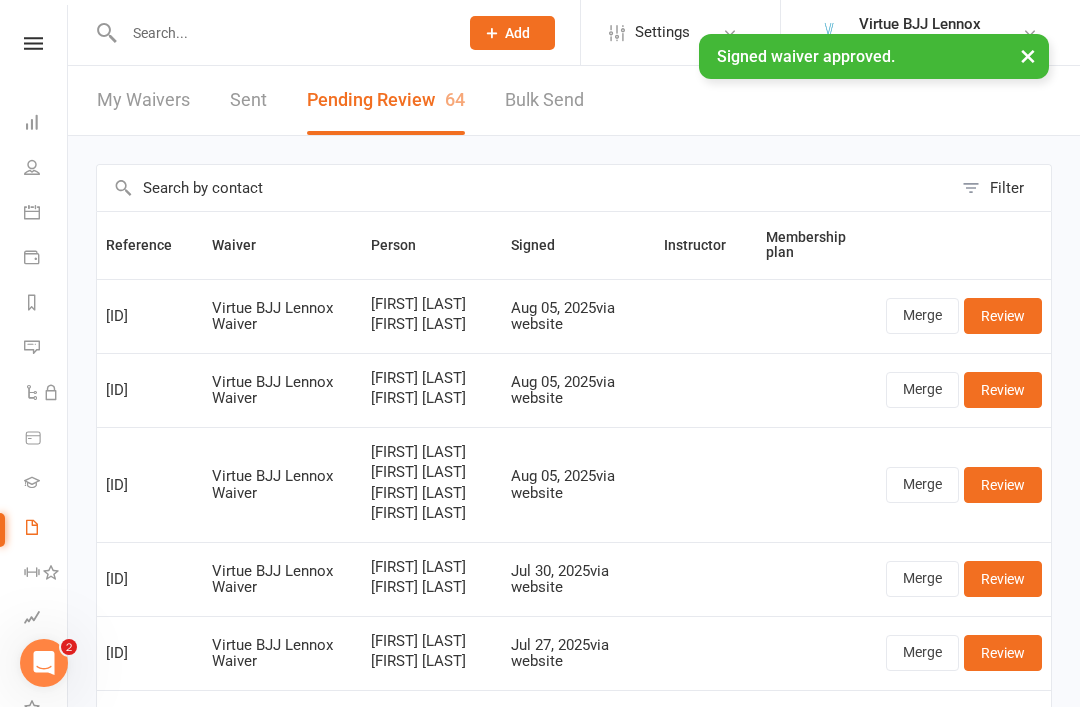 click at bounding box center (33, 43) 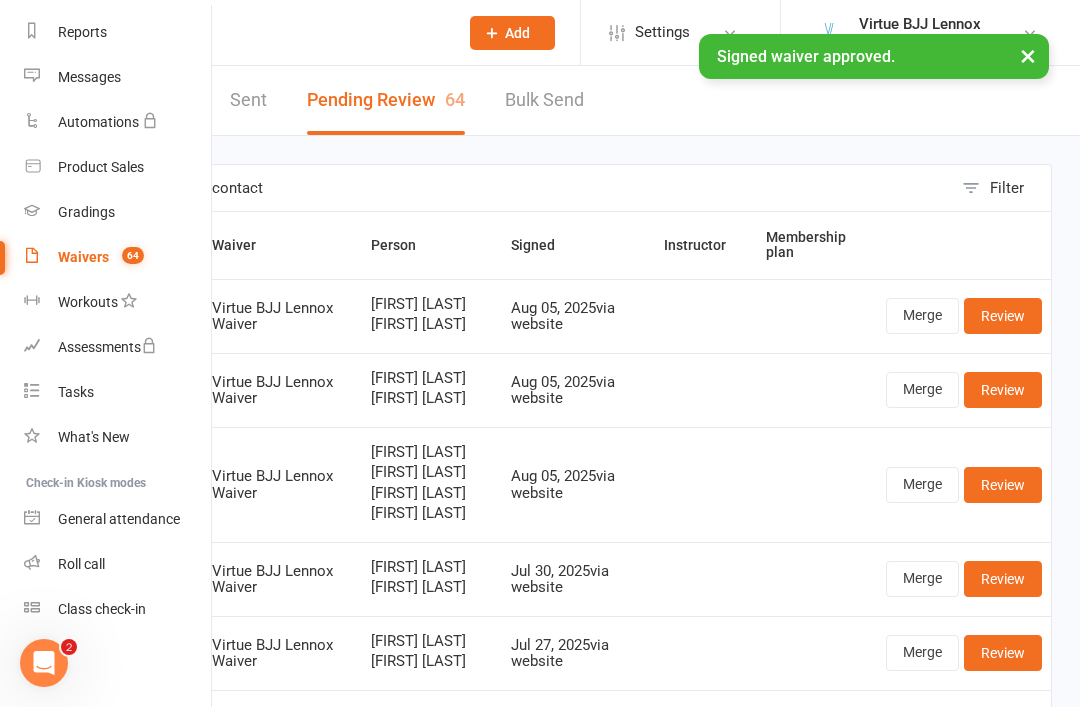 scroll, scrollTop: 255, scrollLeft: 0, axis: vertical 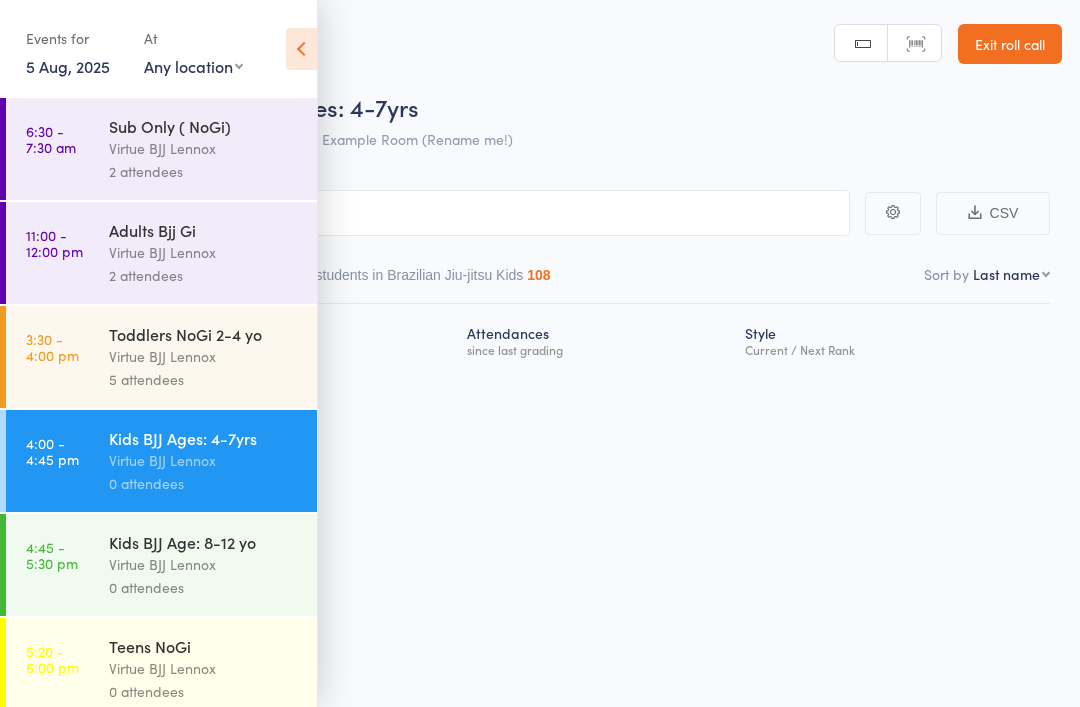click at bounding box center [301, 49] 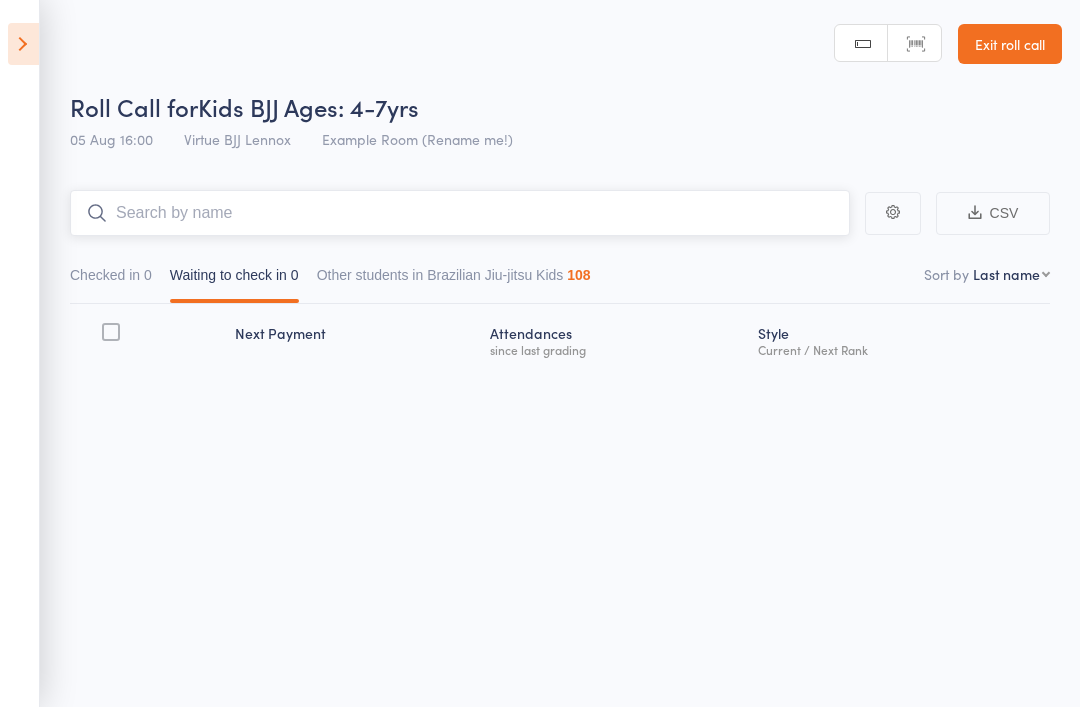 click at bounding box center [460, 213] 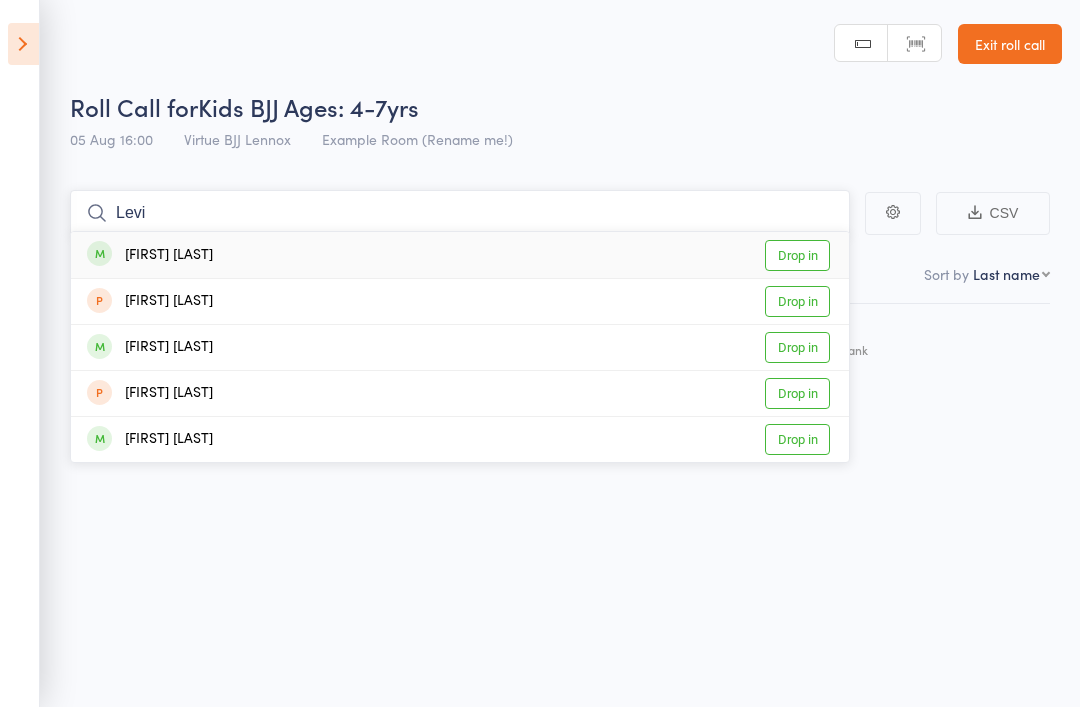 type on "Levi" 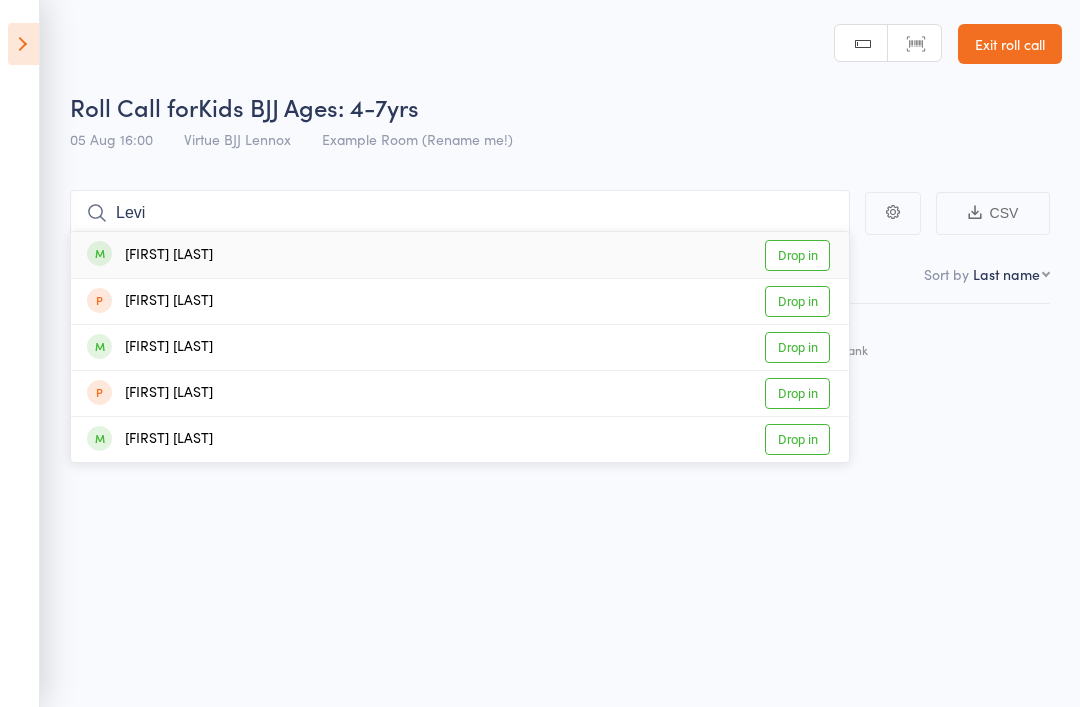 click on "Drop in" at bounding box center [797, 347] 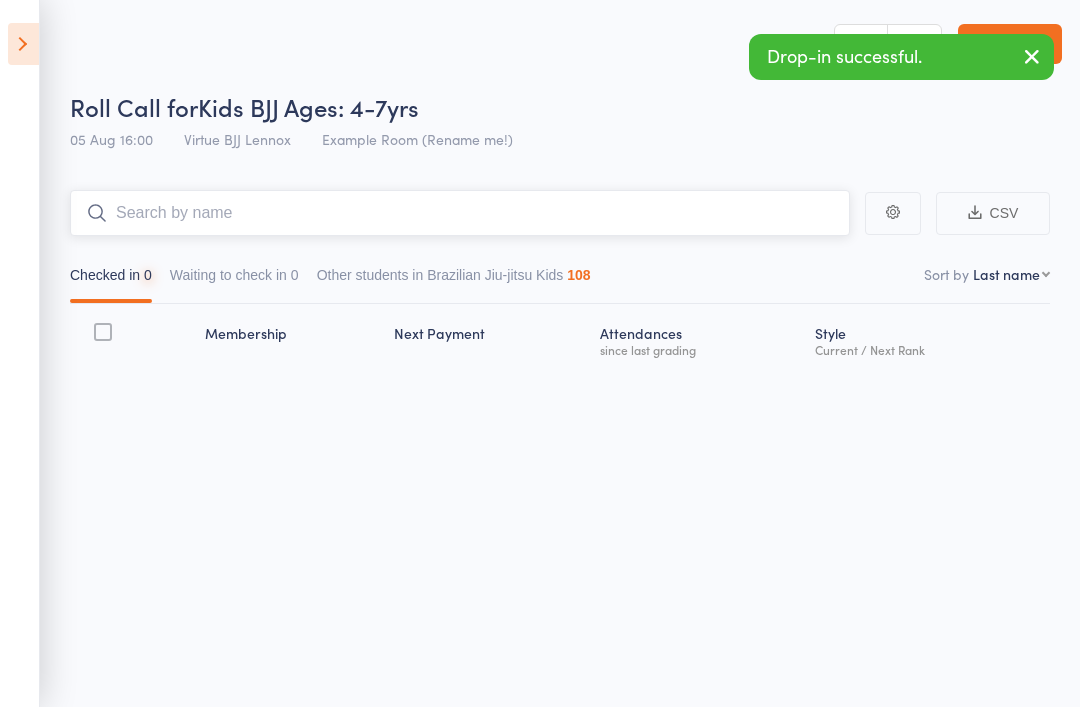 click at bounding box center (460, 213) 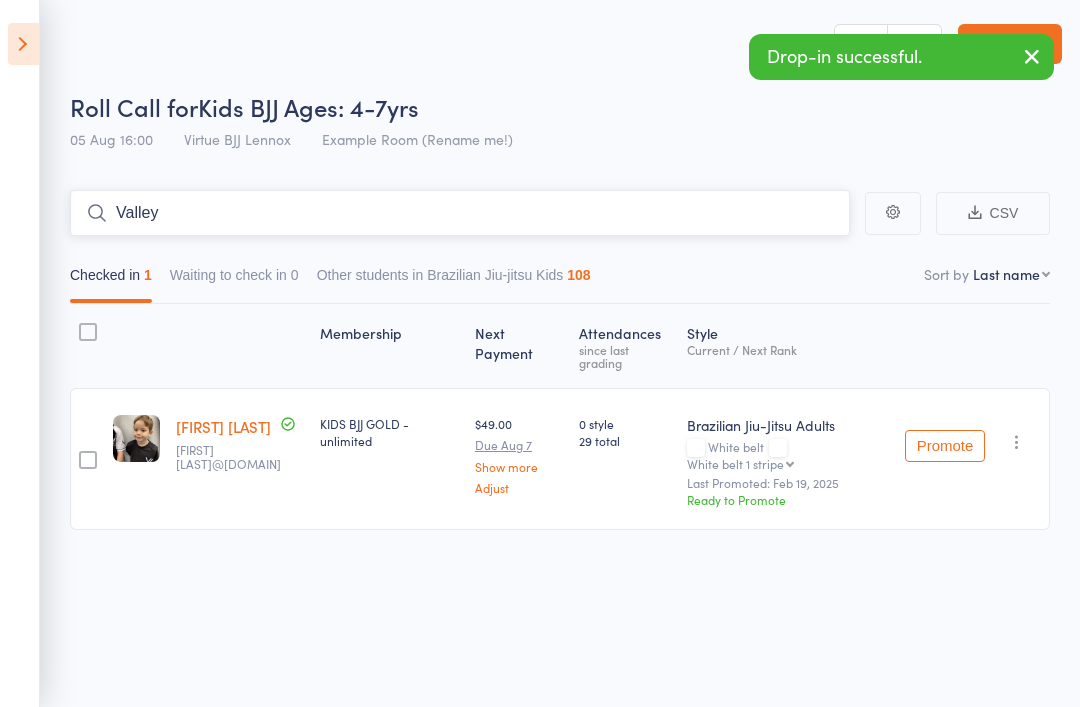 click on "Valley" at bounding box center [460, 213] 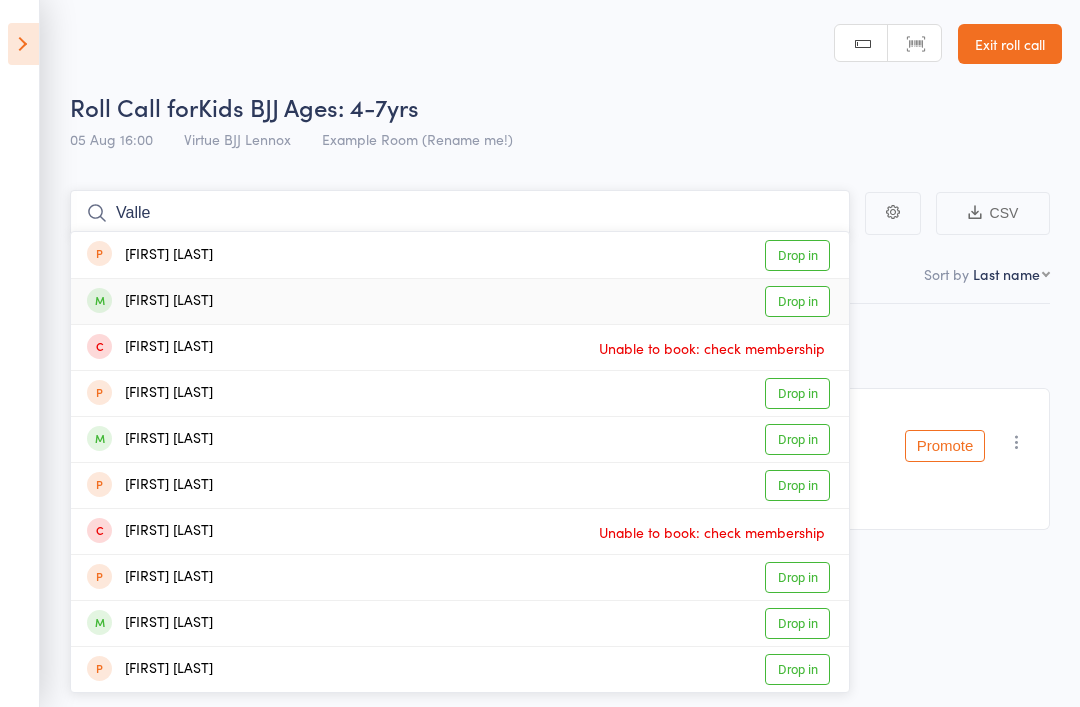 type on "Valle" 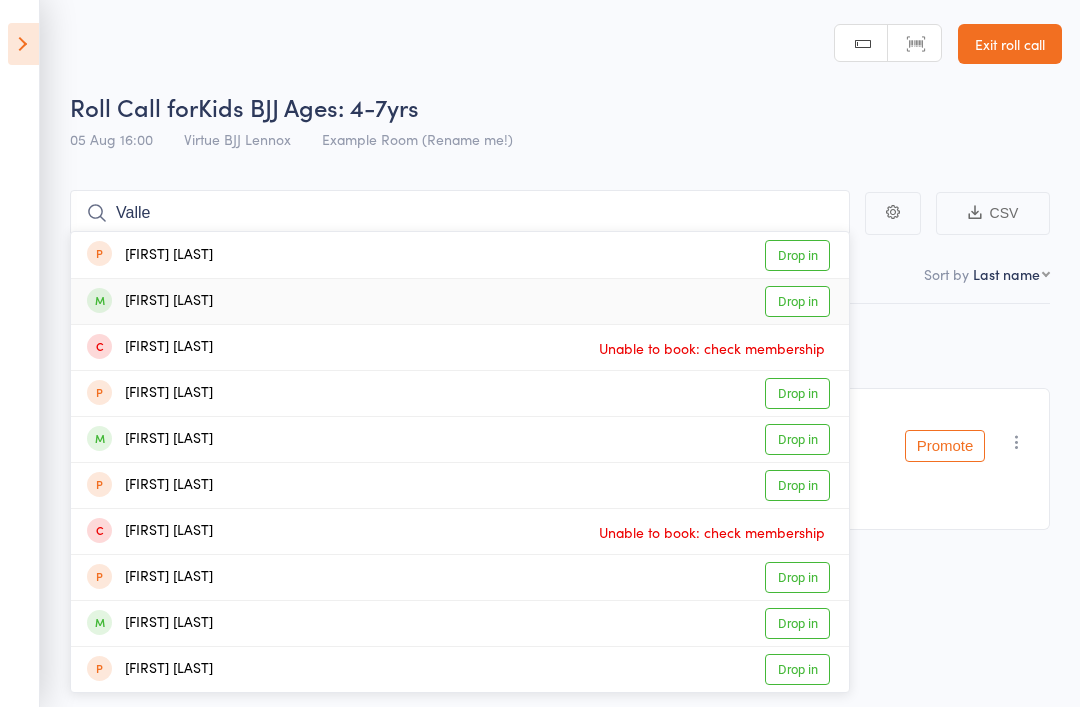 click on "Drop in" at bounding box center (797, 301) 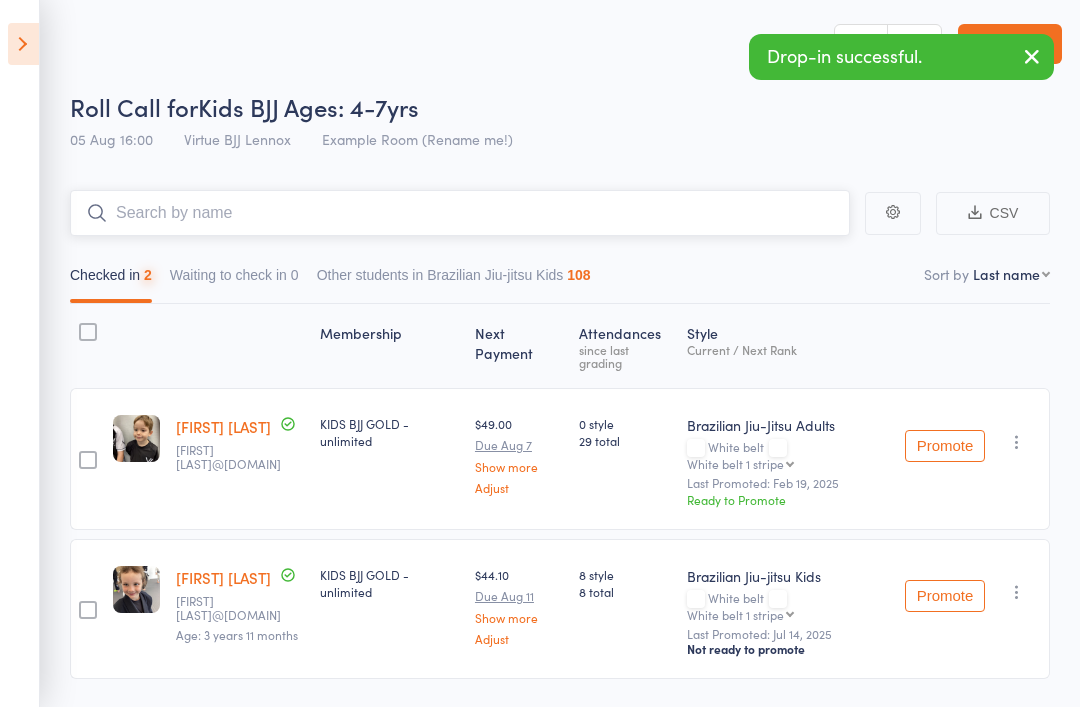 click at bounding box center (460, 213) 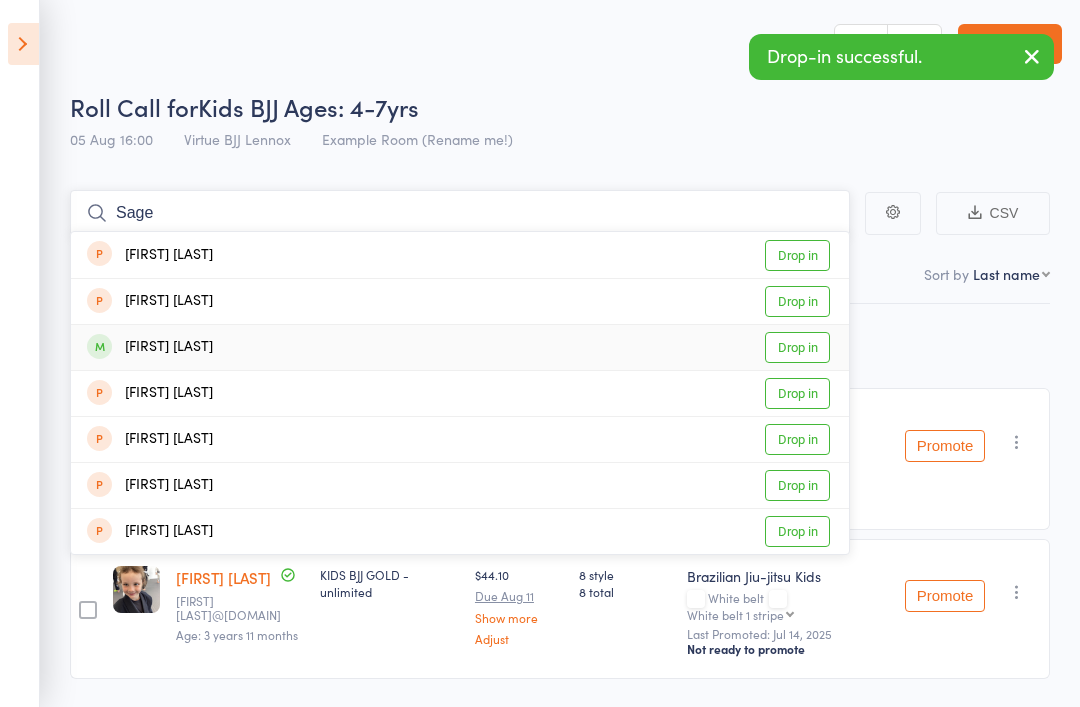 type on "Sage" 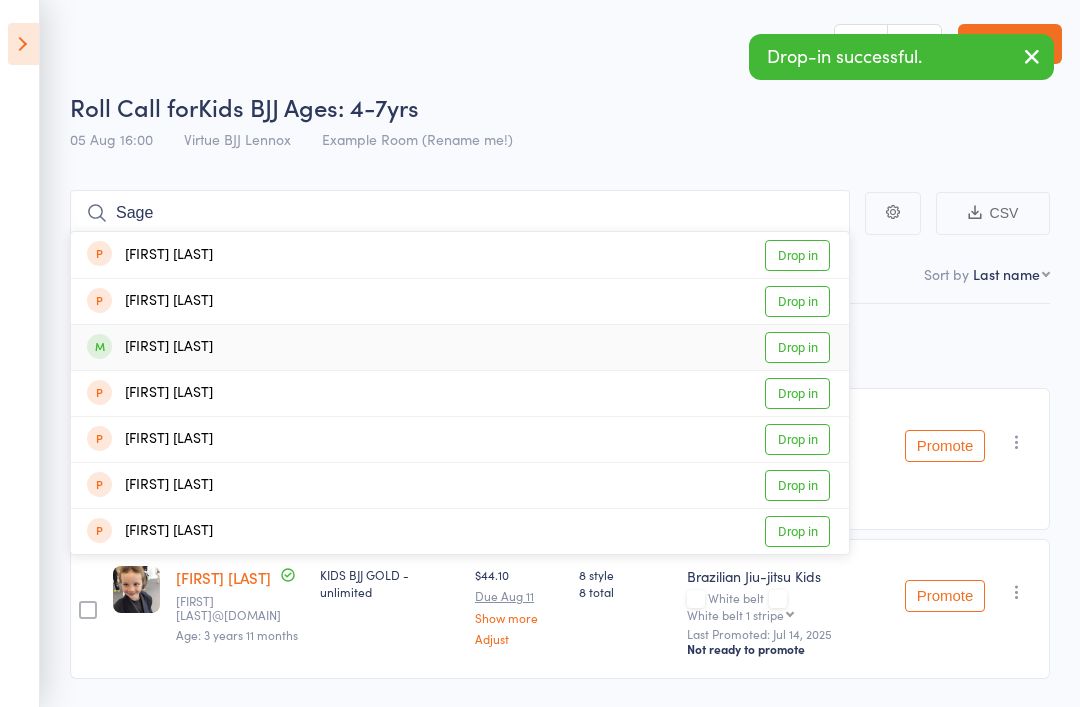 click on "Drop in" at bounding box center [797, 347] 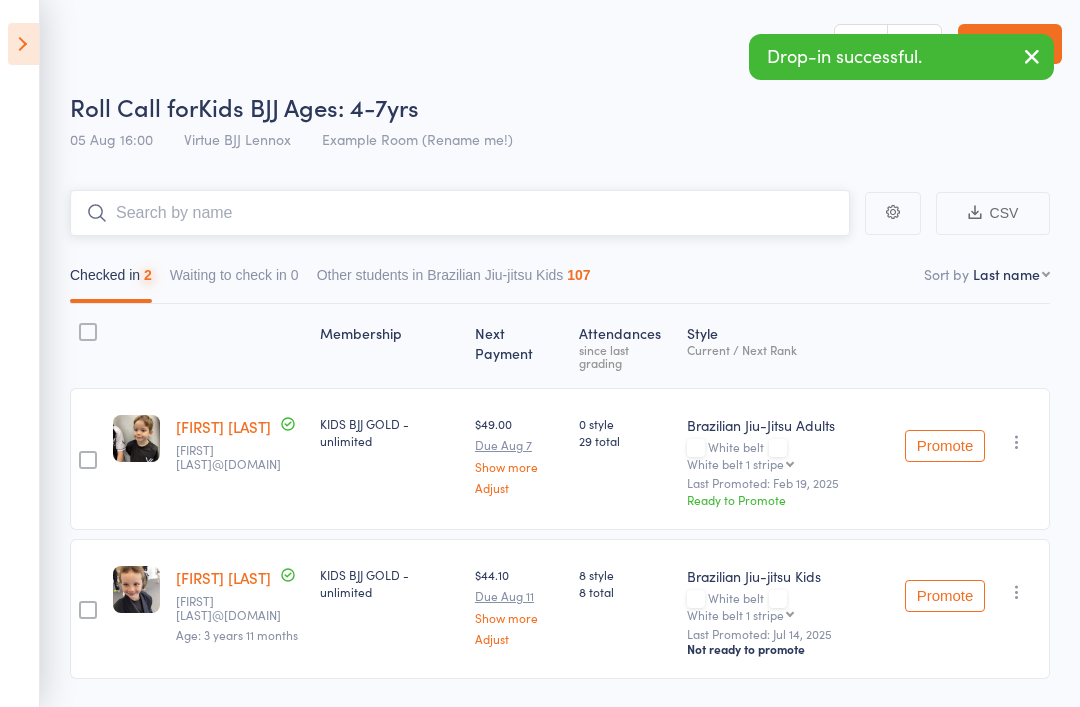 click at bounding box center [460, 213] 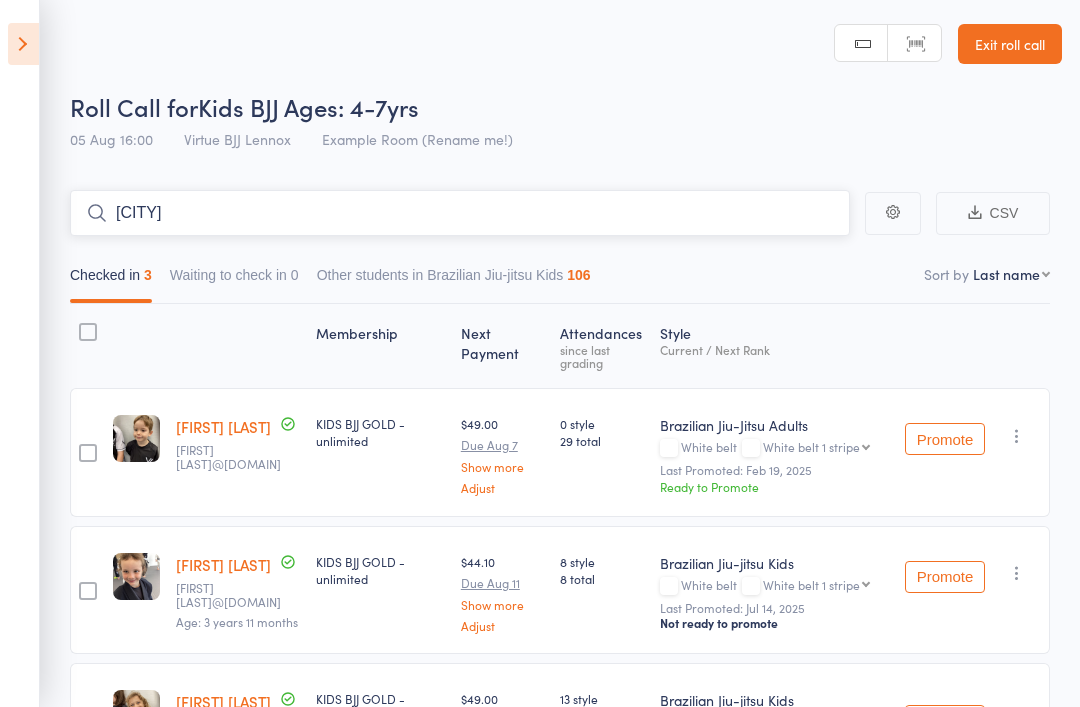 click on "Dallas" at bounding box center (460, 213) 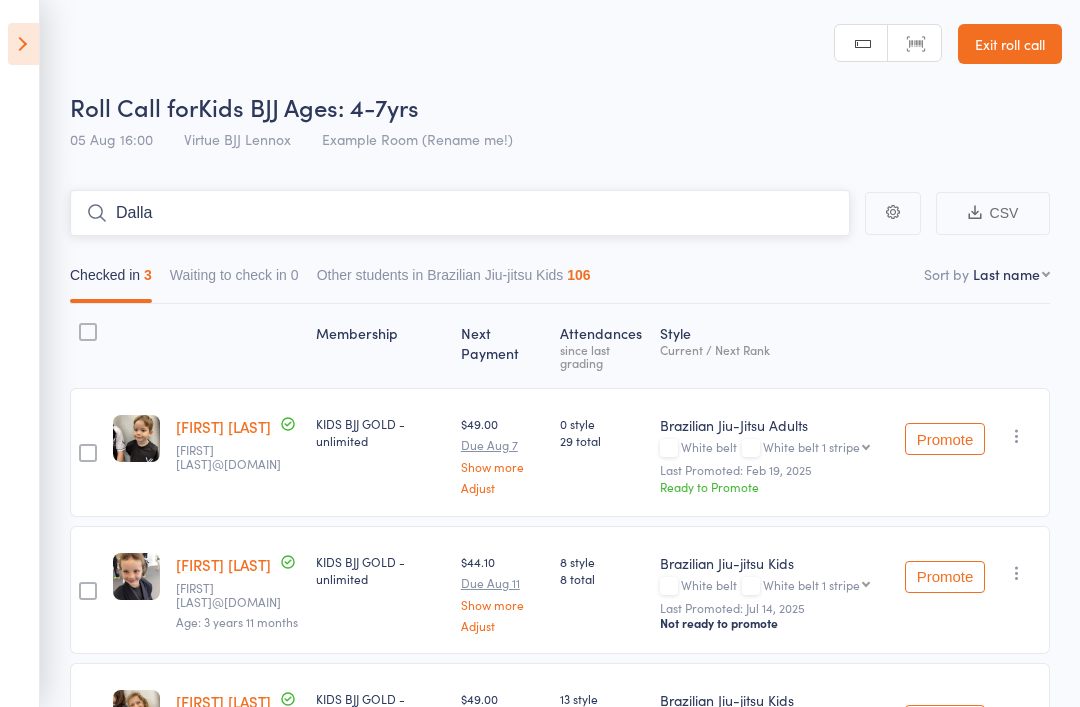 click on "Dalla" at bounding box center (460, 213) 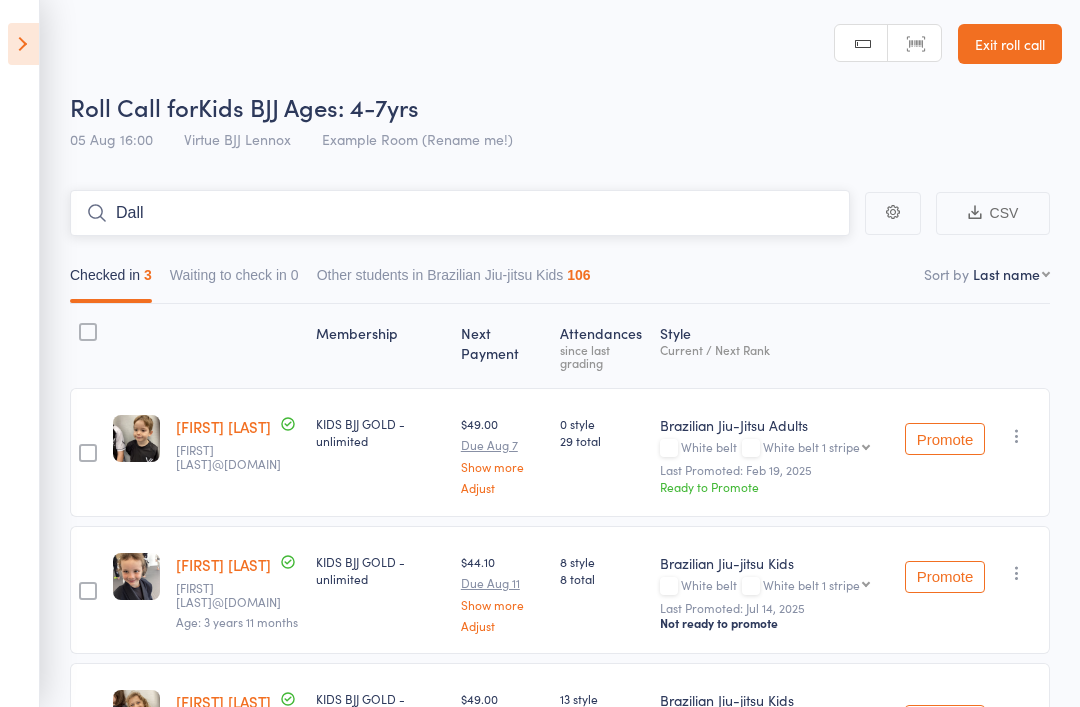click on "Dall" at bounding box center (460, 213) 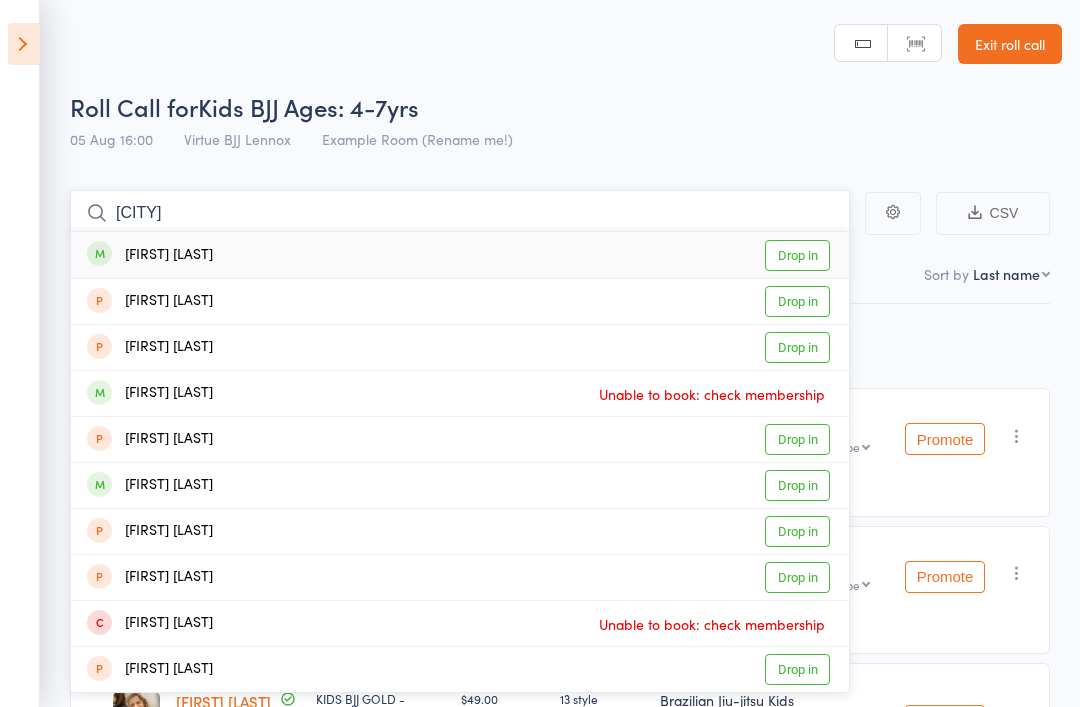 type on "Dallas" 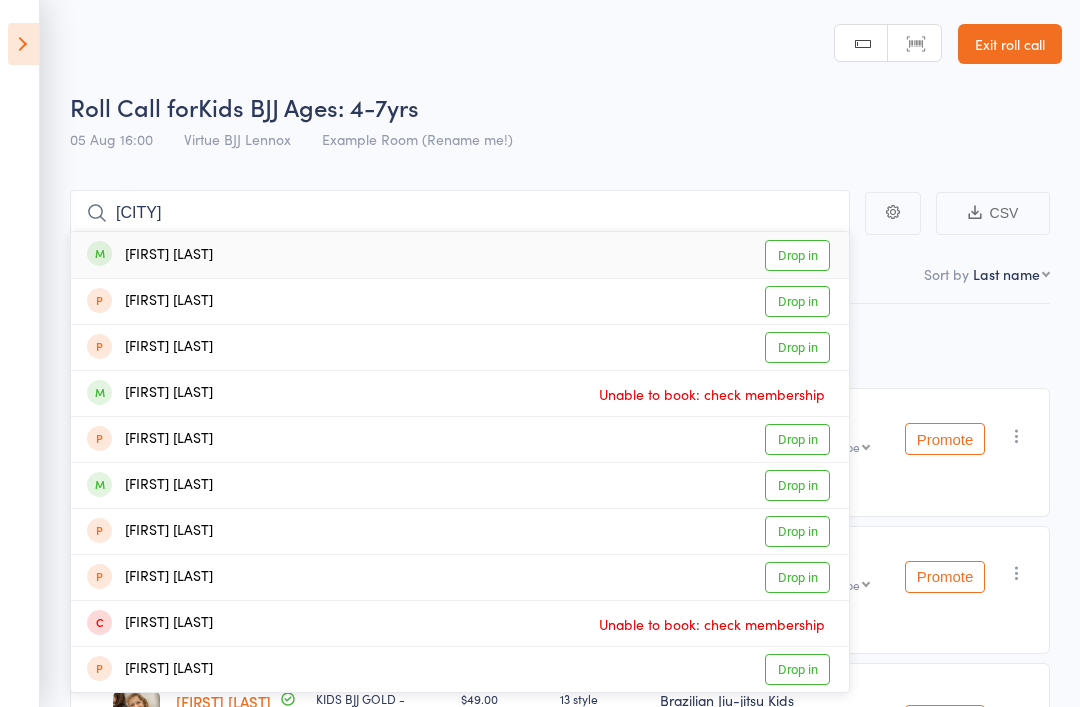 click on "Drop in" at bounding box center (797, 255) 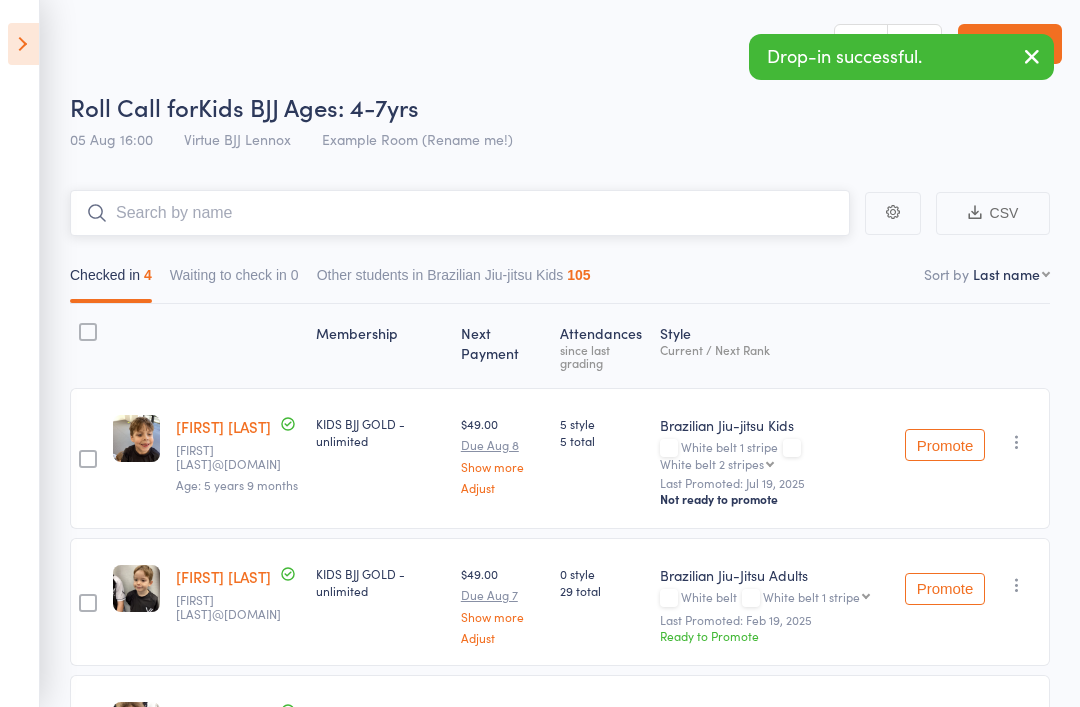 click at bounding box center (460, 213) 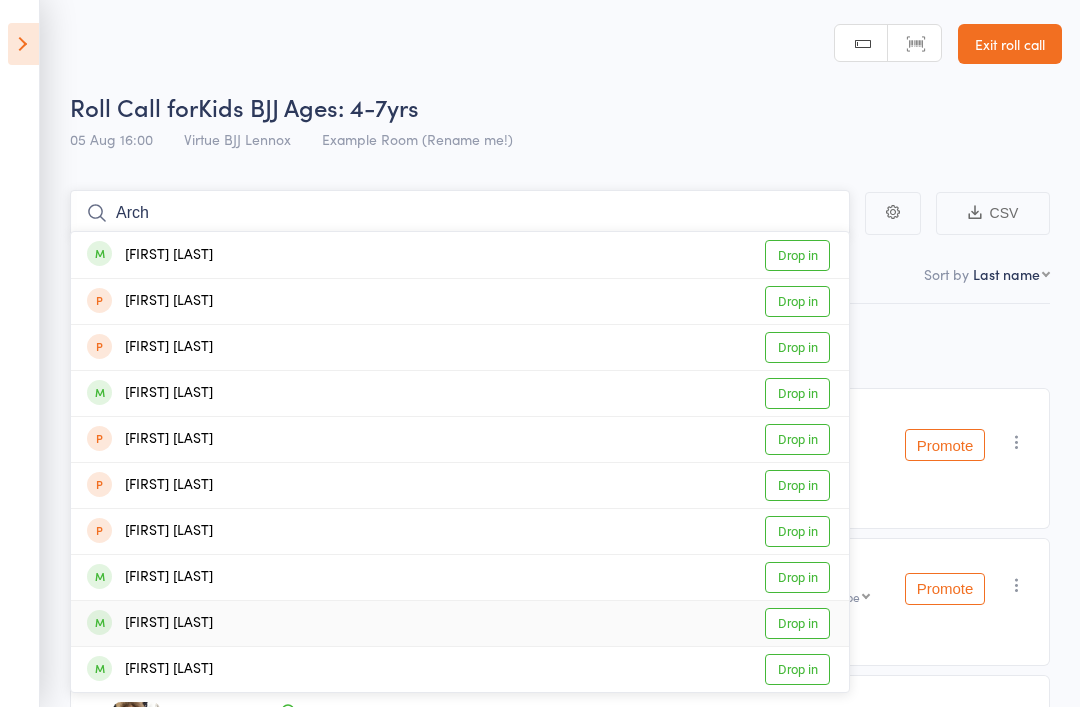 type on "Arch" 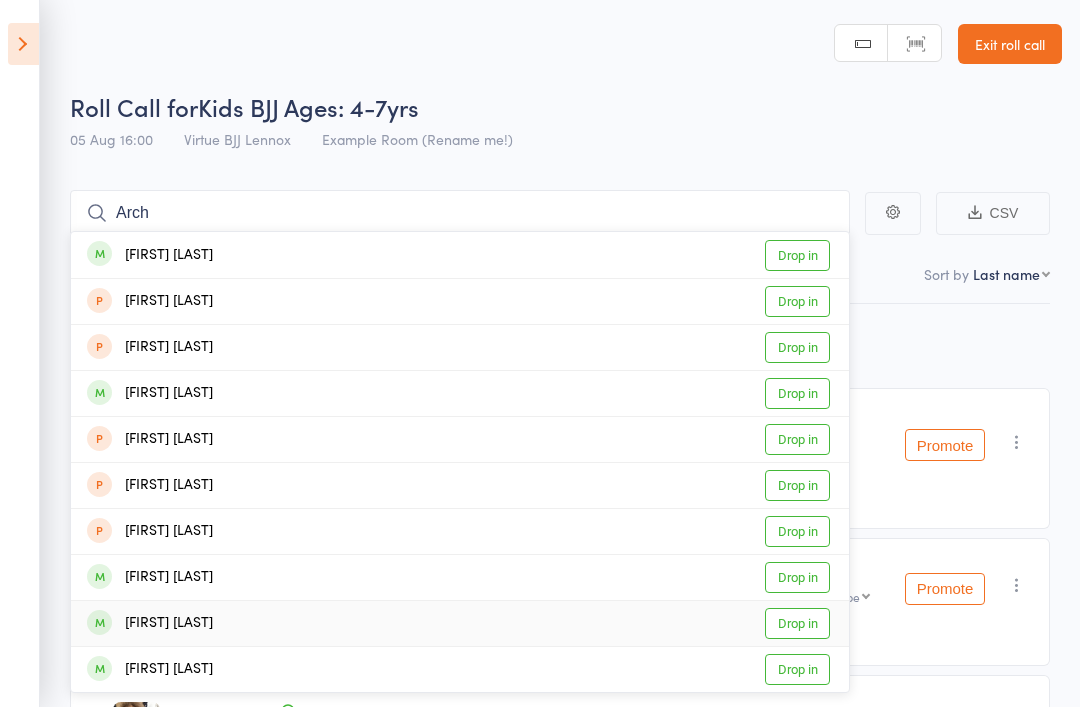 click on "Drop in" at bounding box center [797, 623] 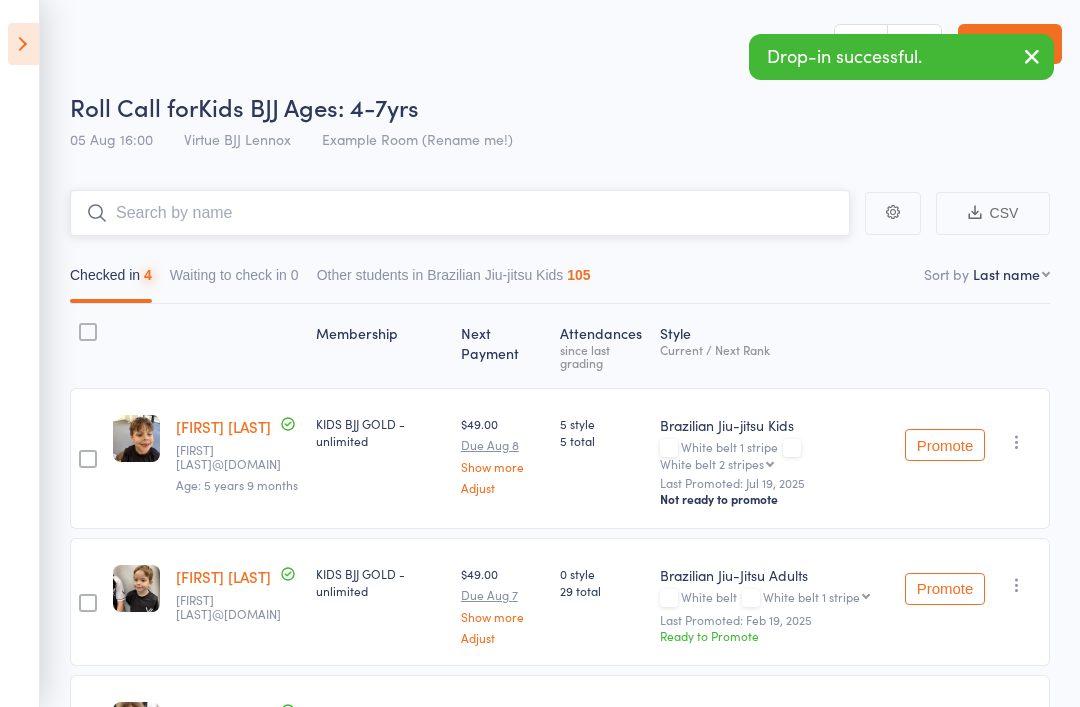 click at bounding box center (460, 213) 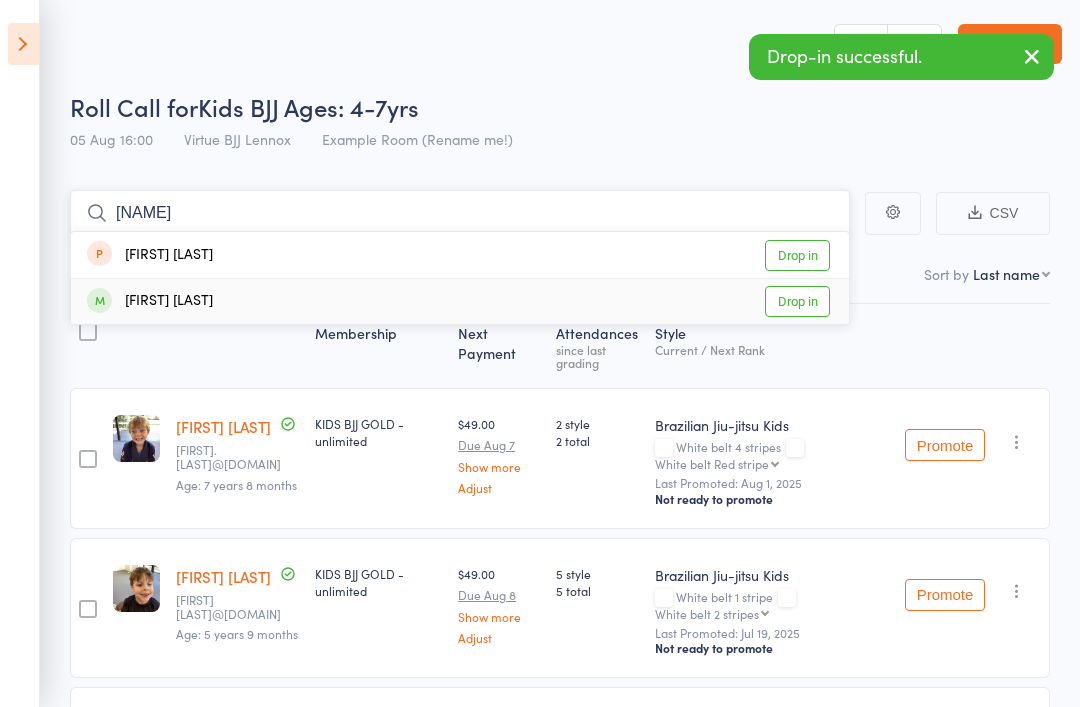 type on "Gizell" 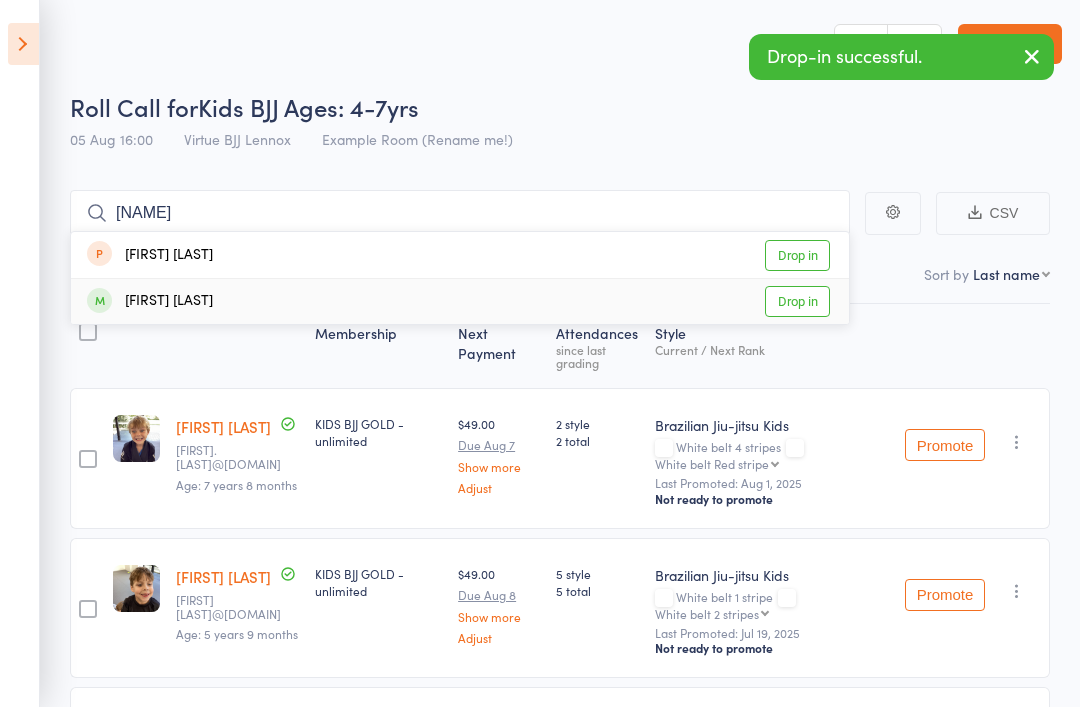click on "Drop in" at bounding box center [797, 301] 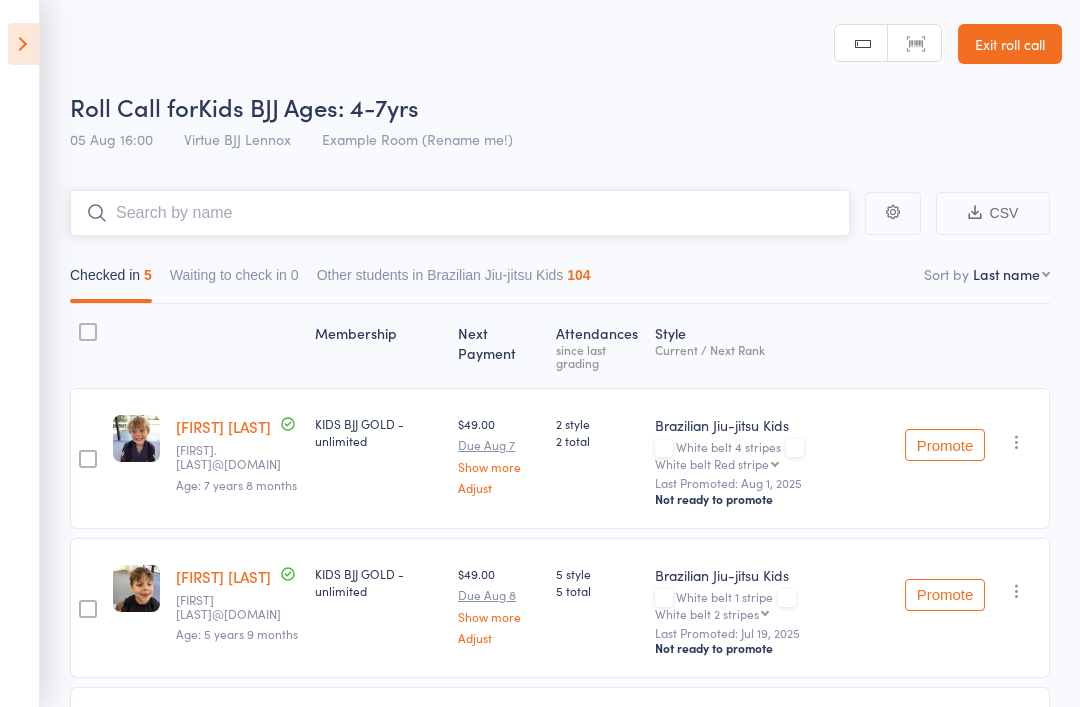 click at bounding box center (460, 213) 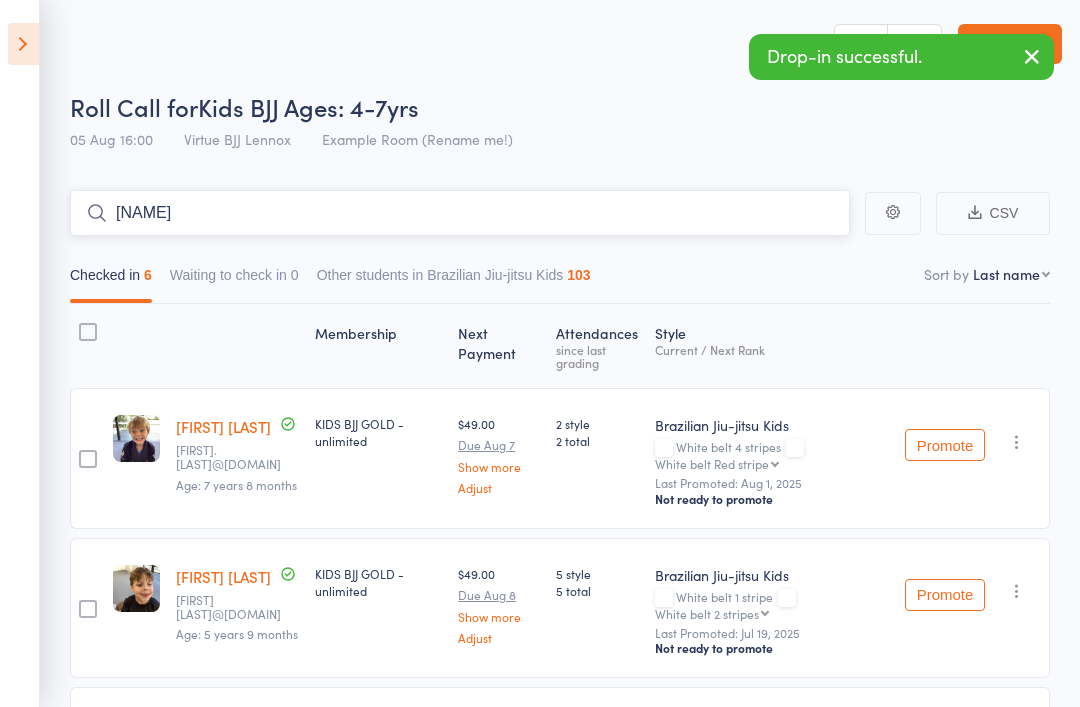click on "Margo" at bounding box center (460, 213) 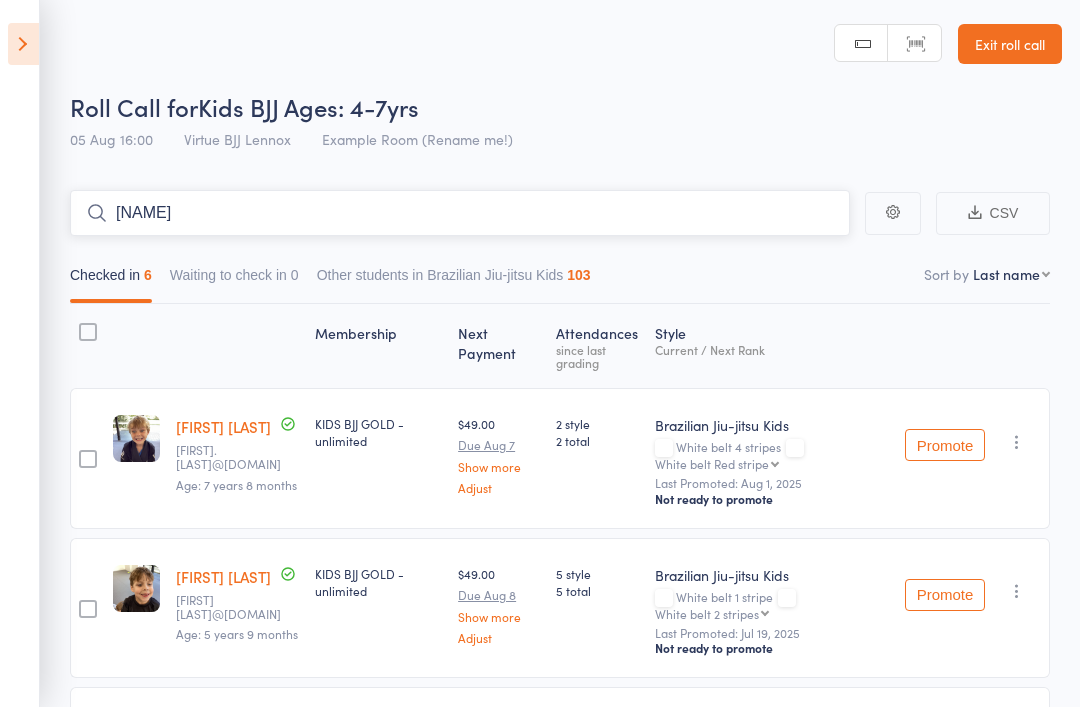 click on "Margot" at bounding box center (460, 213) 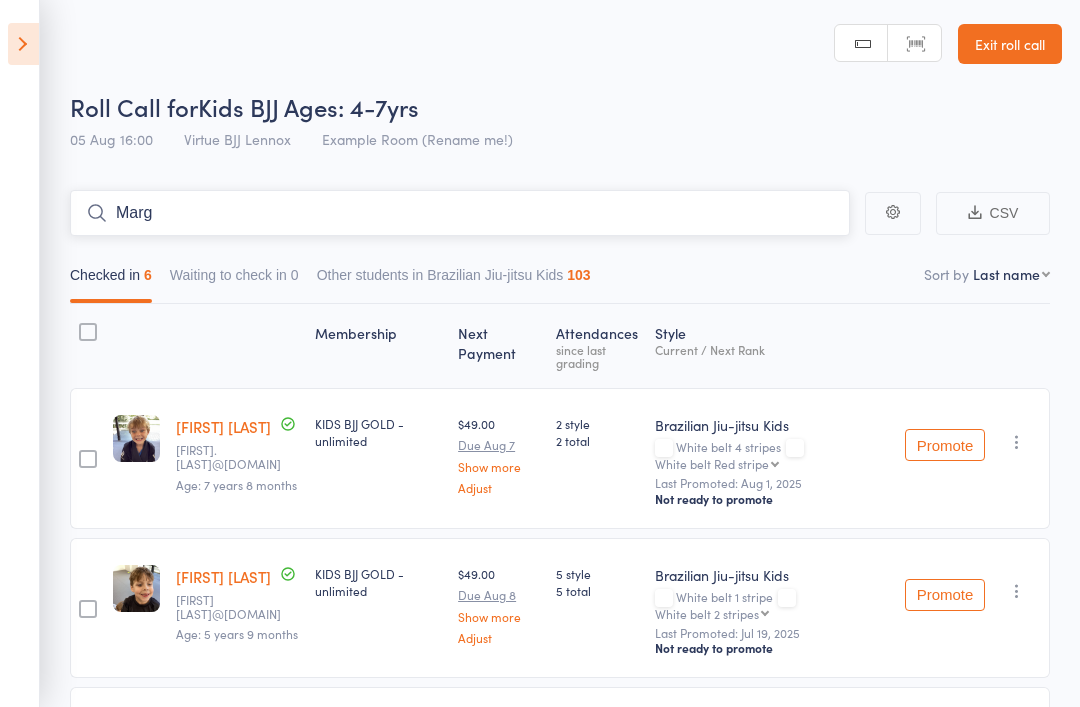 click on "Marg" at bounding box center (460, 213) 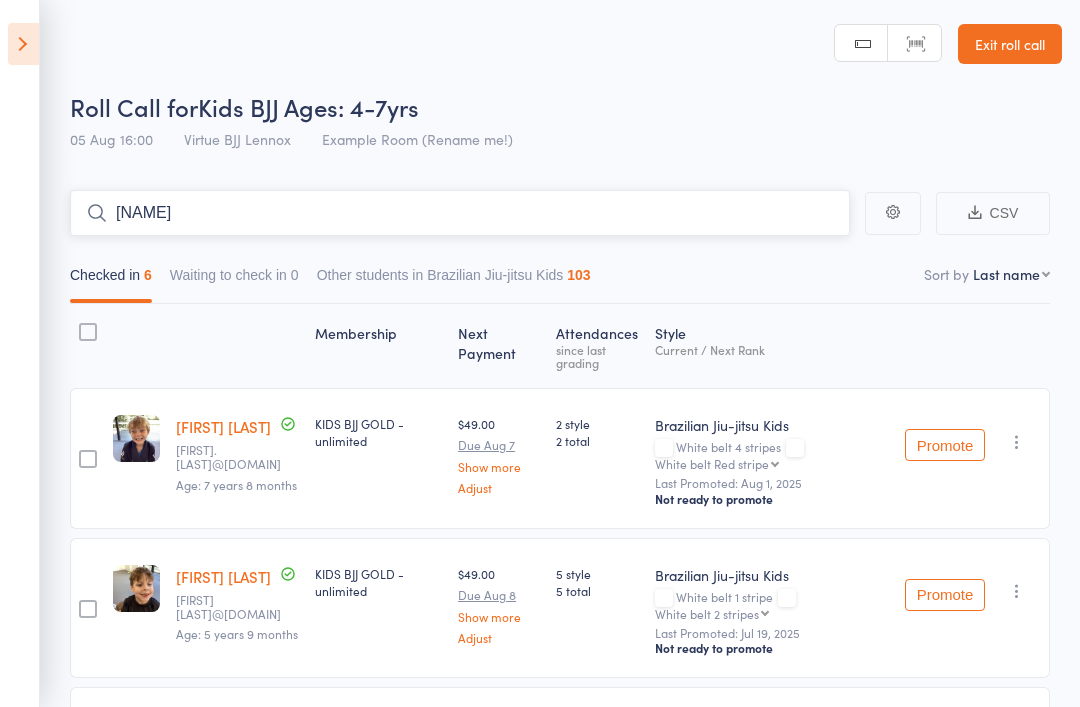 click on "Margot" at bounding box center (460, 213) 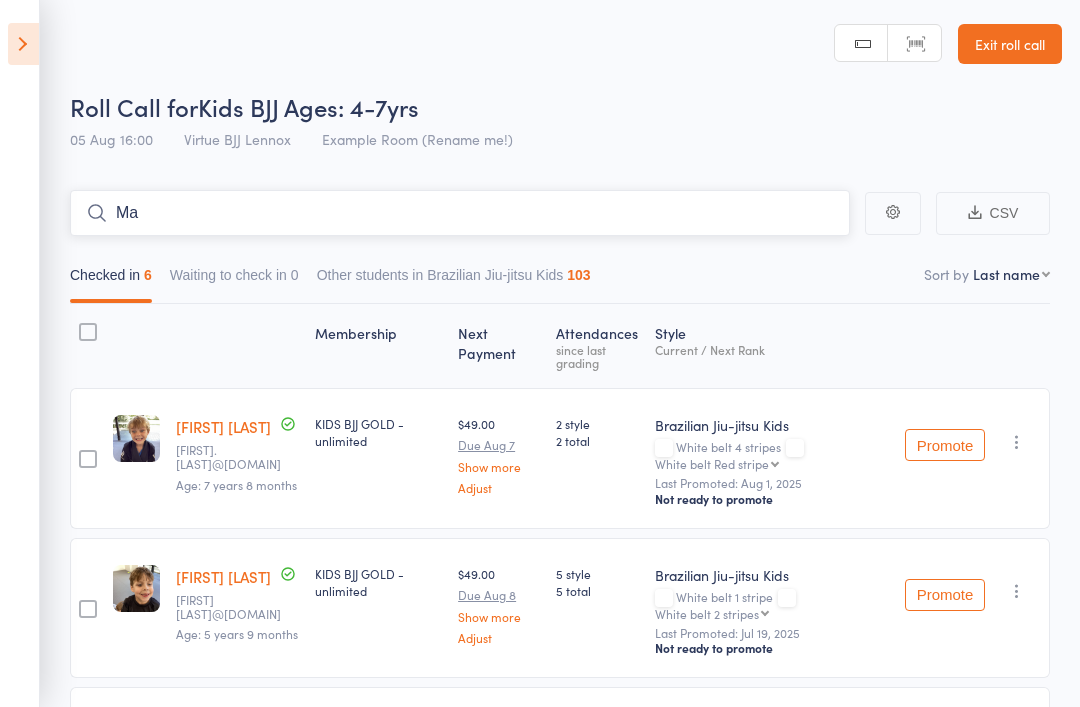 type on "M" 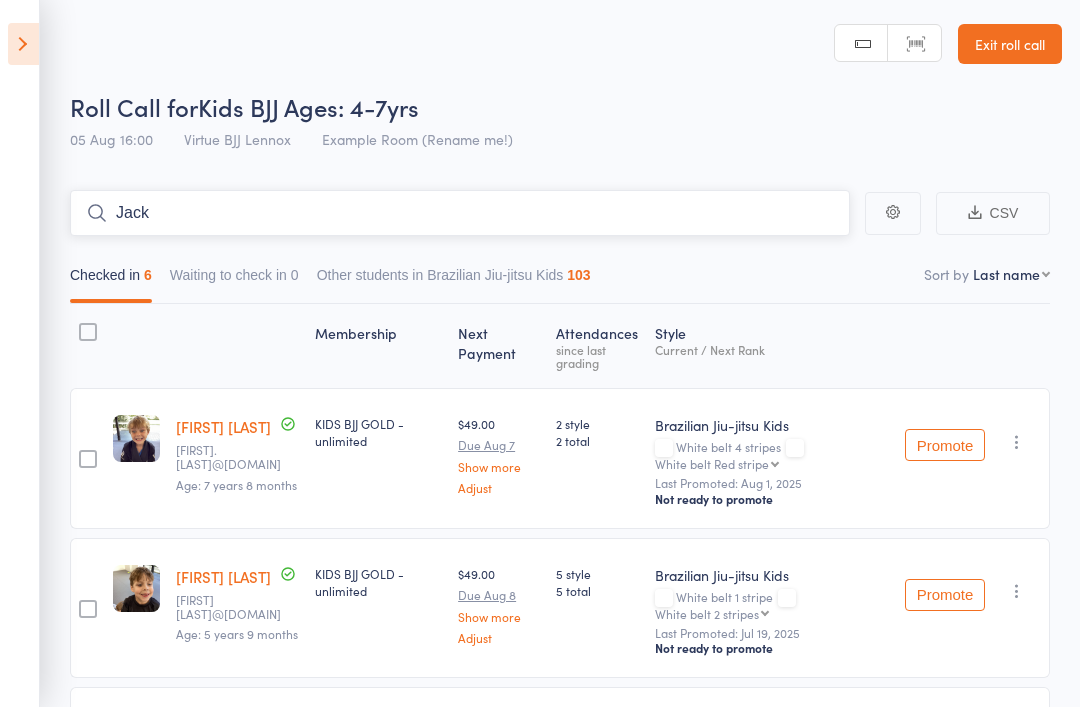 click on "Jack" at bounding box center [460, 213] 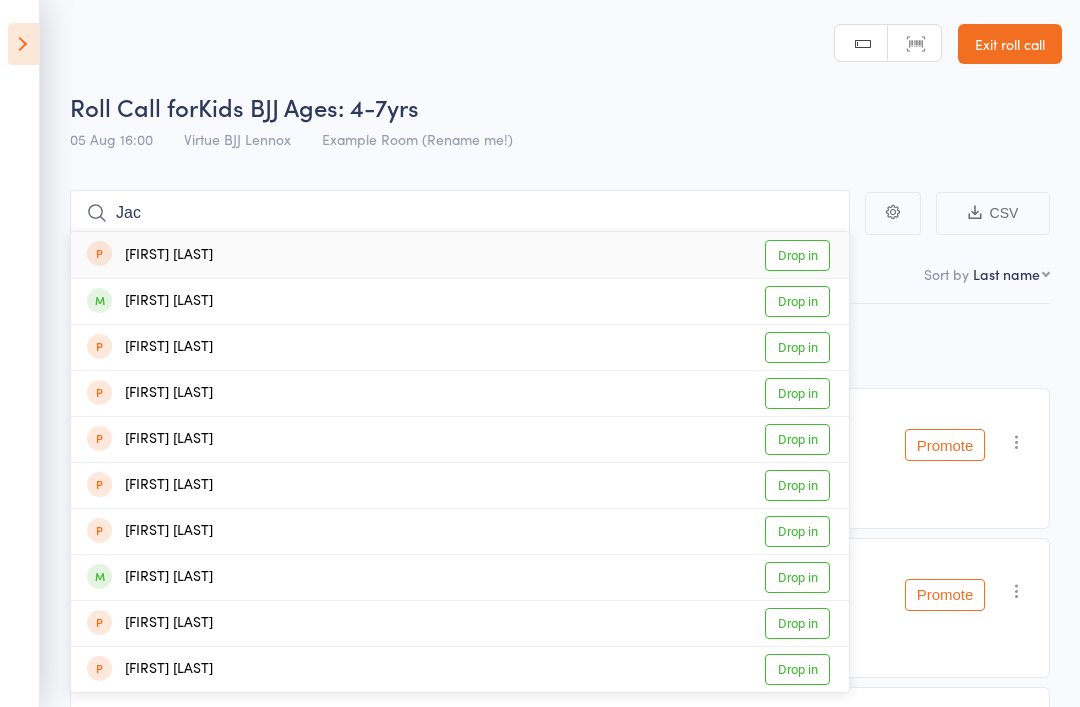 scroll, scrollTop: 42, scrollLeft: 0, axis: vertical 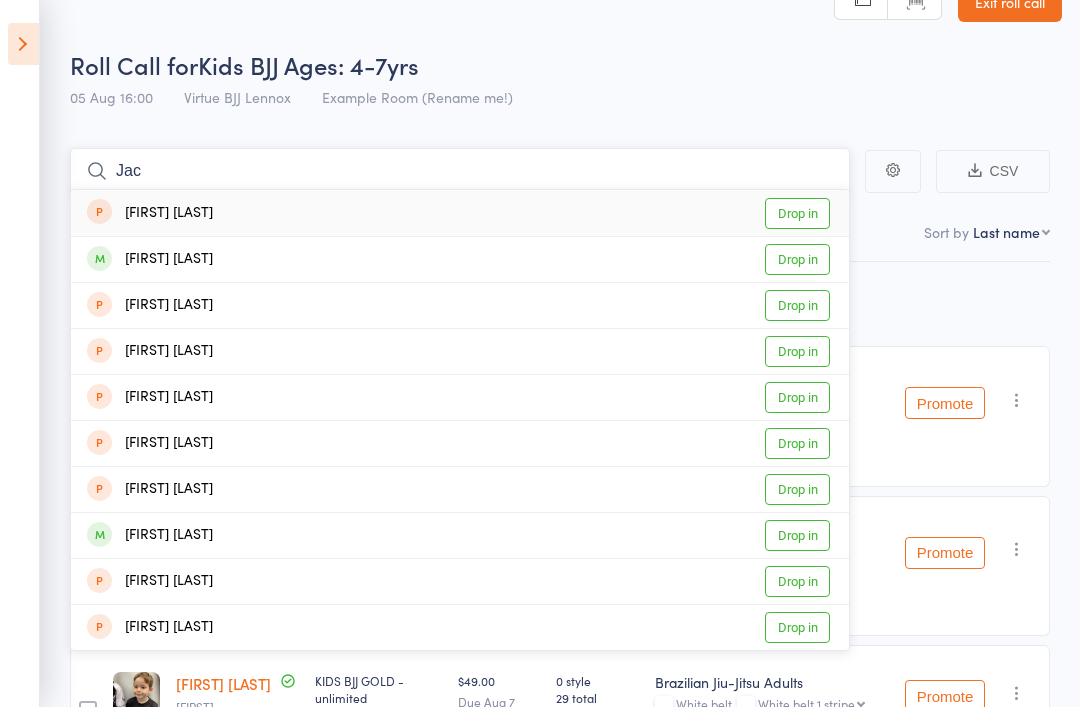 type on "Jac" 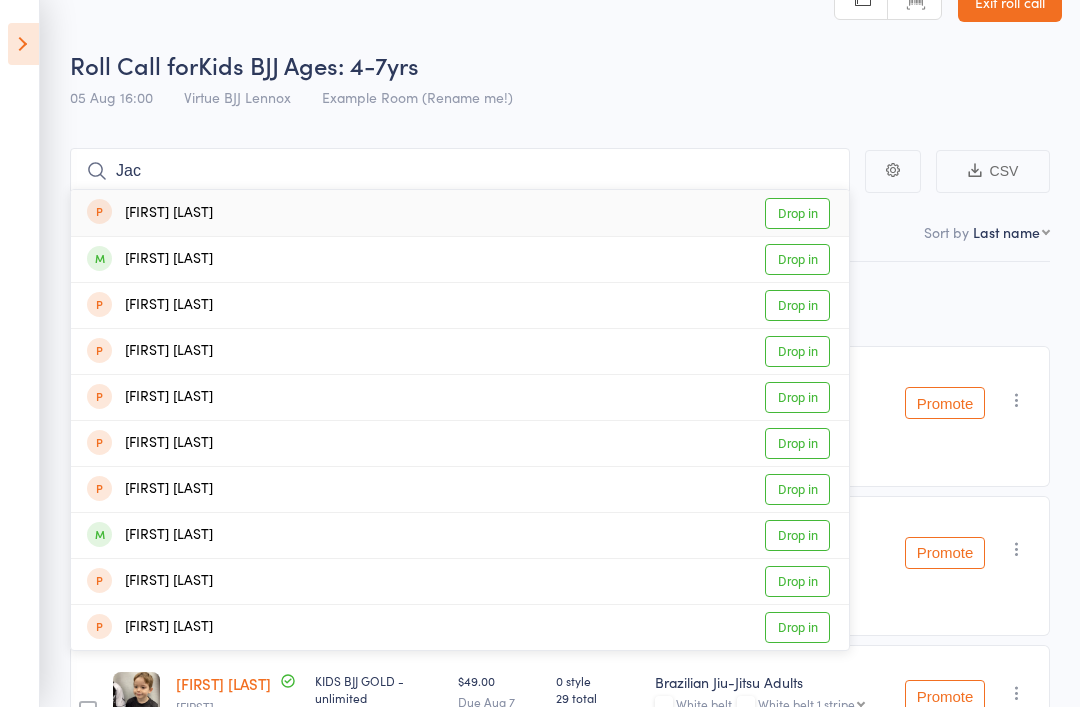 click on "Drop in" at bounding box center (797, 535) 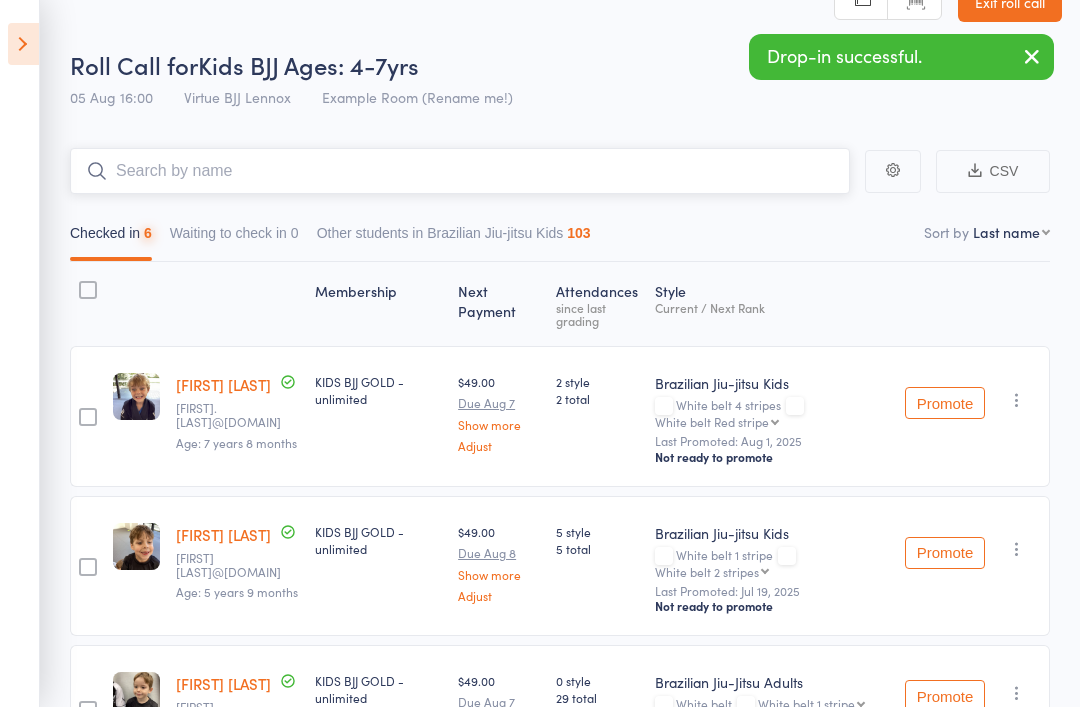 click at bounding box center (460, 171) 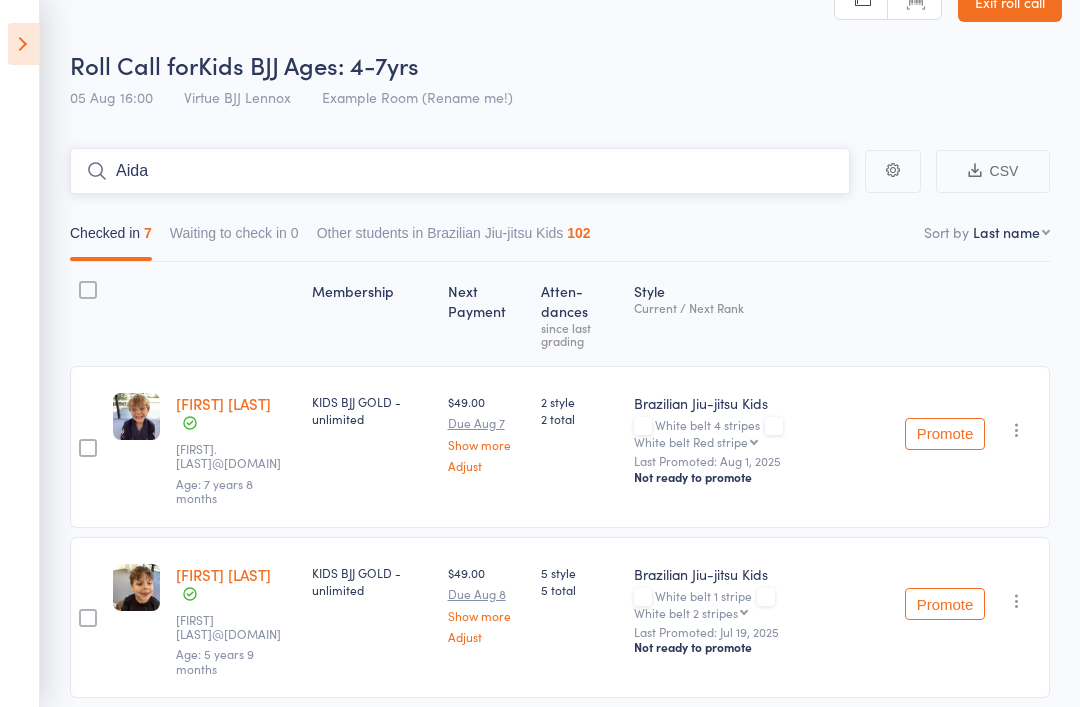 click on "Aida" at bounding box center (460, 171) 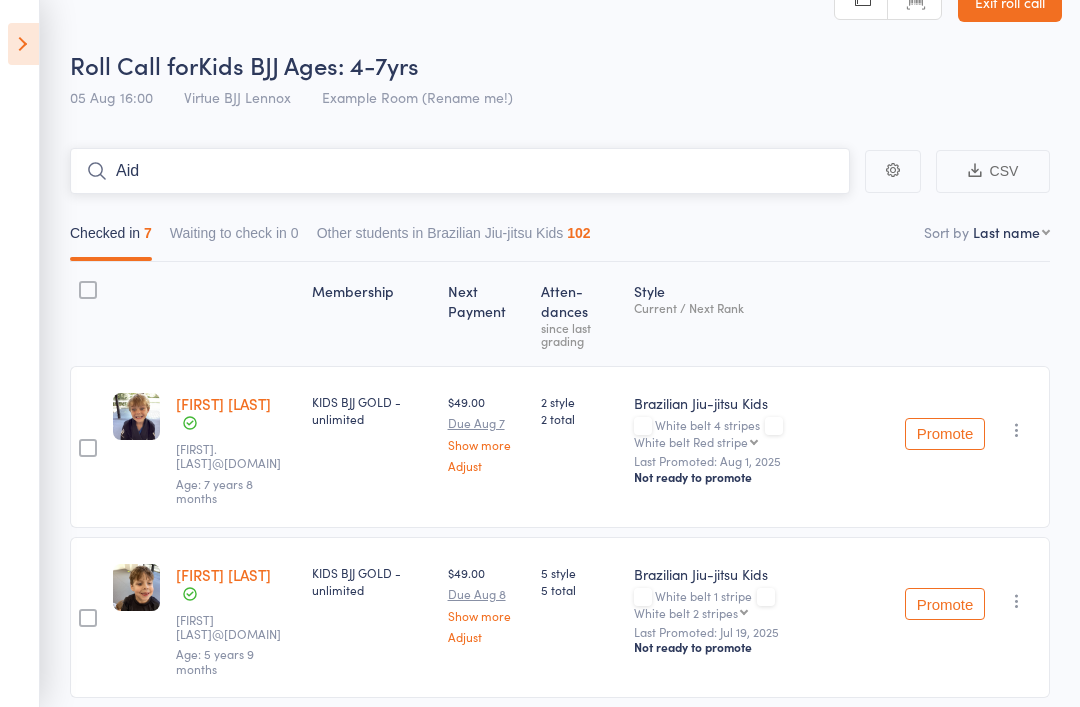 click on "Aid" at bounding box center (460, 171) 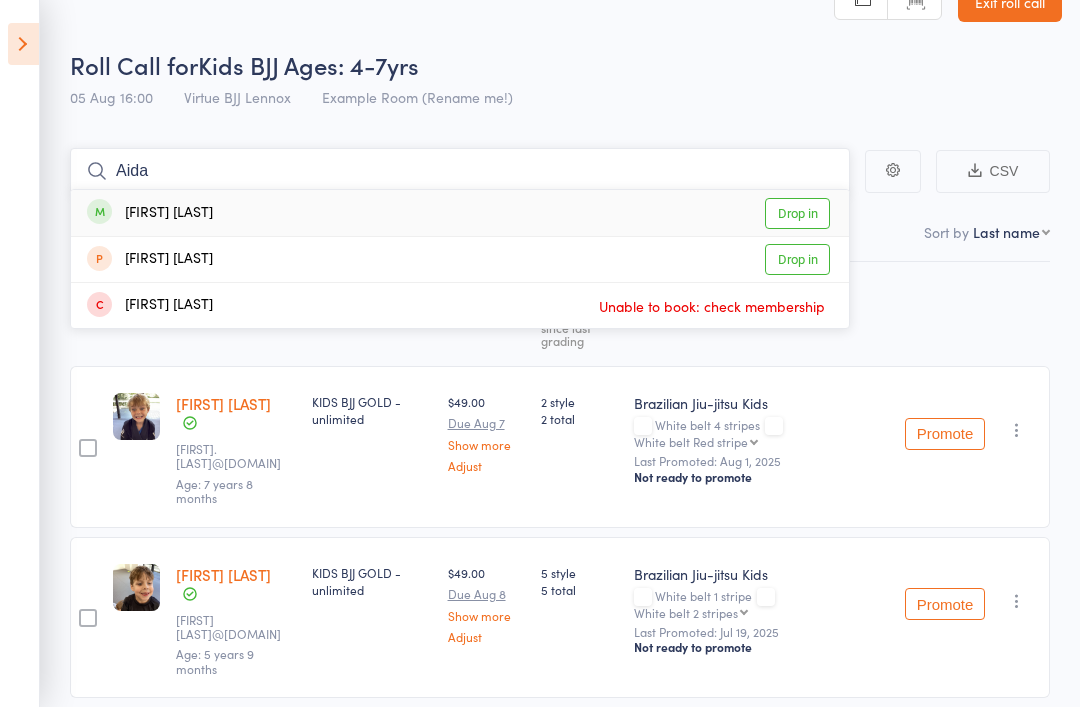 type on "Aida" 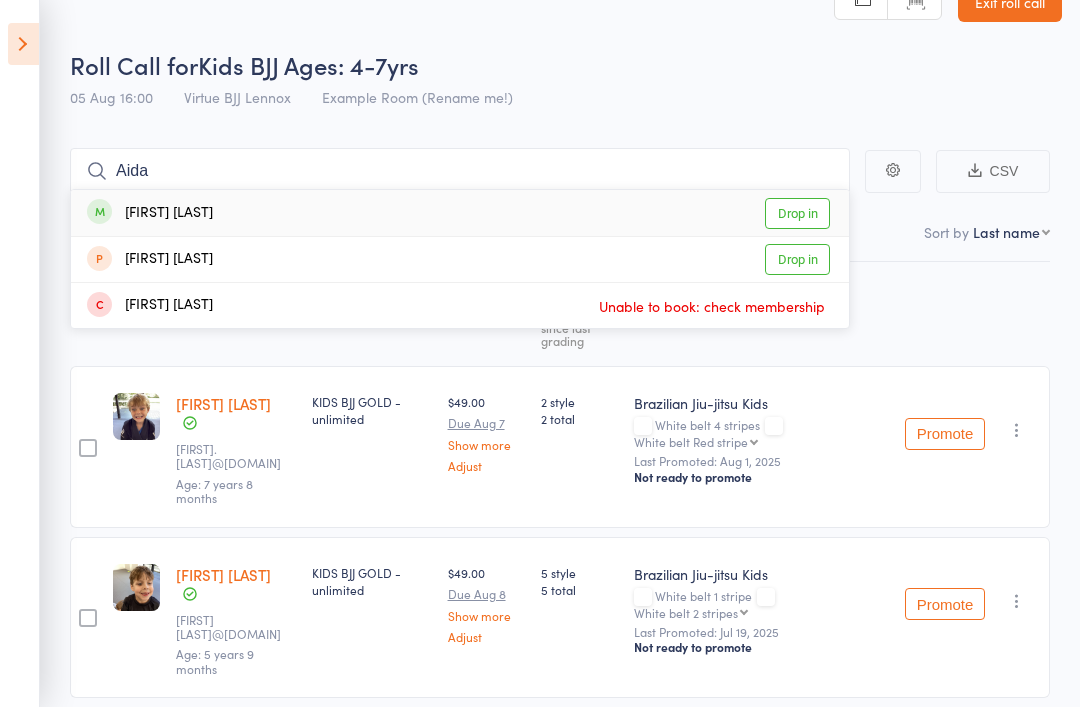 click on "Drop in" at bounding box center (797, 213) 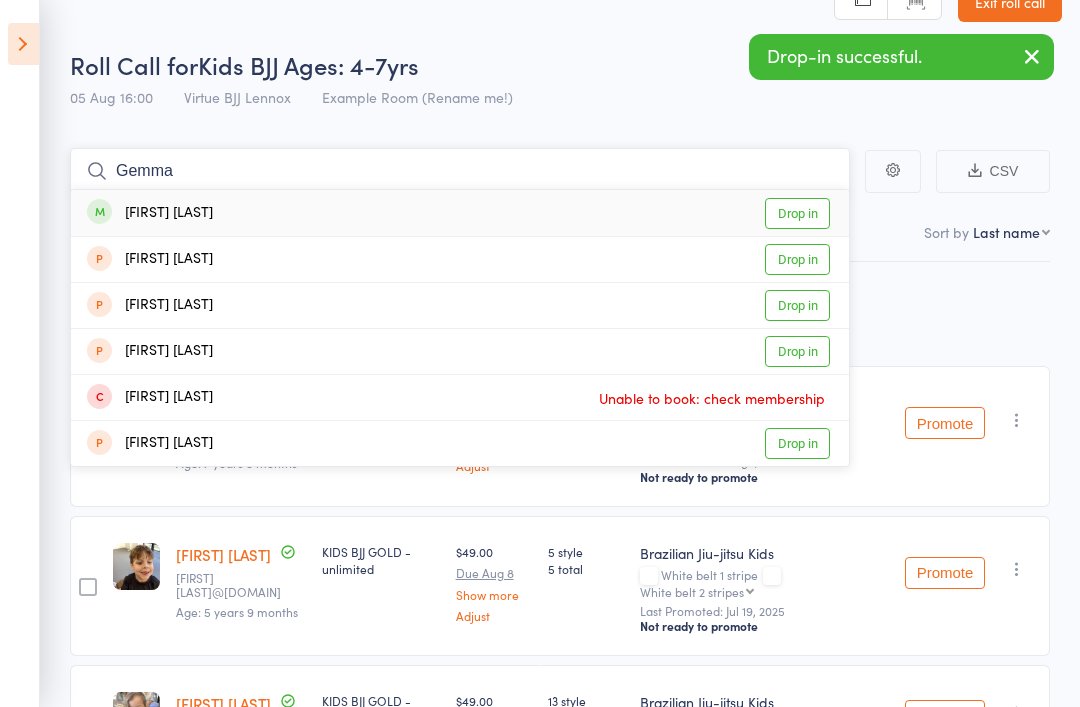 type on "Gemma" 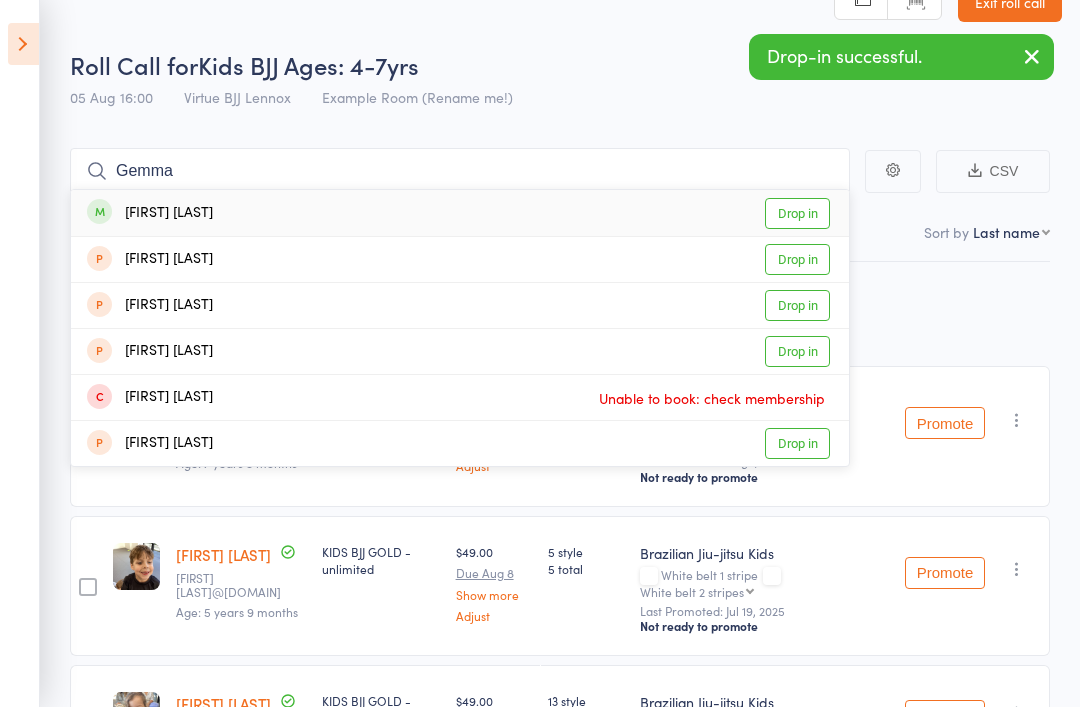 click on "Drop in" at bounding box center (797, 213) 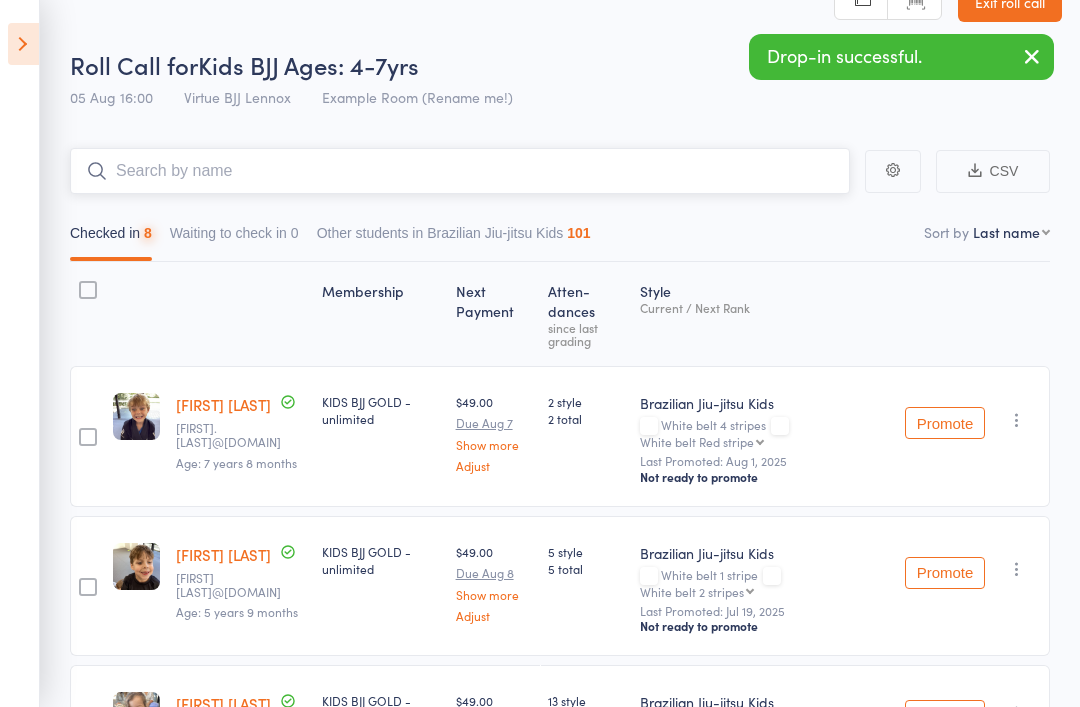 click at bounding box center (460, 171) 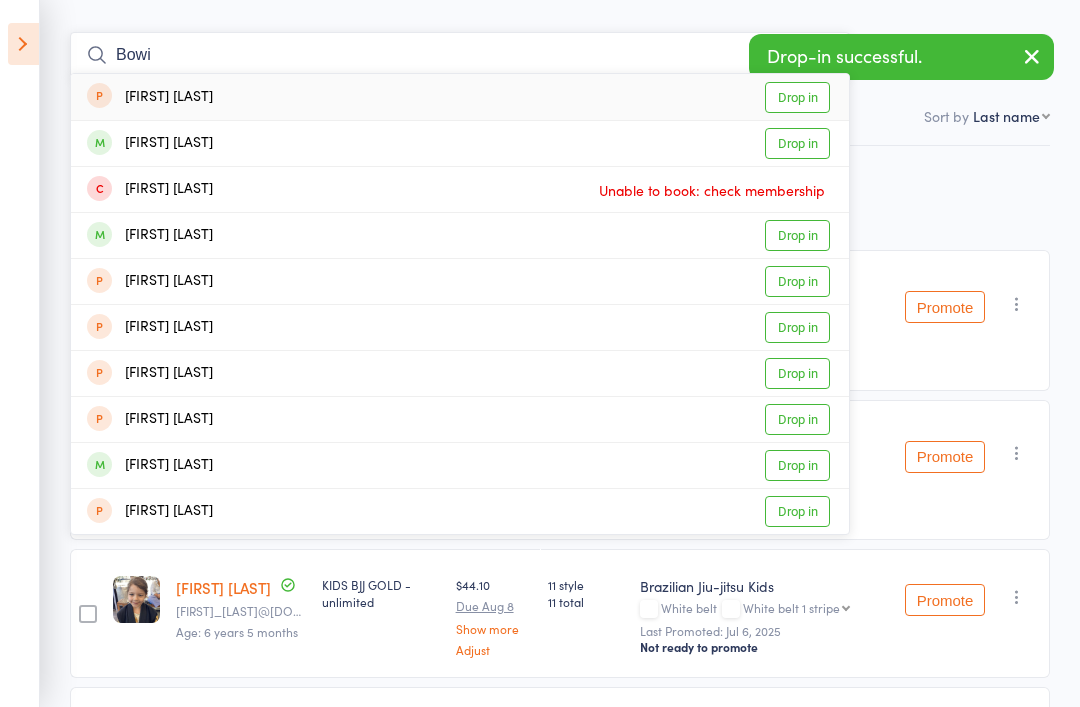 scroll, scrollTop: 159, scrollLeft: 0, axis: vertical 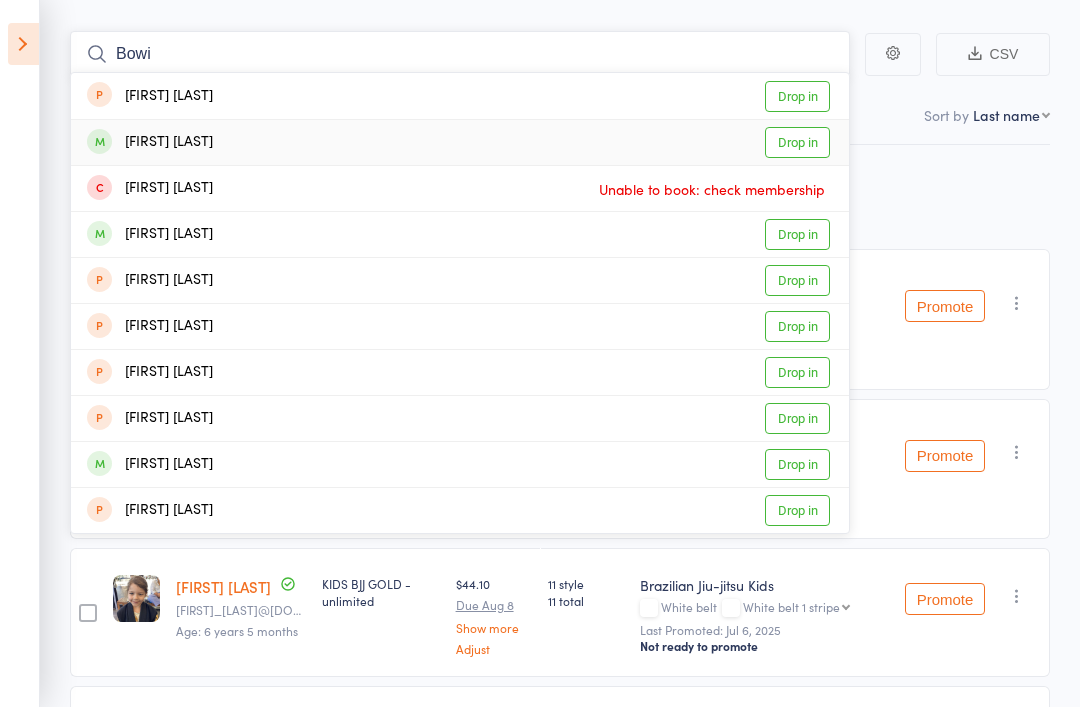 type on "Bowi" 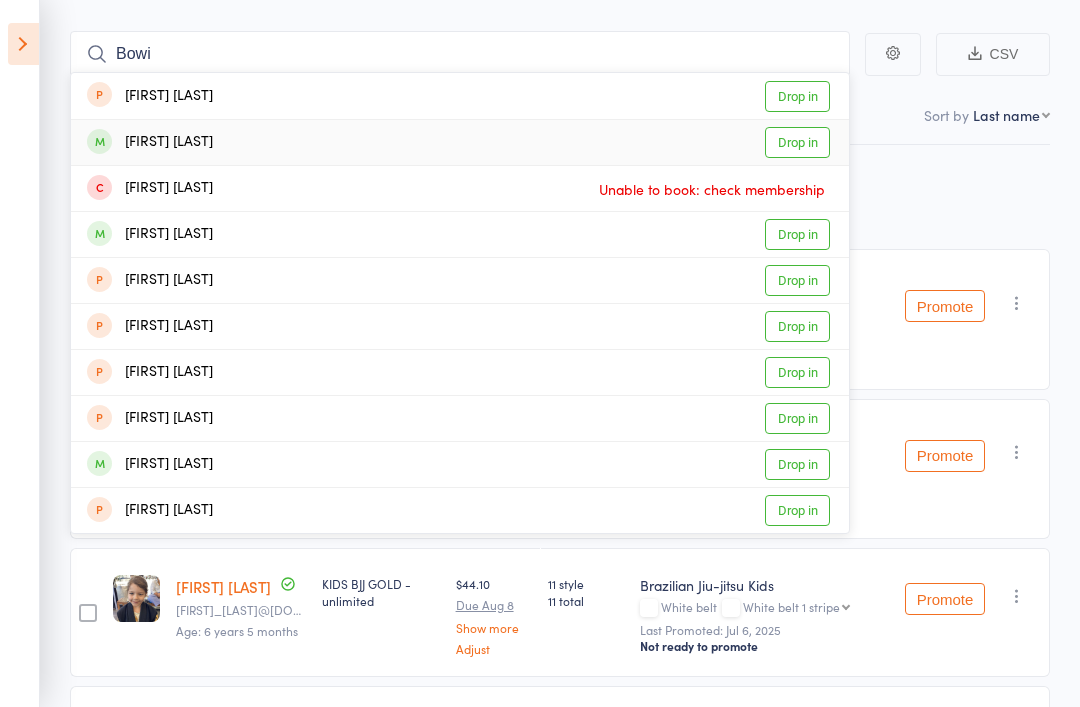 click on "Drop in" at bounding box center [797, 142] 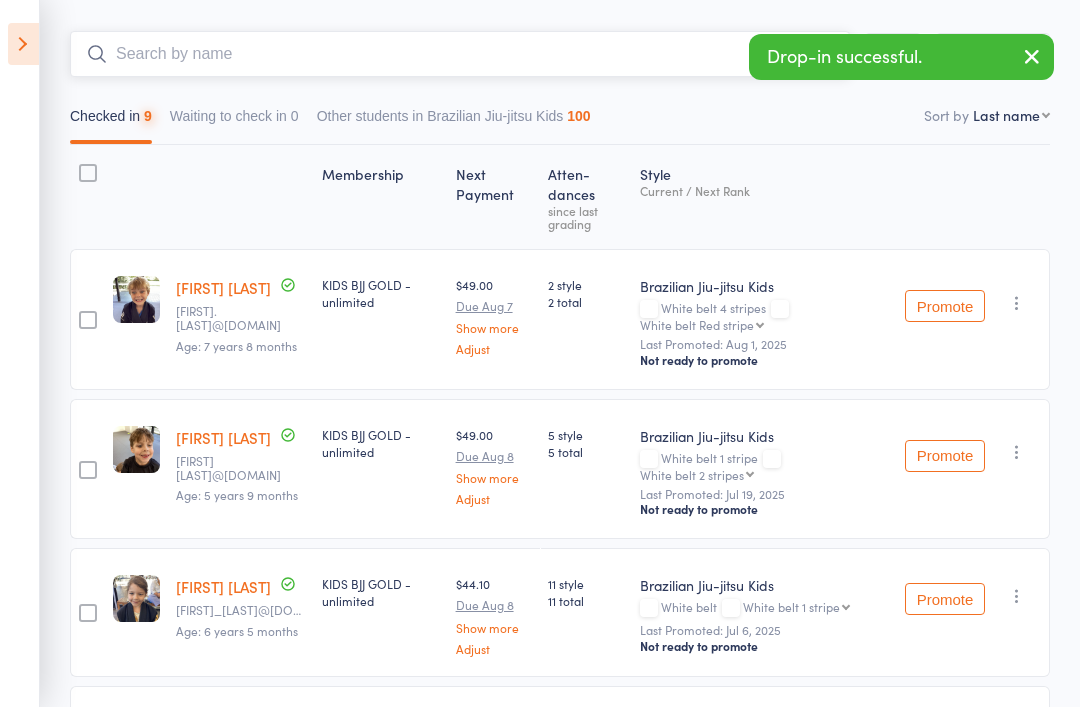 click at bounding box center [460, 54] 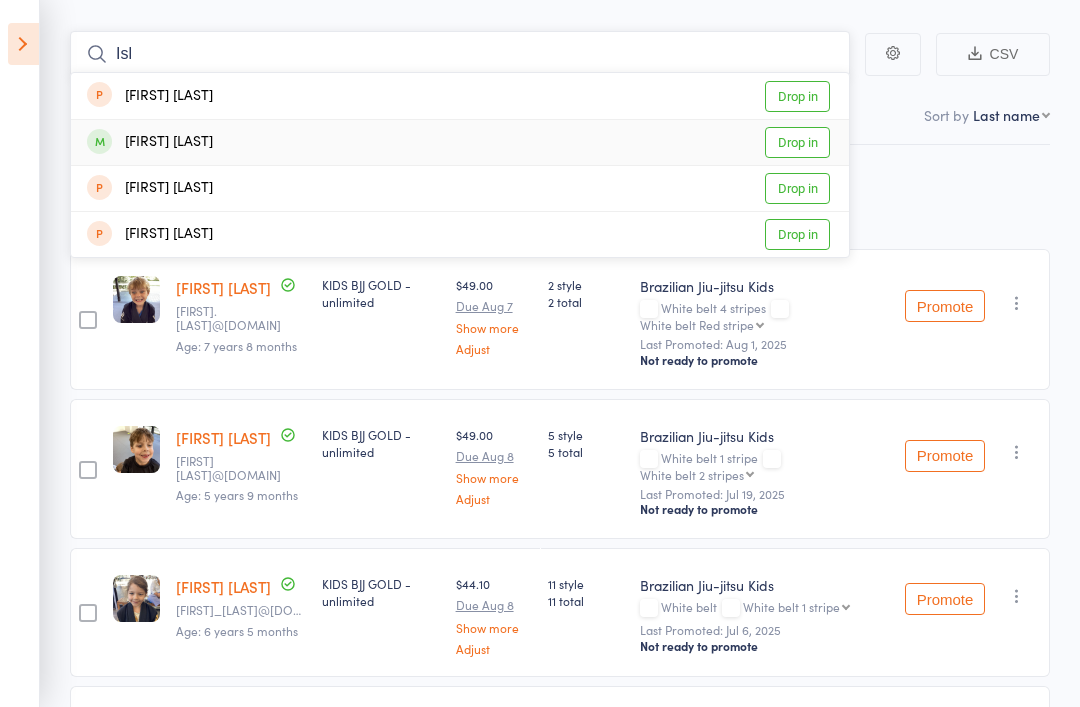 type on "Isl" 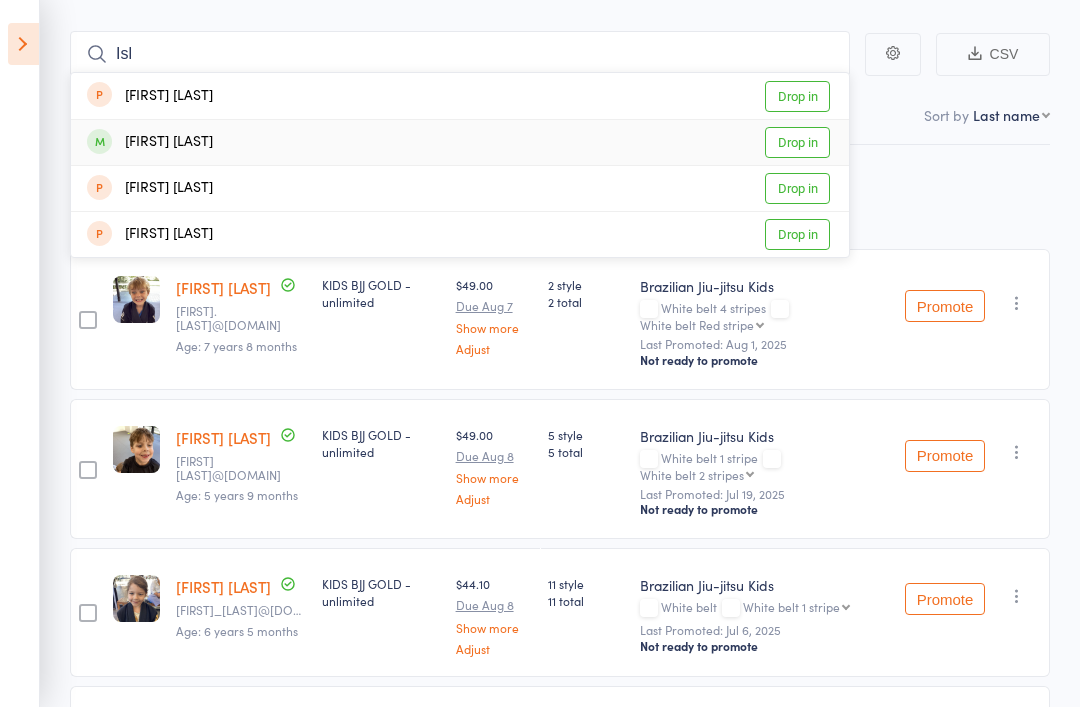 click on "Drop in" at bounding box center (797, 142) 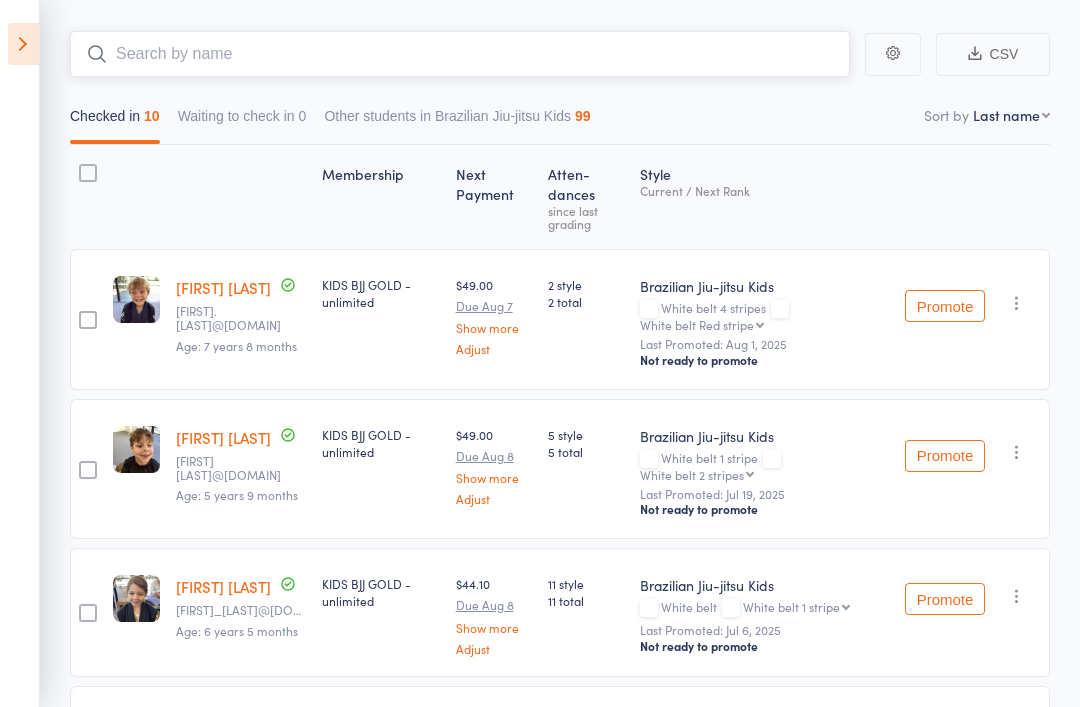 click at bounding box center (460, 54) 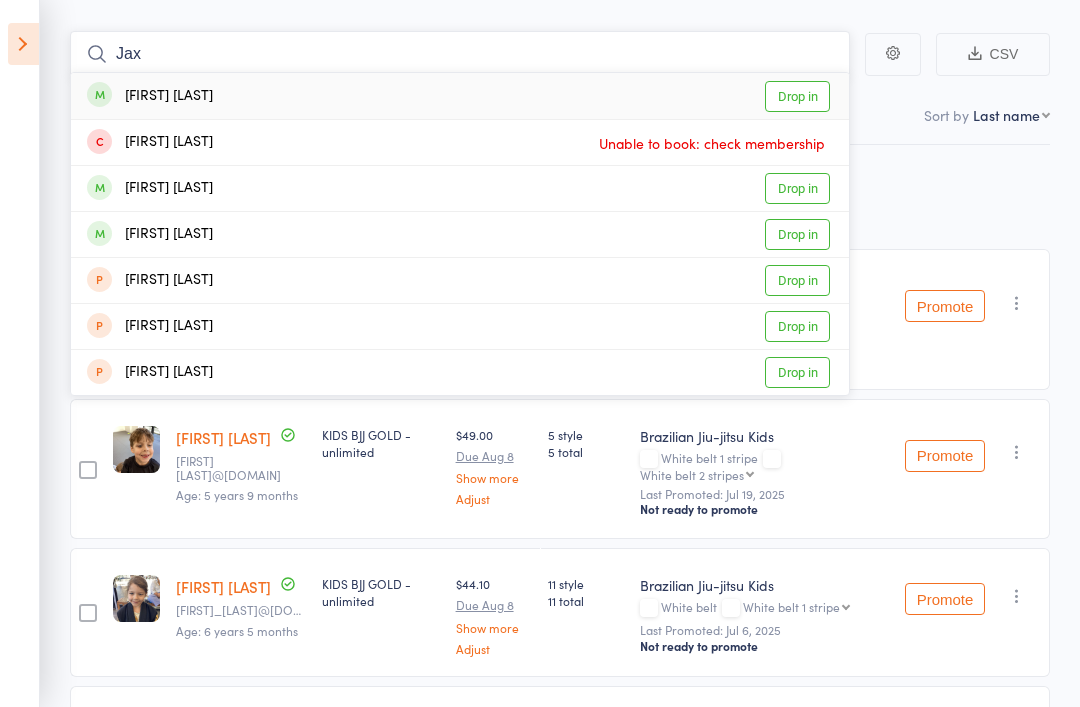 type on "Jax" 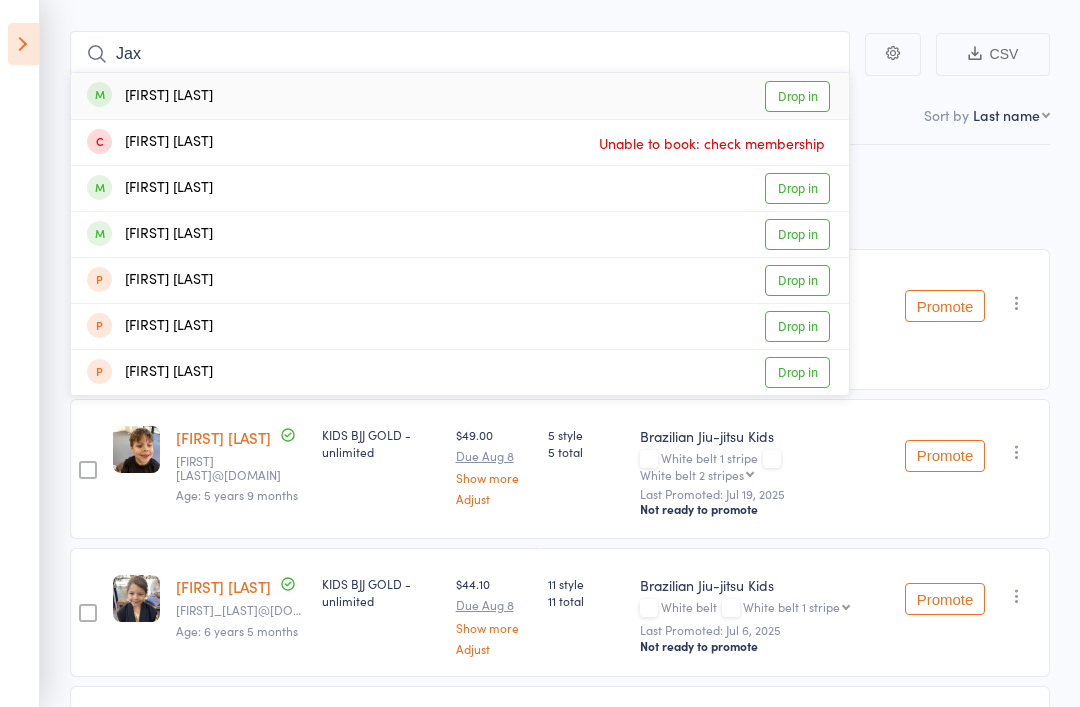 click on "Drop in" at bounding box center (797, 96) 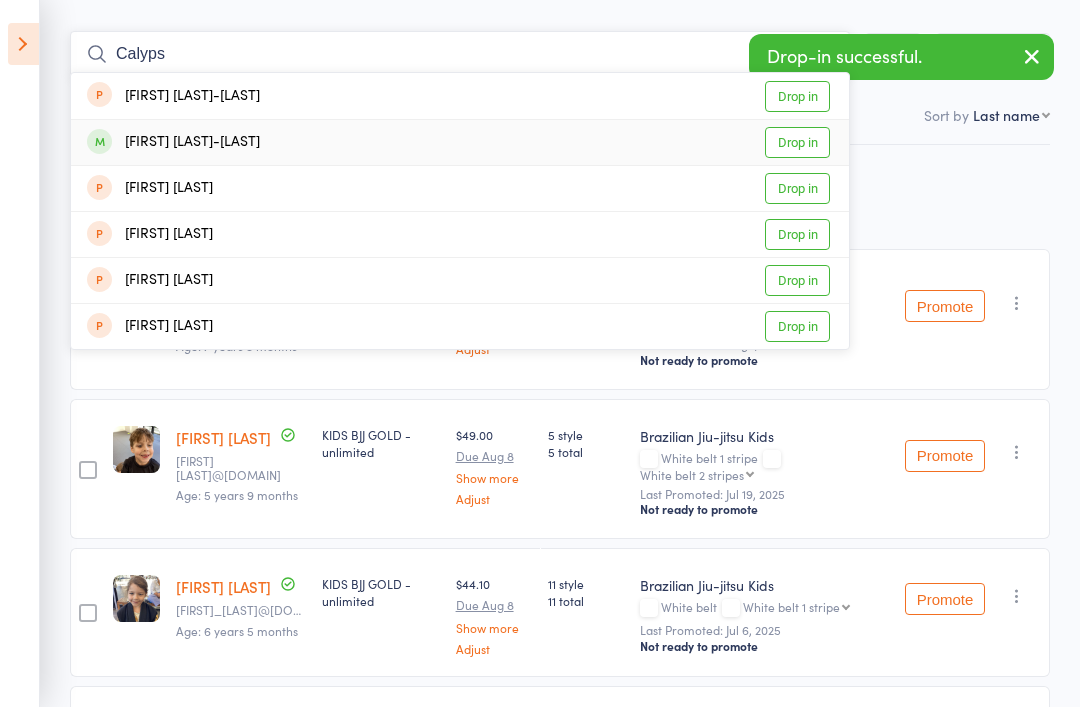 type on "Calyps" 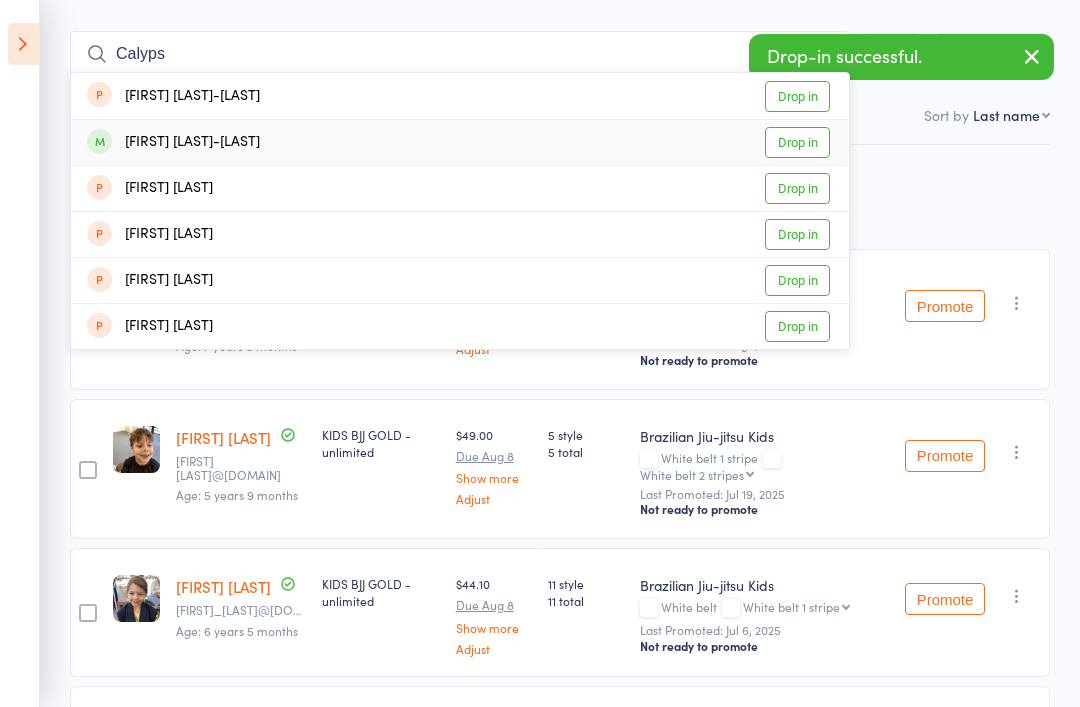 click on "Drop in" at bounding box center [797, 142] 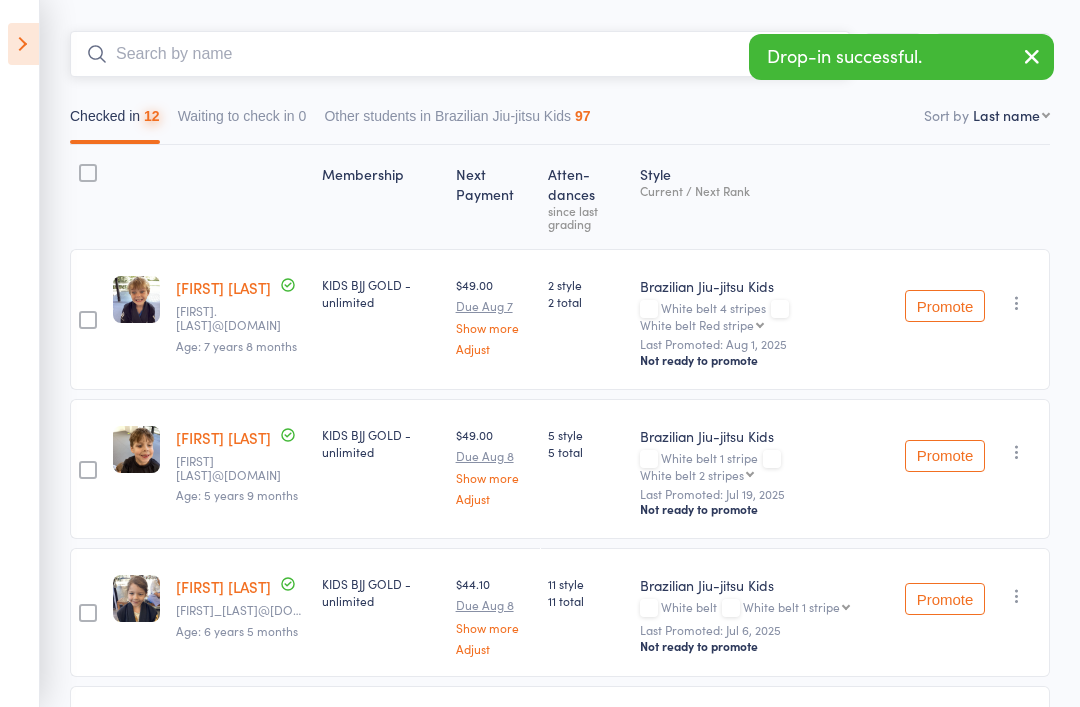 click at bounding box center [460, 54] 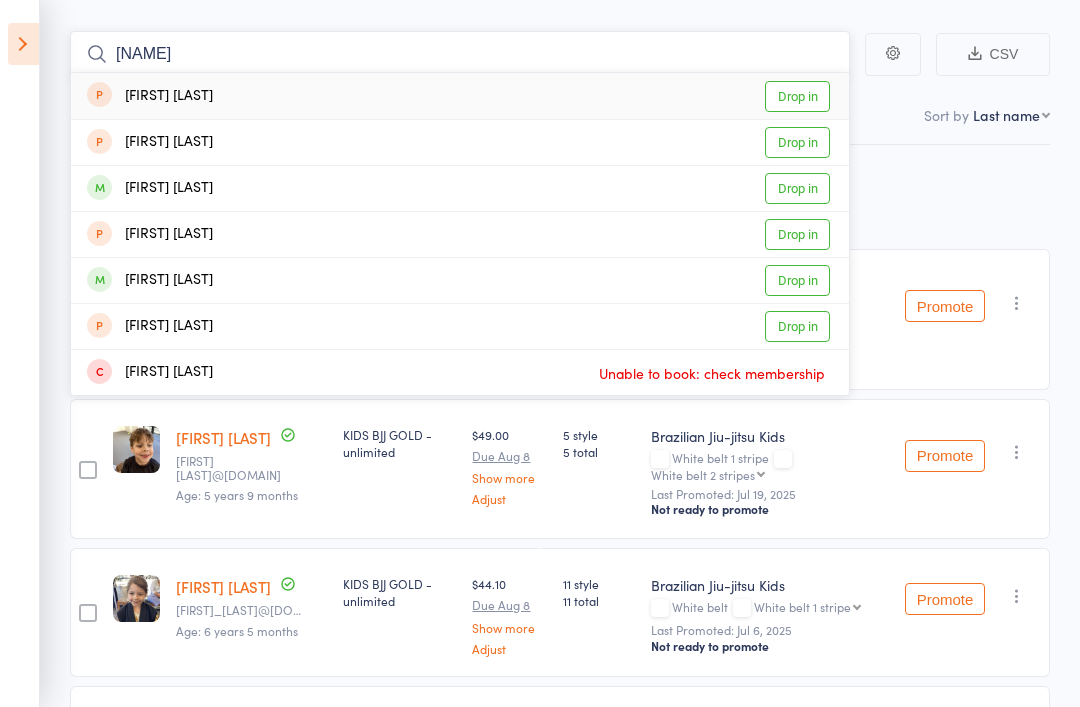 type on "Taye" 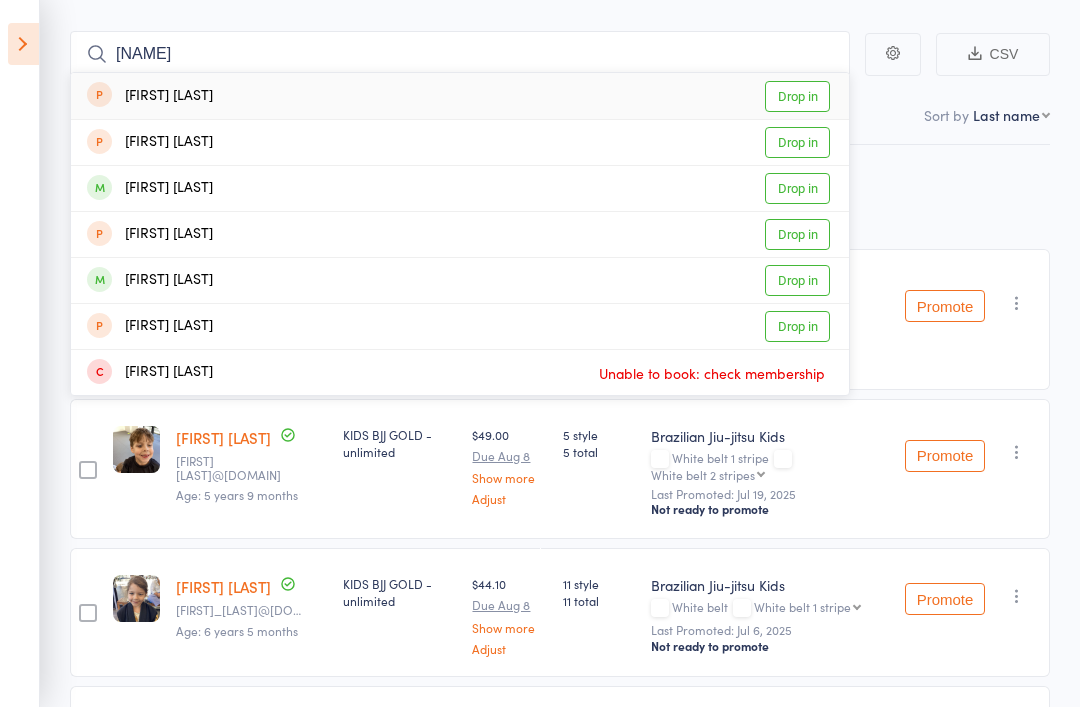 click on "Drop in" at bounding box center (797, 188) 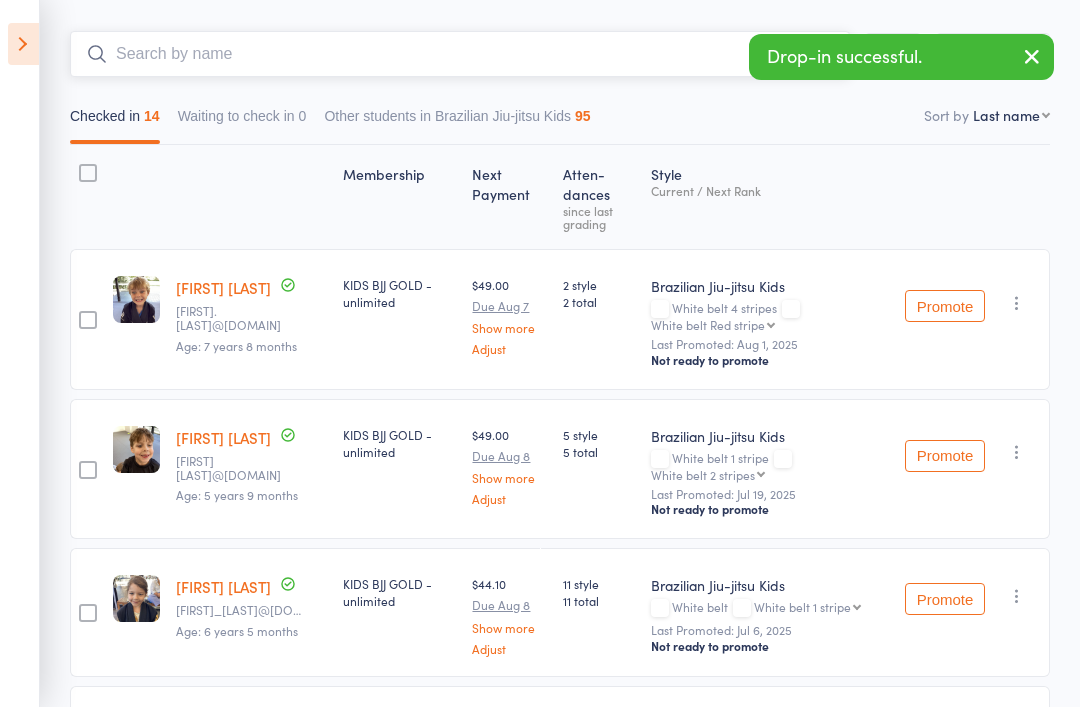 click at bounding box center (460, 54) 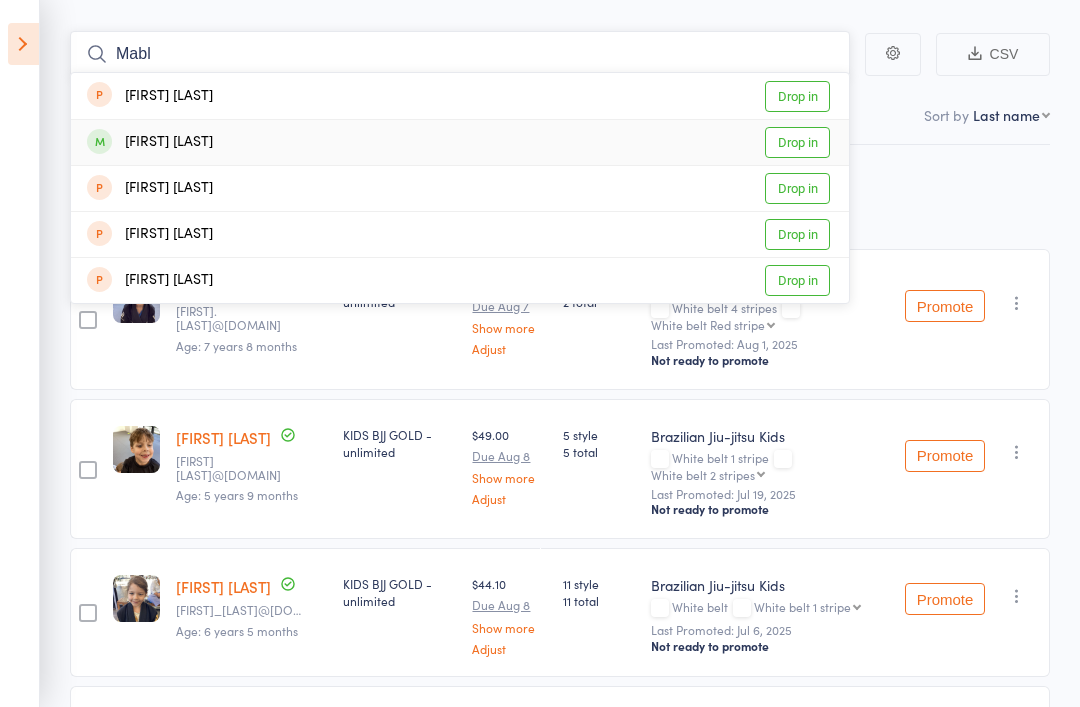 type on "Mabl" 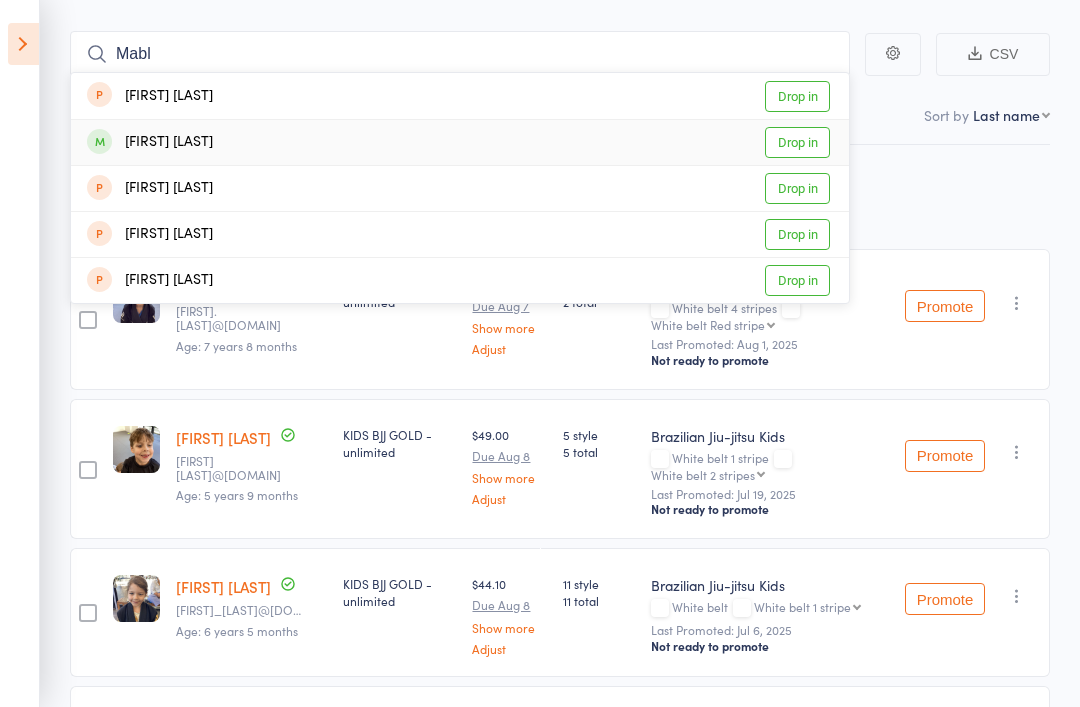 click on "Drop in" at bounding box center (797, 142) 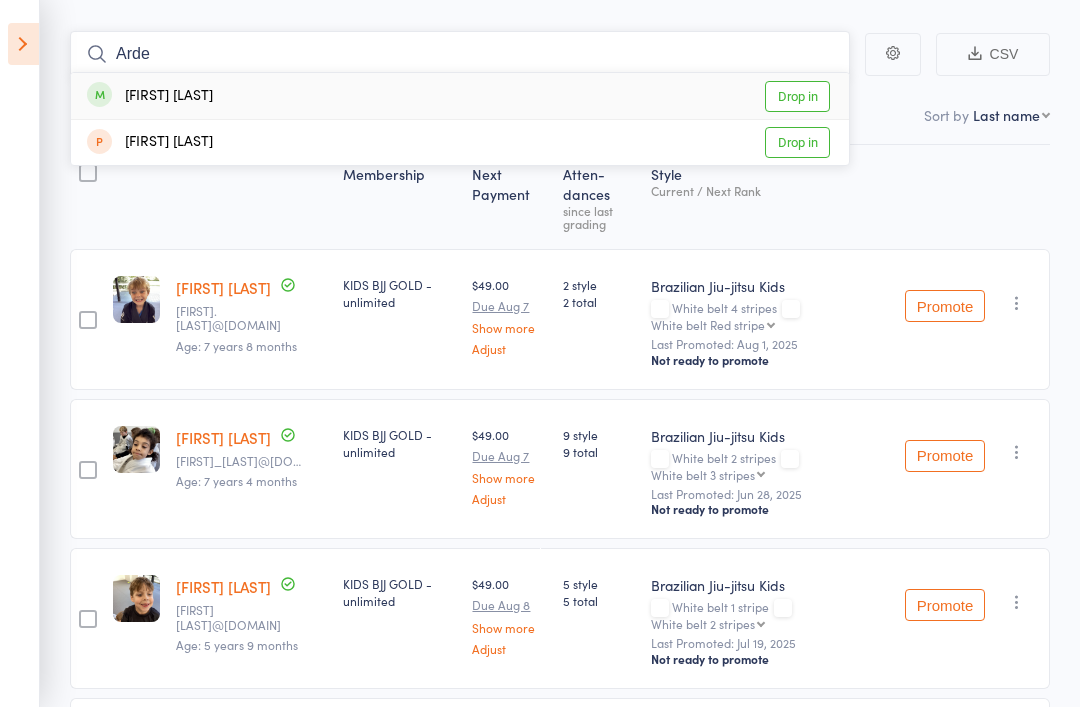 type on "Arde" 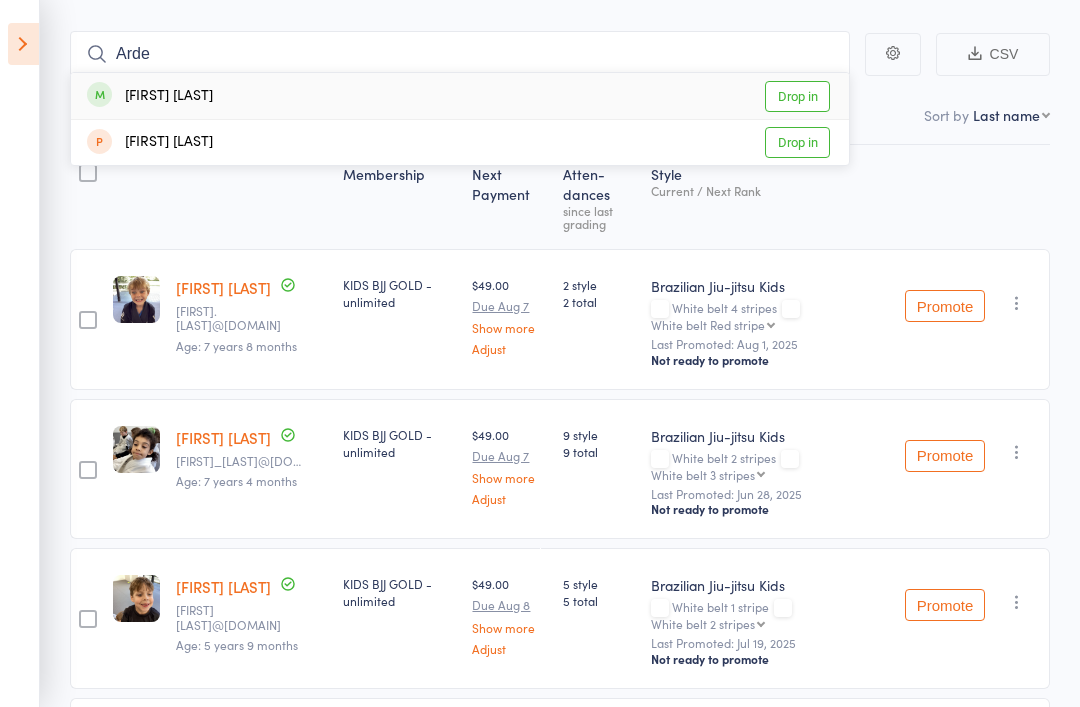 click on "Drop in" at bounding box center (797, 96) 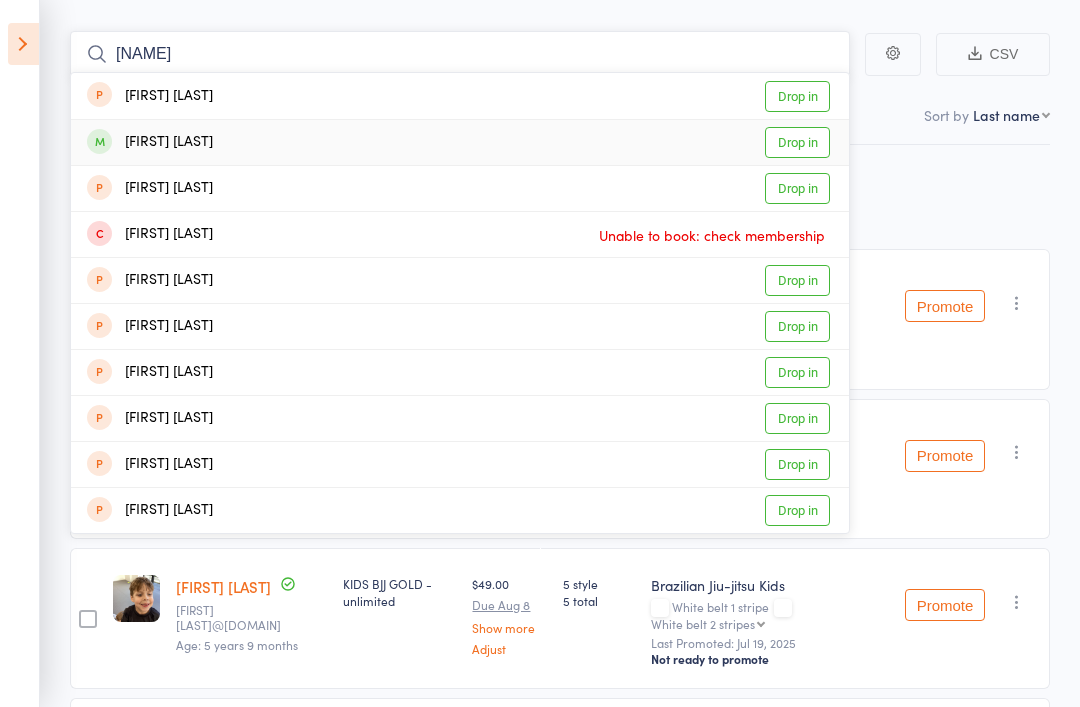 type on "Marlo" 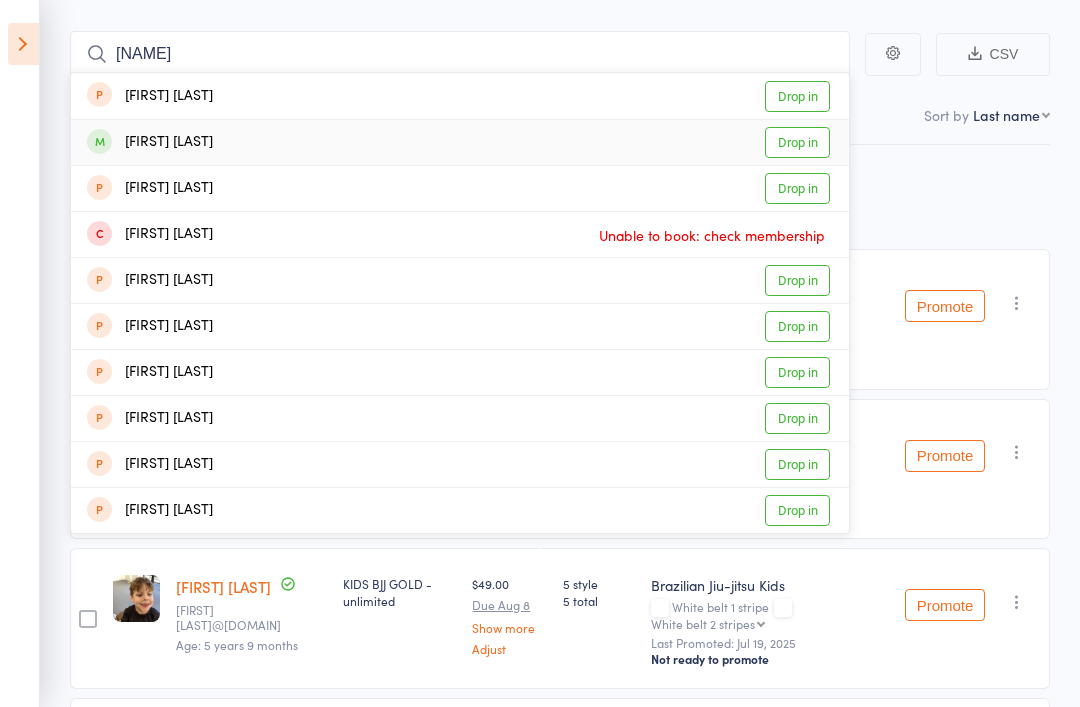 click on "Drop in" at bounding box center [797, 142] 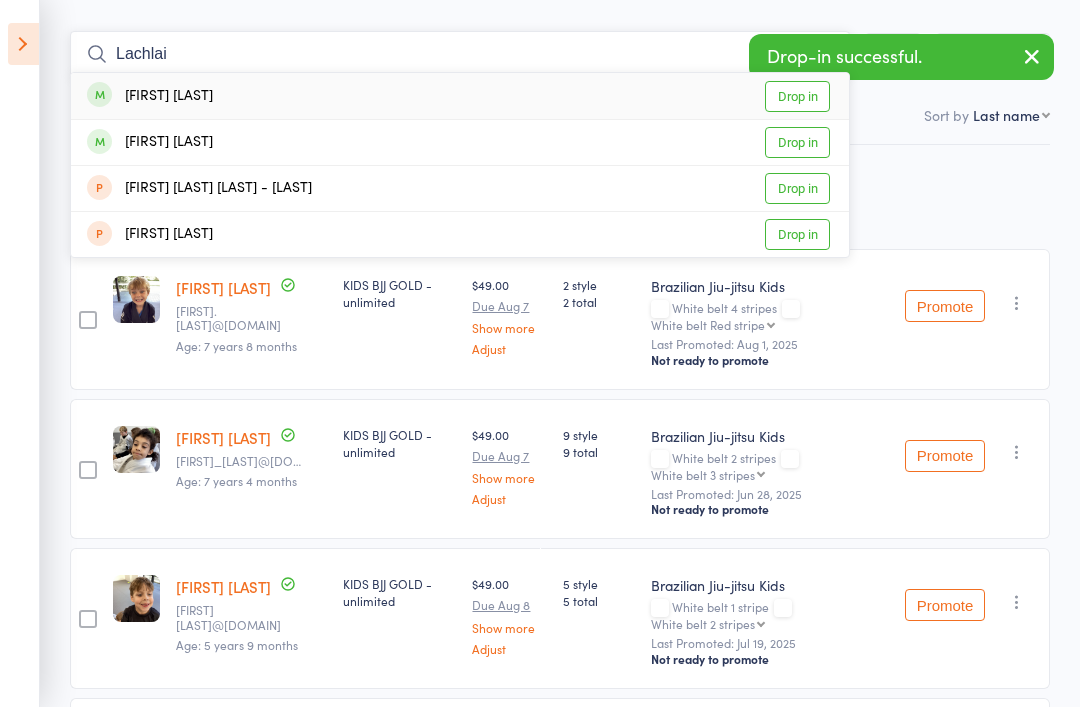 type on "Lachlai" 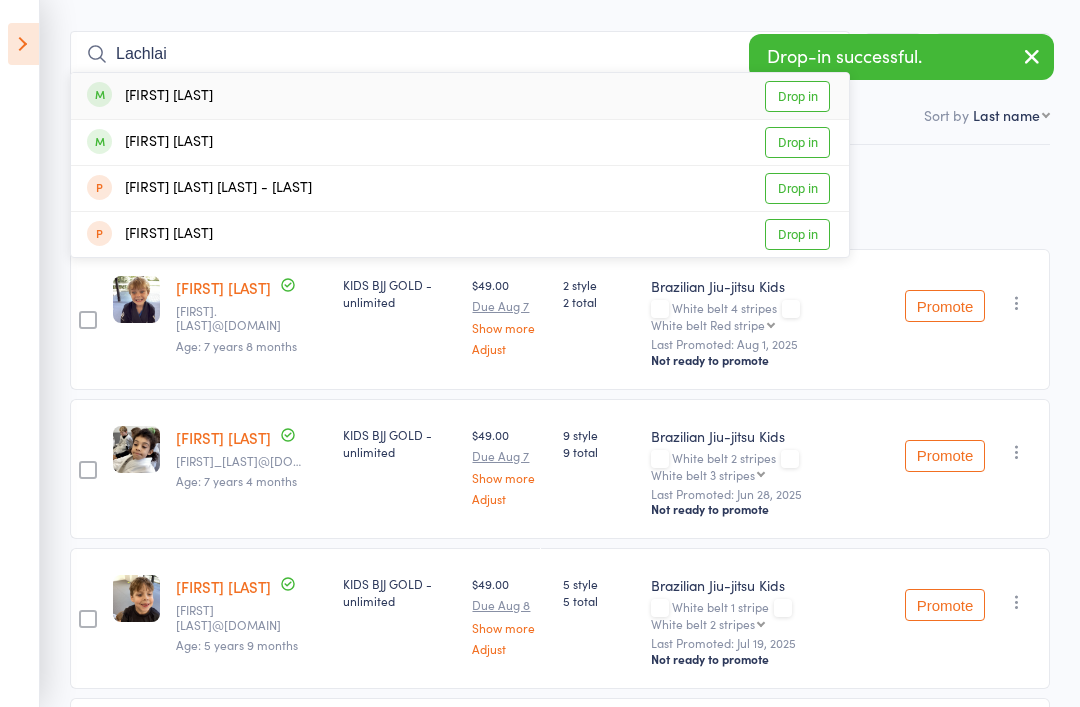 click on "Drop in" at bounding box center (797, 96) 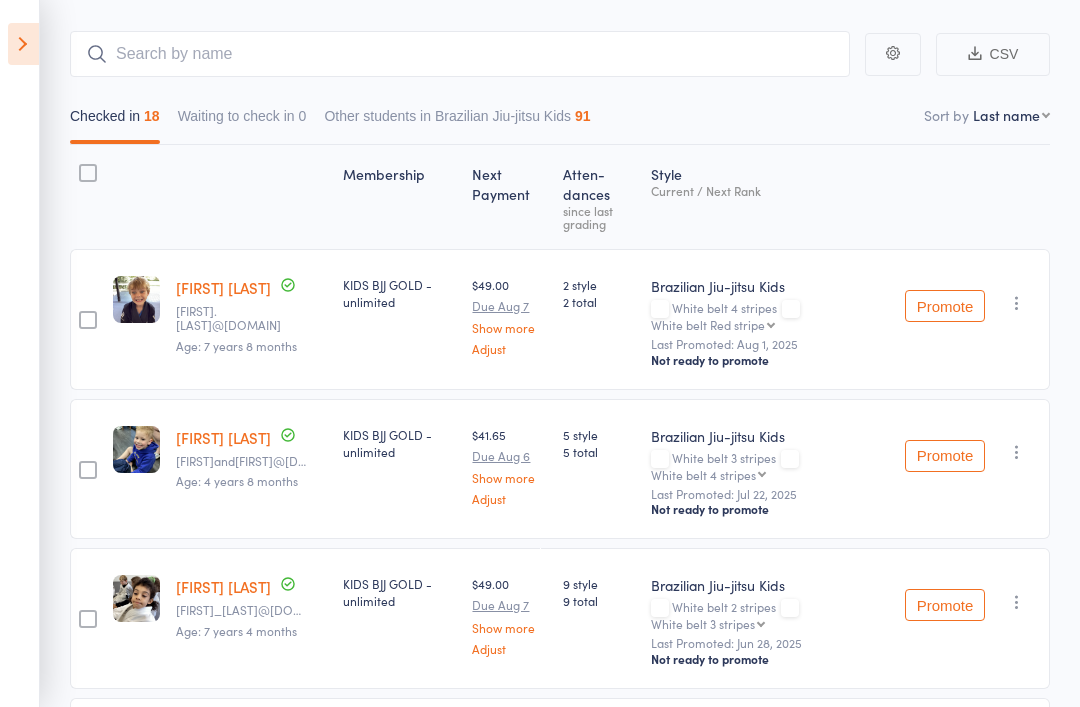 click on "edit" at bounding box center (136, 768) 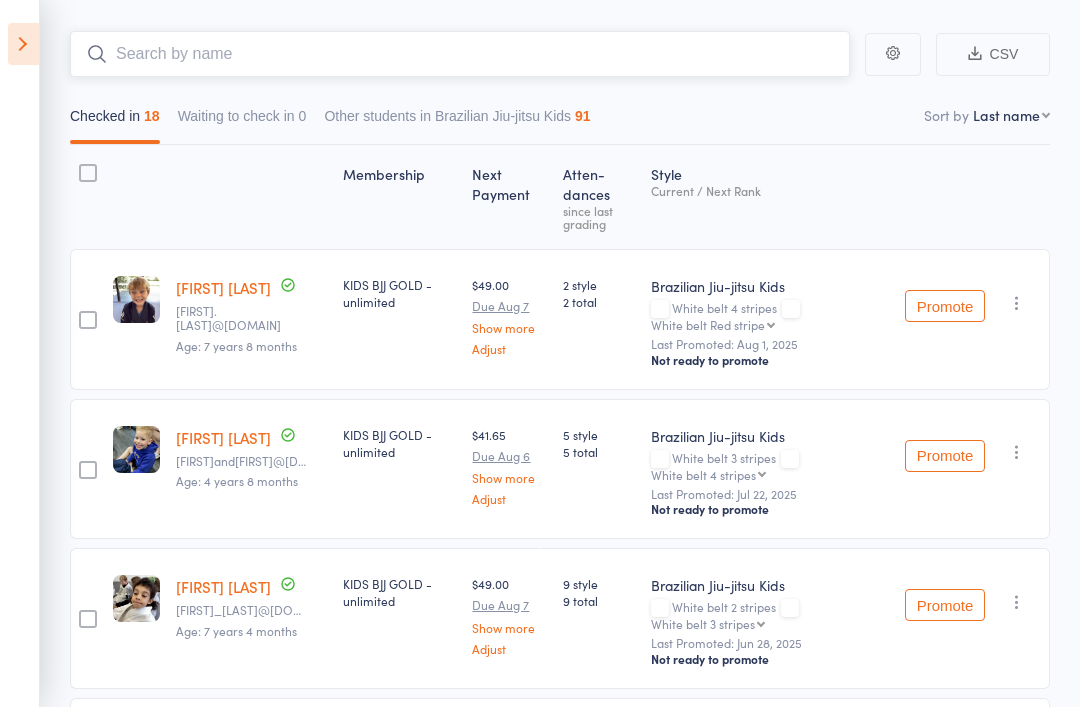 click at bounding box center [460, 54] 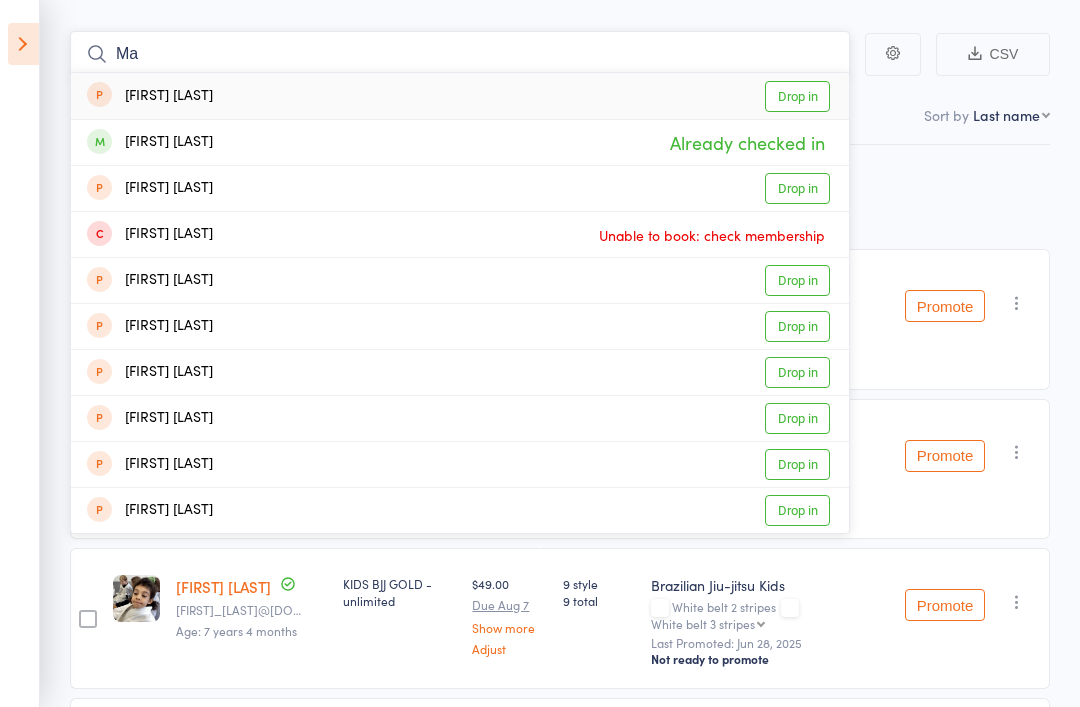 type on "M" 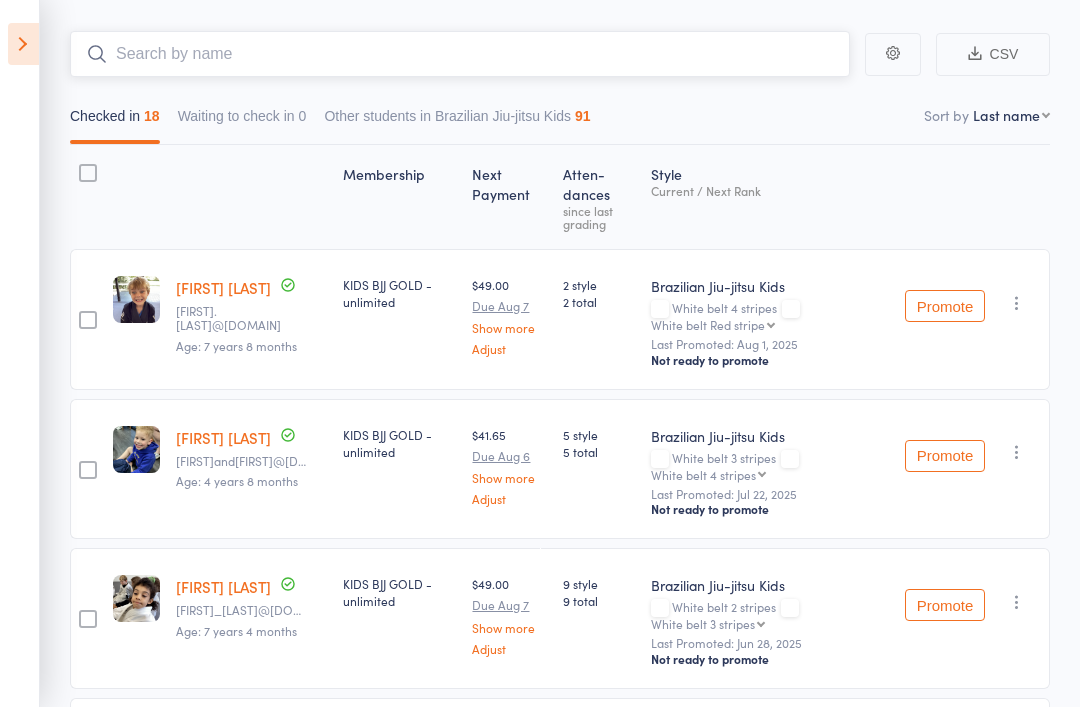 type on "L" 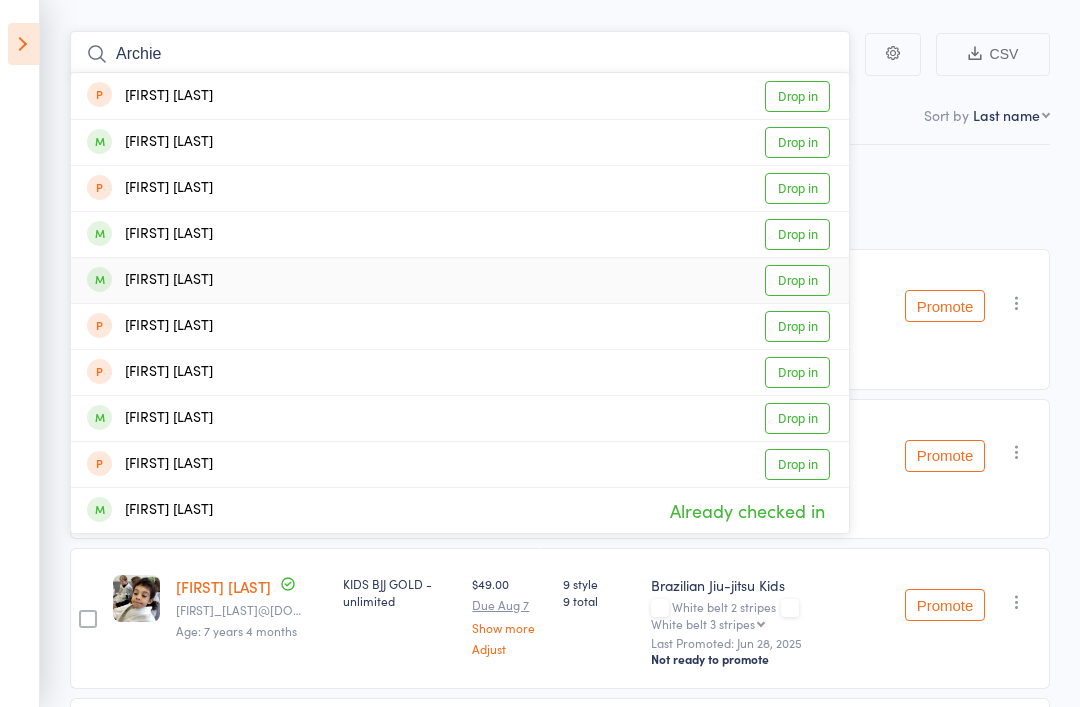 type on "Archie" 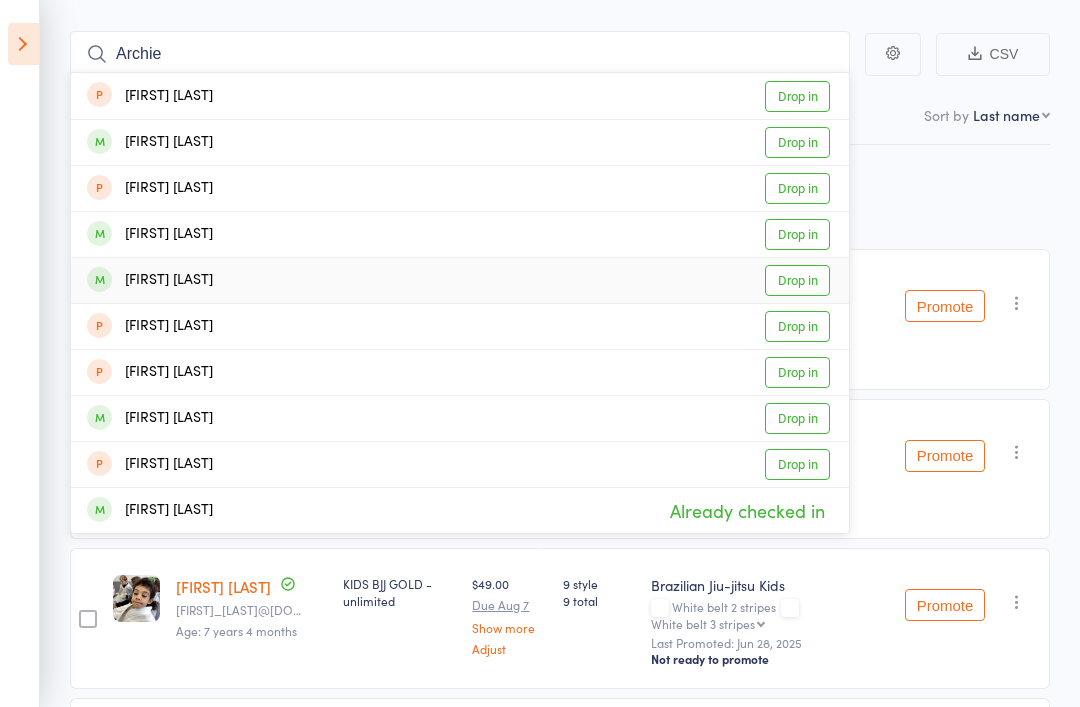 click on "Drop in" at bounding box center (797, 280) 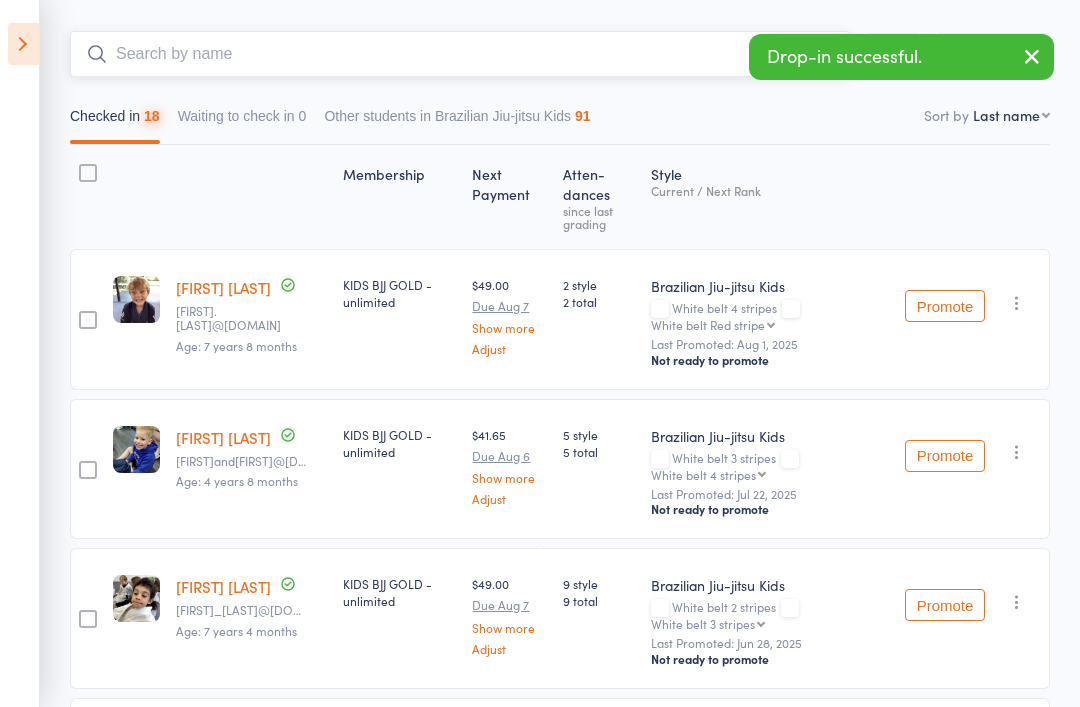 click at bounding box center [460, 54] 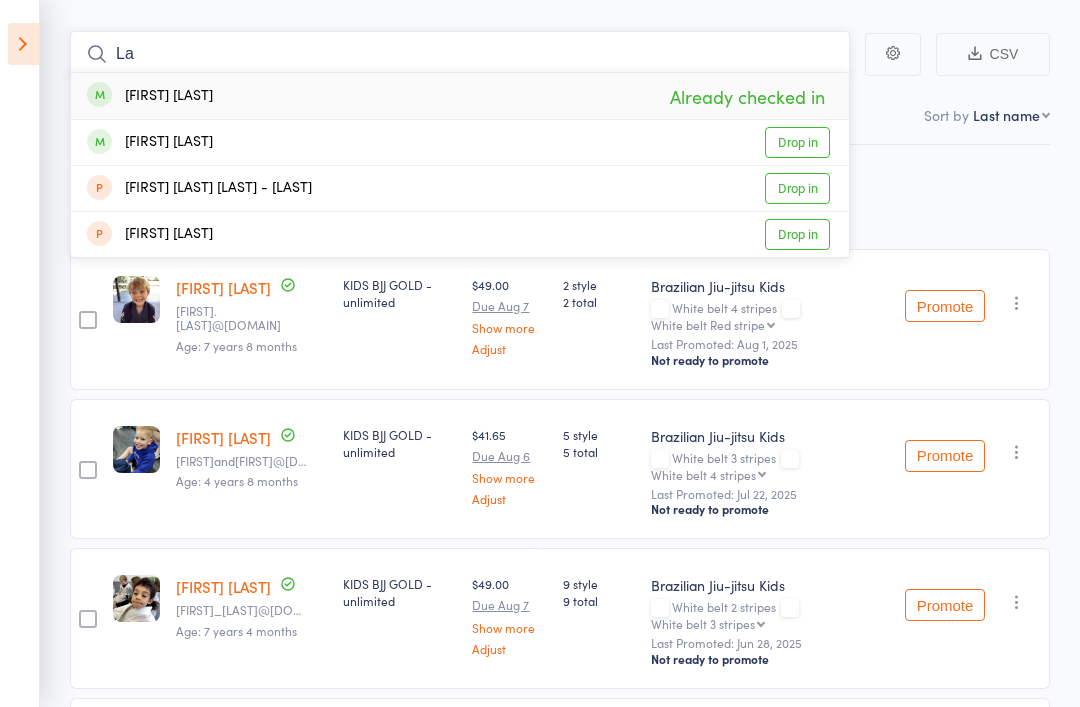type on "L" 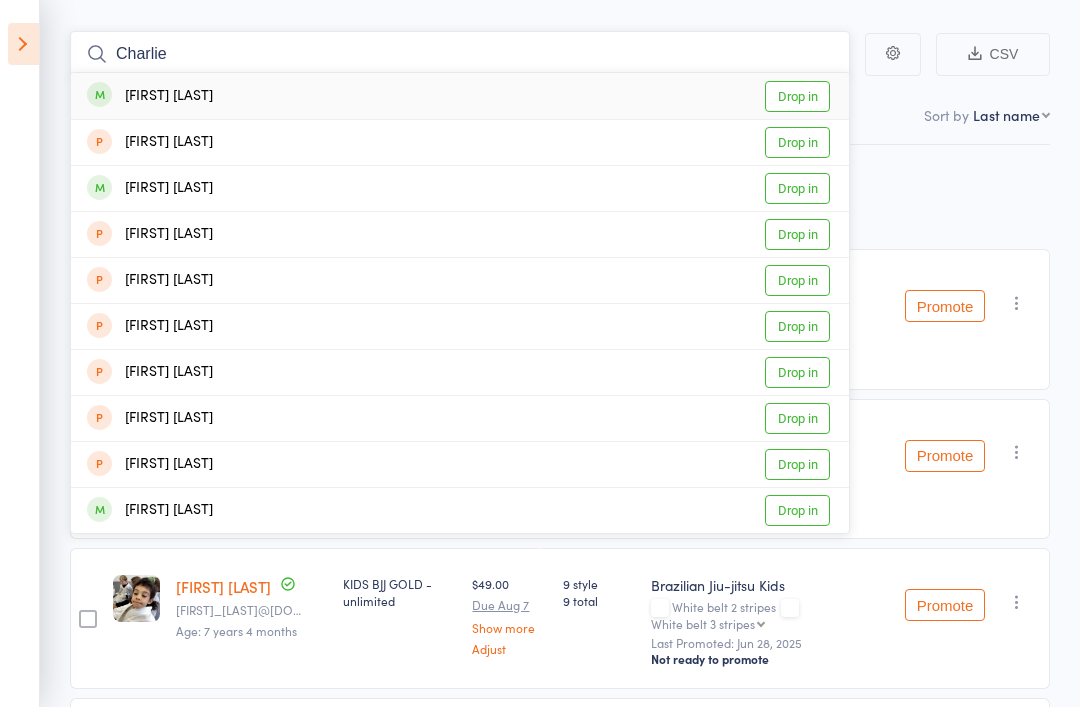 type on "Charlie" 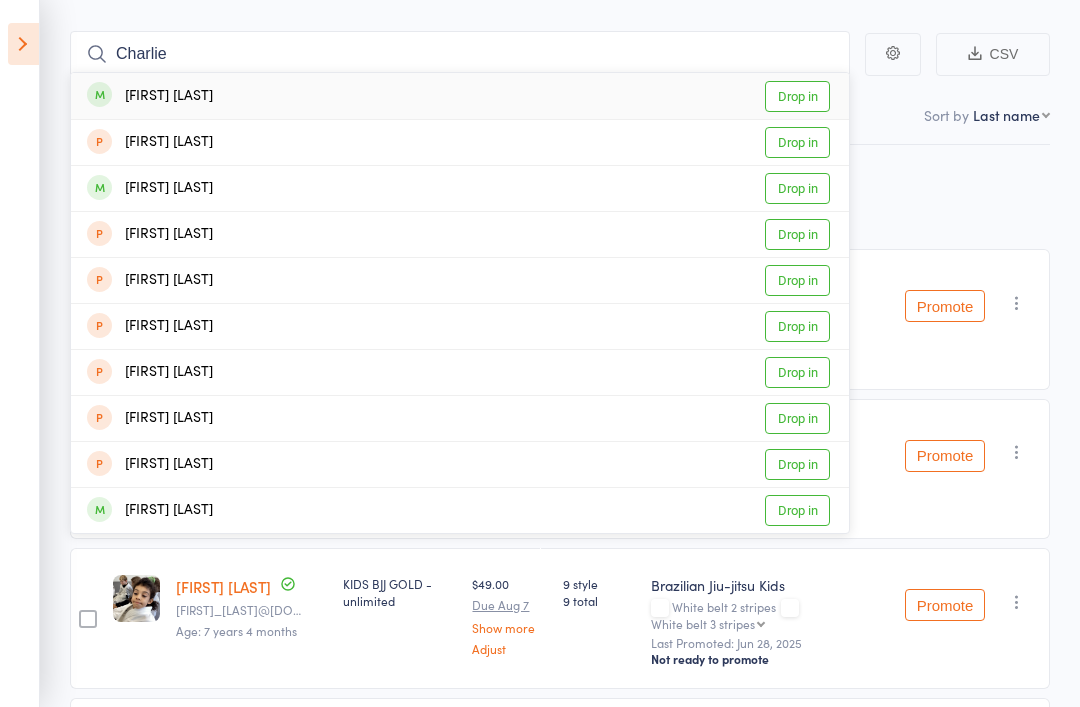 click on "Drop in" at bounding box center [797, 188] 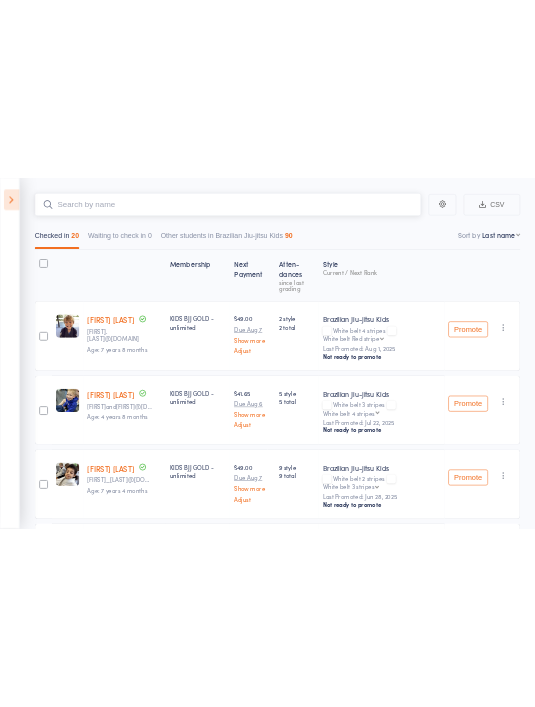 scroll, scrollTop: 0, scrollLeft: 0, axis: both 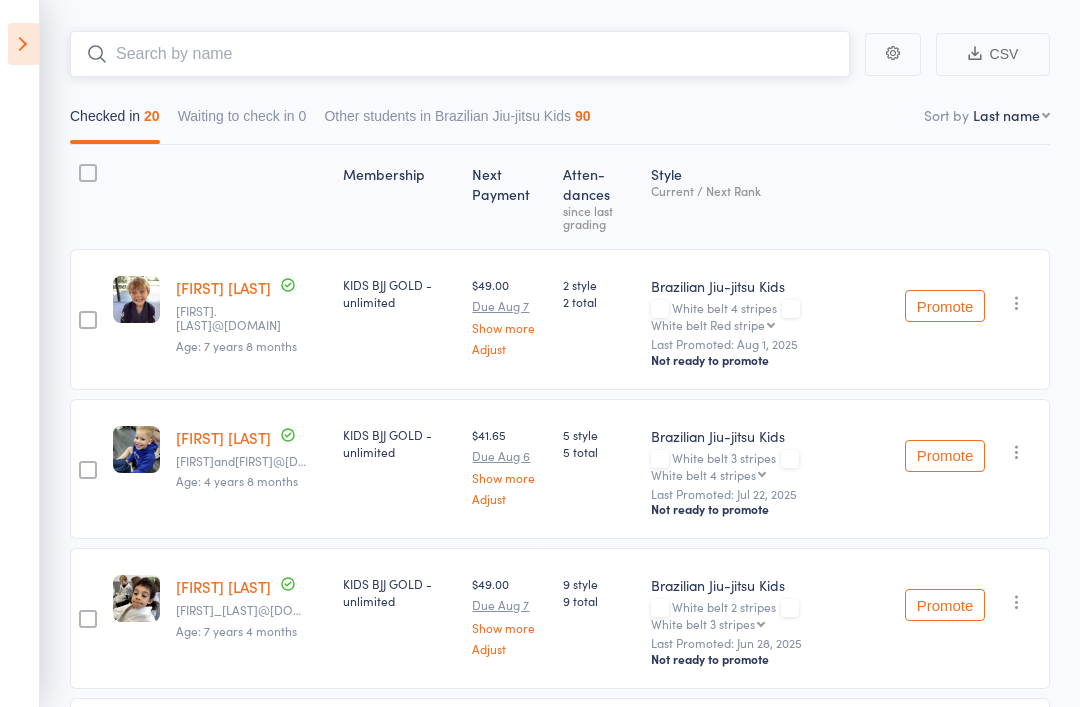 click on "Checked in  20 Waiting to check in  0 Other students in Brazilian Jiu-jitsu Kids  90" at bounding box center [560, 121] 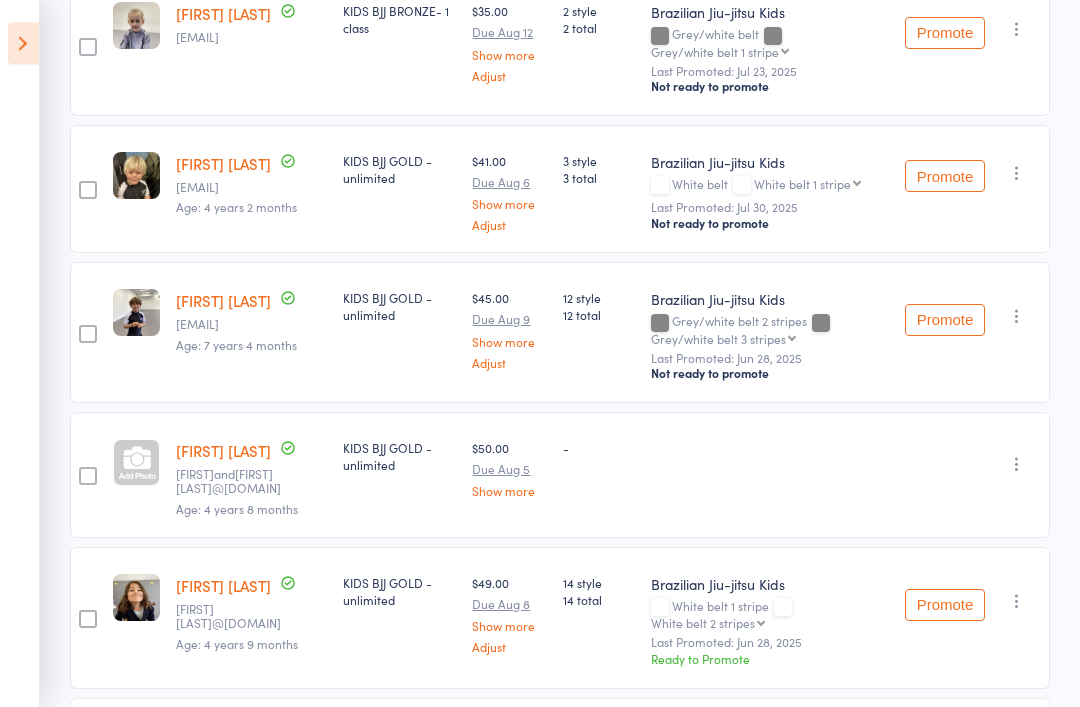 scroll, scrollTop: 2042, scrollLeft: 0, axis: vertical 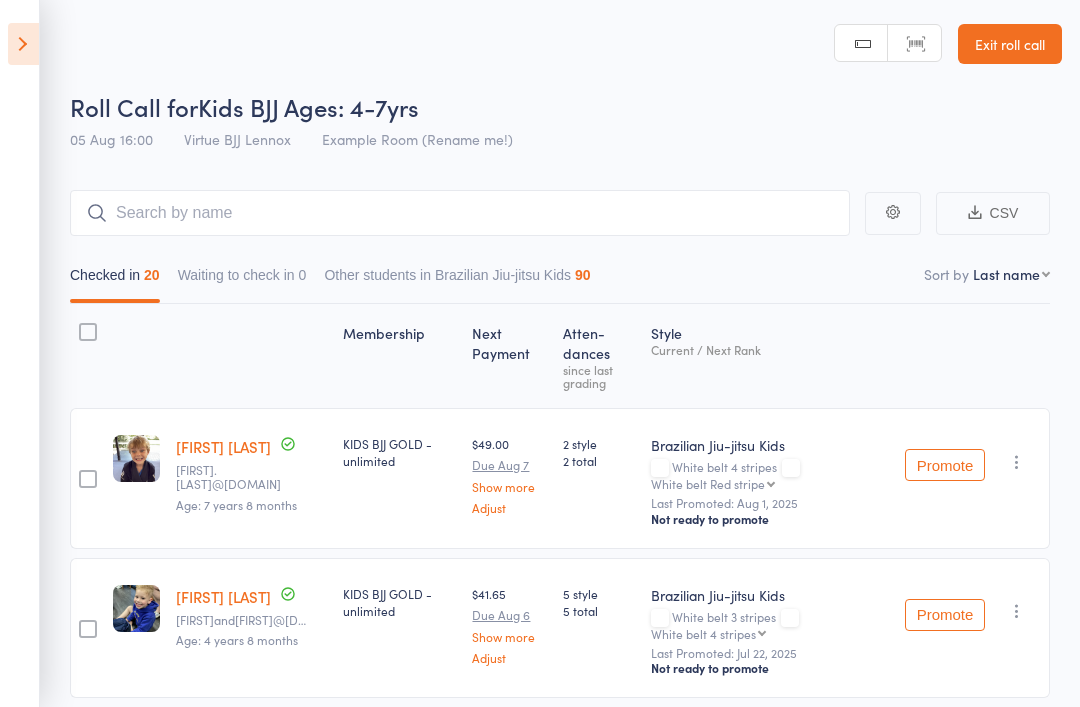 click on "Drop-in successful. Roll Call for  Kids BJJ Ages: 4-7yrs 05 Aug 16:00  Virtue BJJ Lennox  Example Room (Rename me!)  Manual search Scanner input Exit roll call Events for 5 Aug, 2025 5 Aug, 2025
August 2025
Sun Mon Tue Wed Thu Fri Sat
31
27
28
29
30
31
01
02
32
03
04
05
06
07
08
09
33
10
11
12
13
14
15
16
34
17
18
19
20
21
22
23
35" at bounding box center (540, 353) 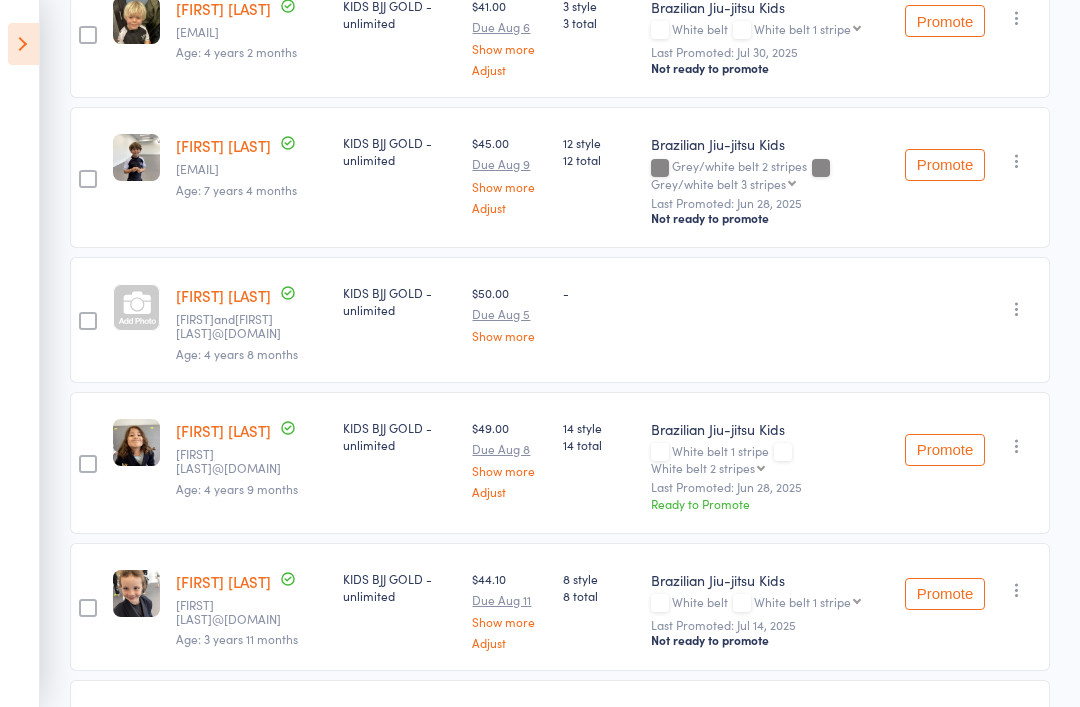 scroll, scrollTop: 2362, scrollLeft: 0, axis: vertical 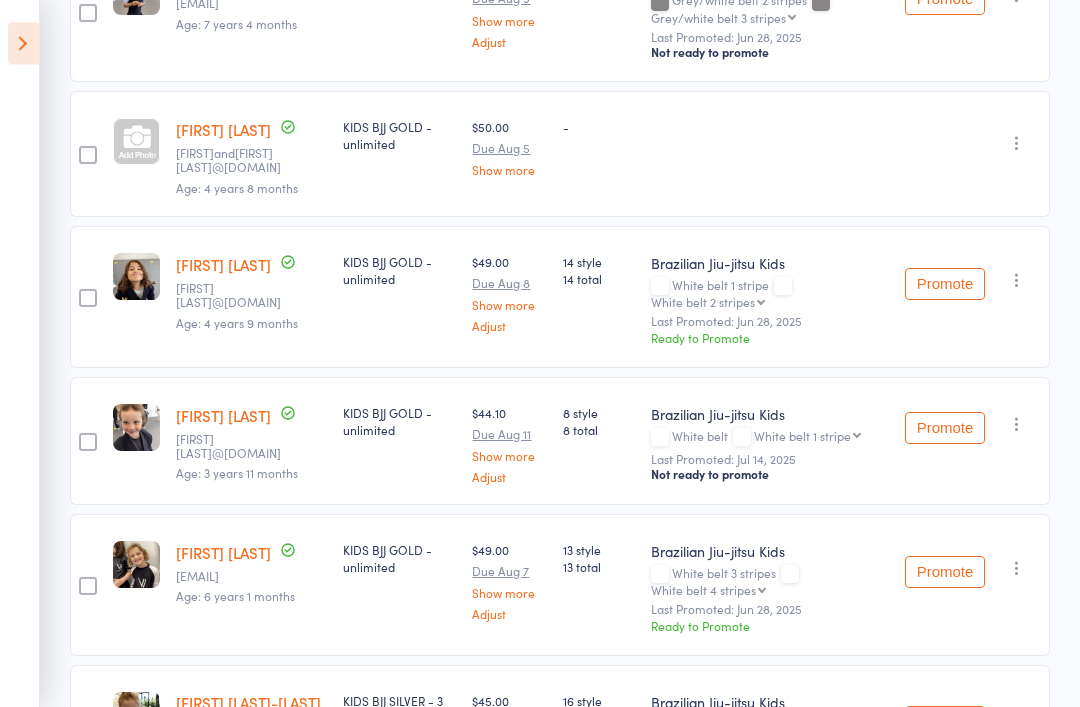 click on "[FIRST] [LAST]" at bounding box center [223, 130] 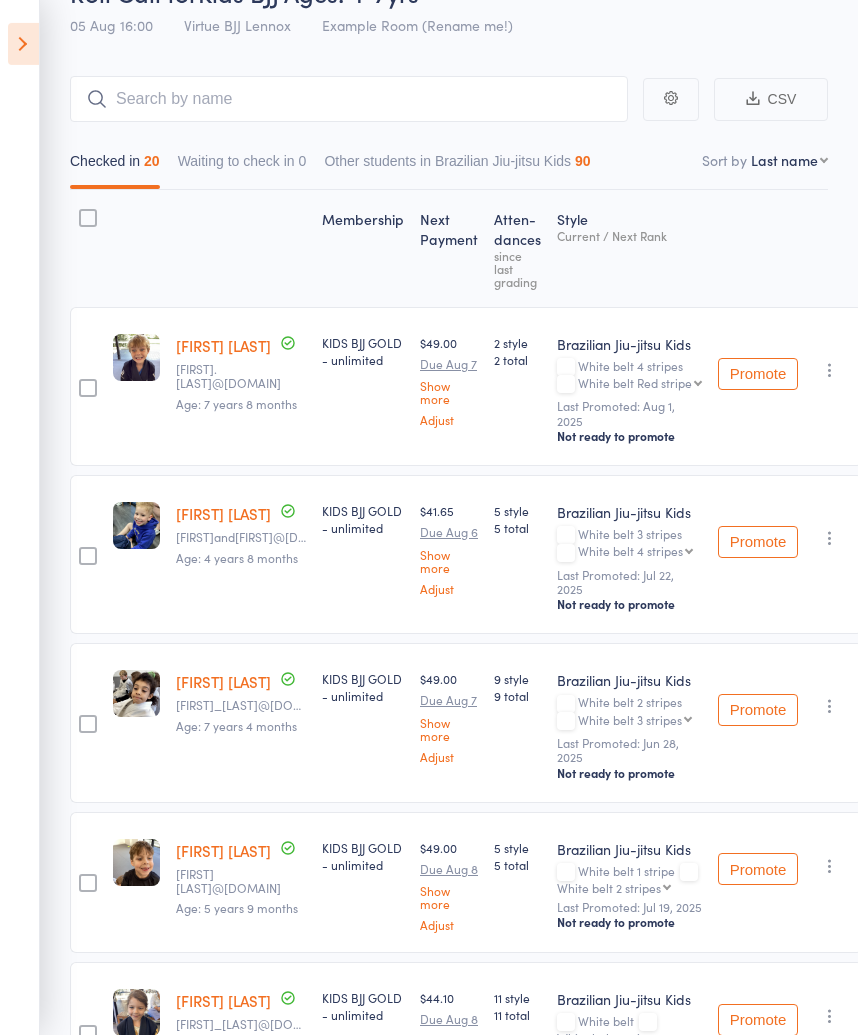 scroll, scrollTop: 0, scrollLeft: 0, axis: both 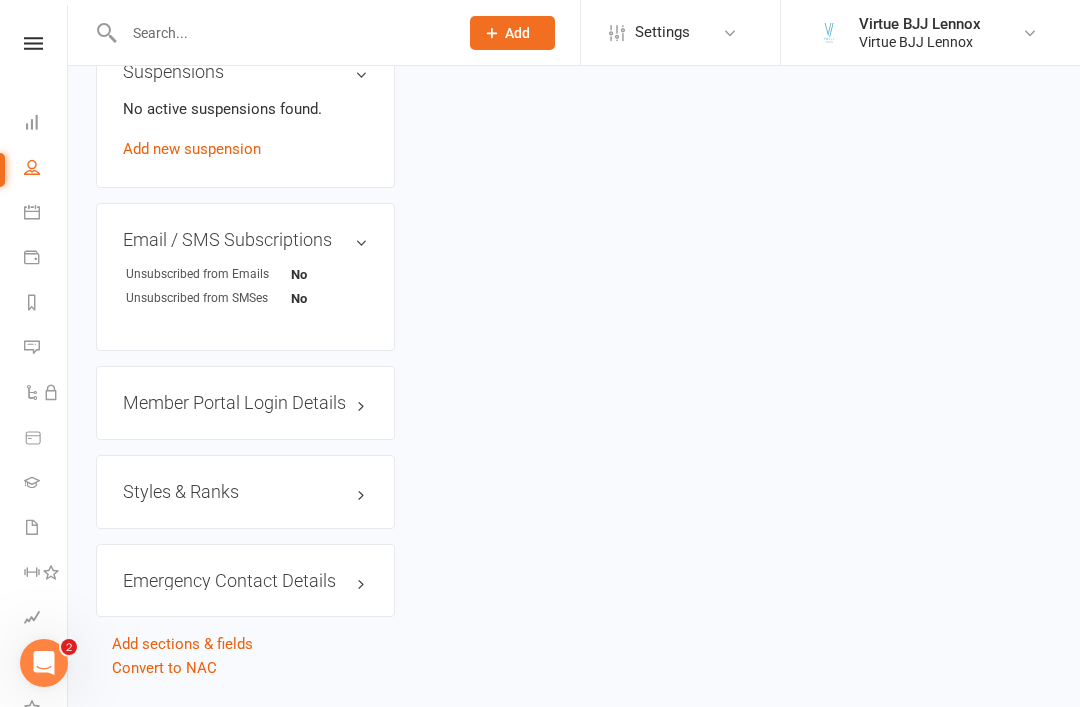 click on "Styles & Ranks" at bounding box center [245, 492] 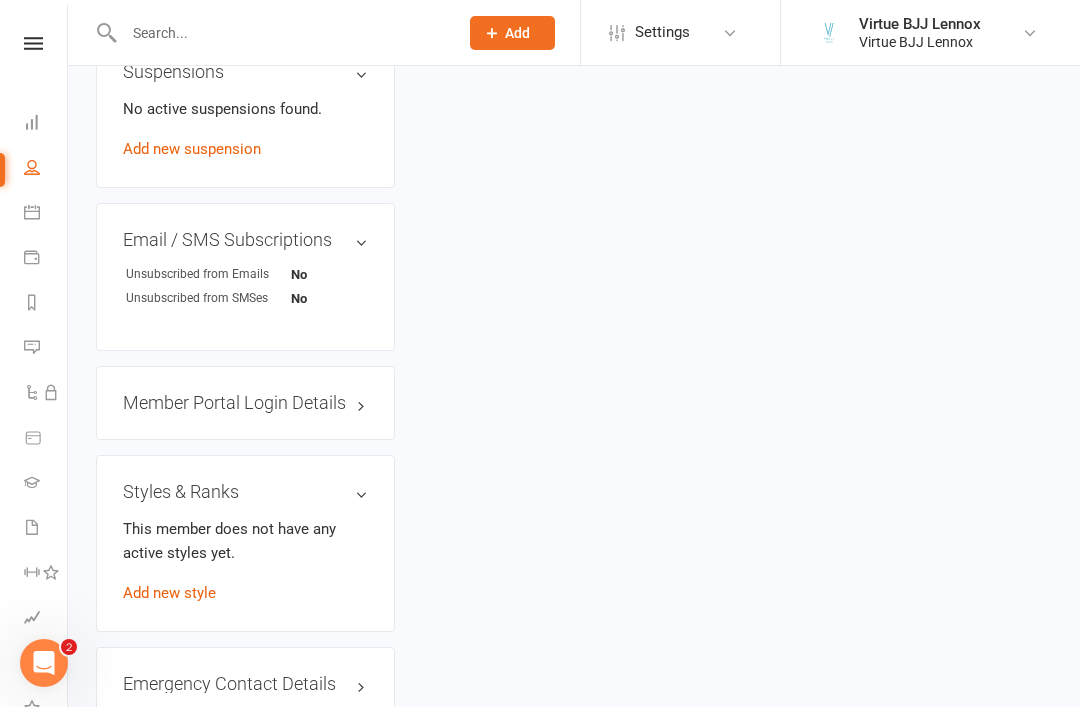 click on "Add new style" at bounding box center (169, 593) 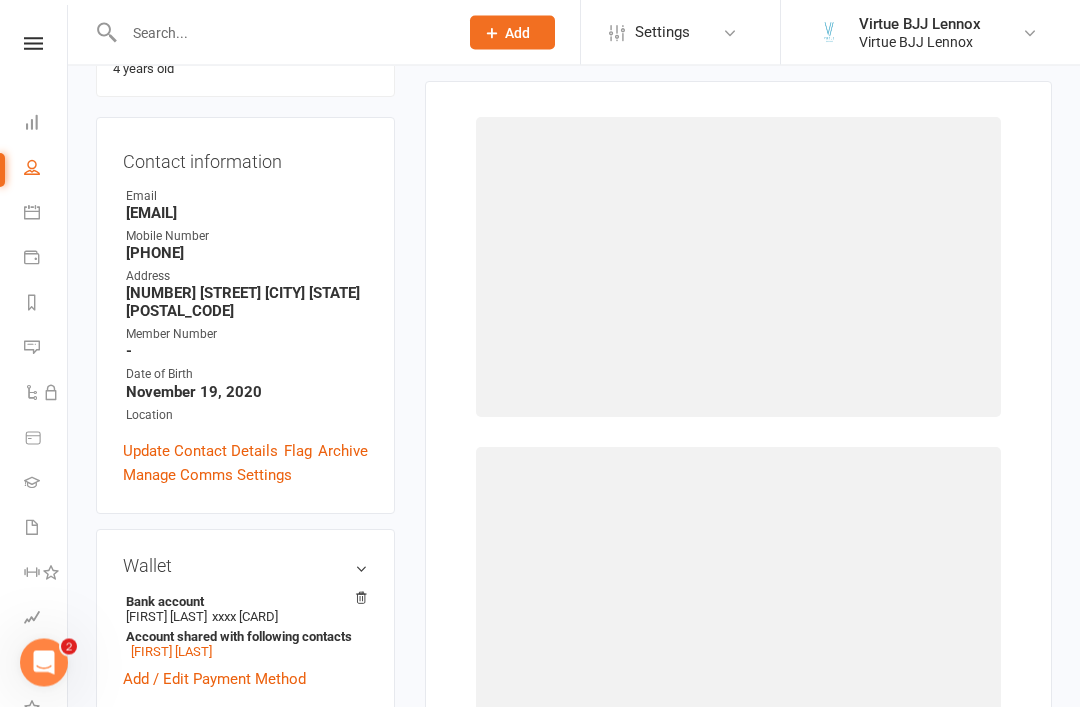 scroll, scrollTop: 170, scrollLeft: 0, axis: vertical 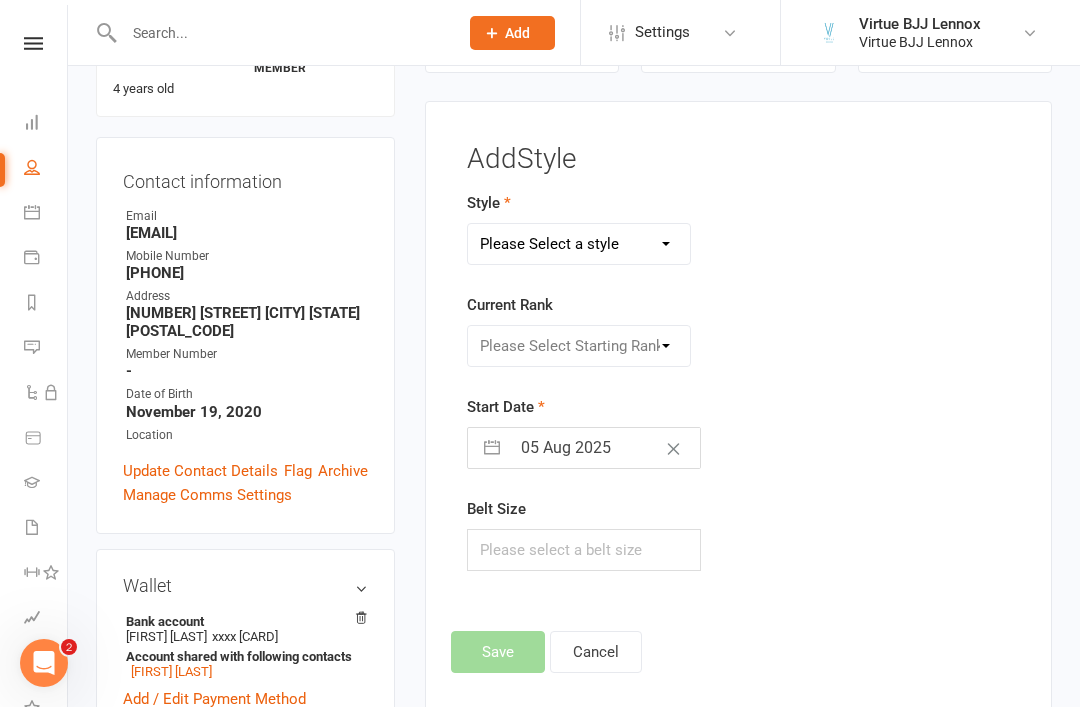 click on "Please Select a style Brazilian Jiu-Jitsu Adults Brazilian Jiu-jitsu Kids" at bounding box center [579, 244] 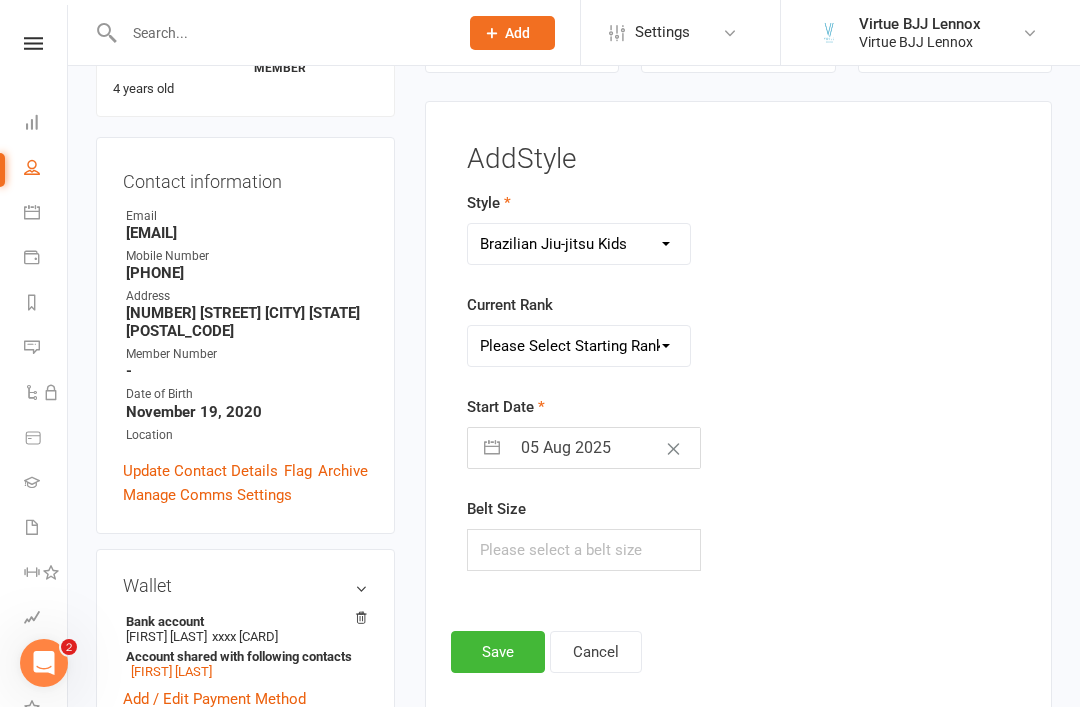 click on "Please Select Starting Rank White belt White belt 1 stripe White belt 2 stripes White belt 3 stripes White belt 4 stripes White belt Red stripe Grey/white belt Grey/white belt 1 stripe Grey/white belt 2 stripes Grey/white belt 3 stripes Grey/white belt 4 stripes Grey/white belt Red stripe Grey belt Grey belt 1 stripe Grey belt 2 stripes Grey belt 3 stripes Grey belt 4 stripes Grey belt Red stripe Grey/black belt Grey/black belt 1 stripe Grey/black belt 2 stripes Grey/black belt 3 stripes Grey/black belt 4 stripes Grey/black belt Red stripe Yellow/white belt Yellow/white belt 1 stripe Yellow/white belt 2 stripes Yellow/white belt 3 stripes Yellow/white belt 4 stripes Yellow/white belt Red stripe Yellow belt Yellow belt 1 stripe Yellow belt 2 stripes Yellow belt 3 stripes Yellow belt 4 stripes Yellow belt Red stripe Yellow/black belt Yellow/black belt 1 stripe Yellow/black belt 2 stripes Yellow/black belt 3 stripes Yellow/black belt 4 stripes Yellow/black belt Red stripe Orange/white belt Orange belt Green belt" at bounding box center (579, 346) 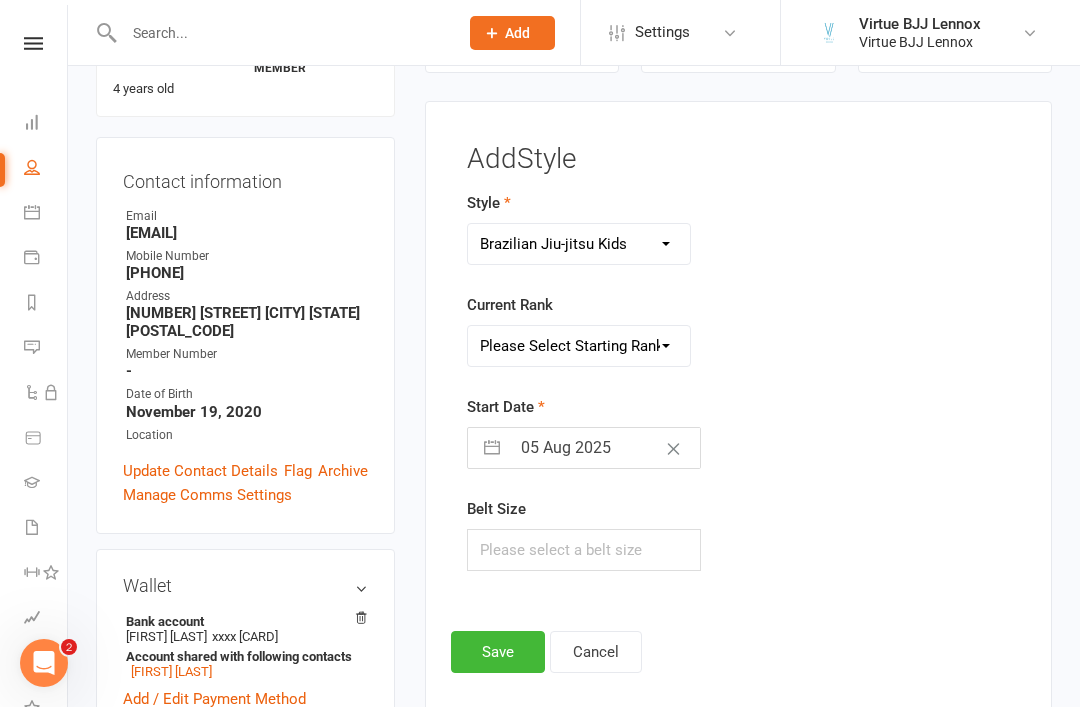 select on "[POSTAL_CODE]" 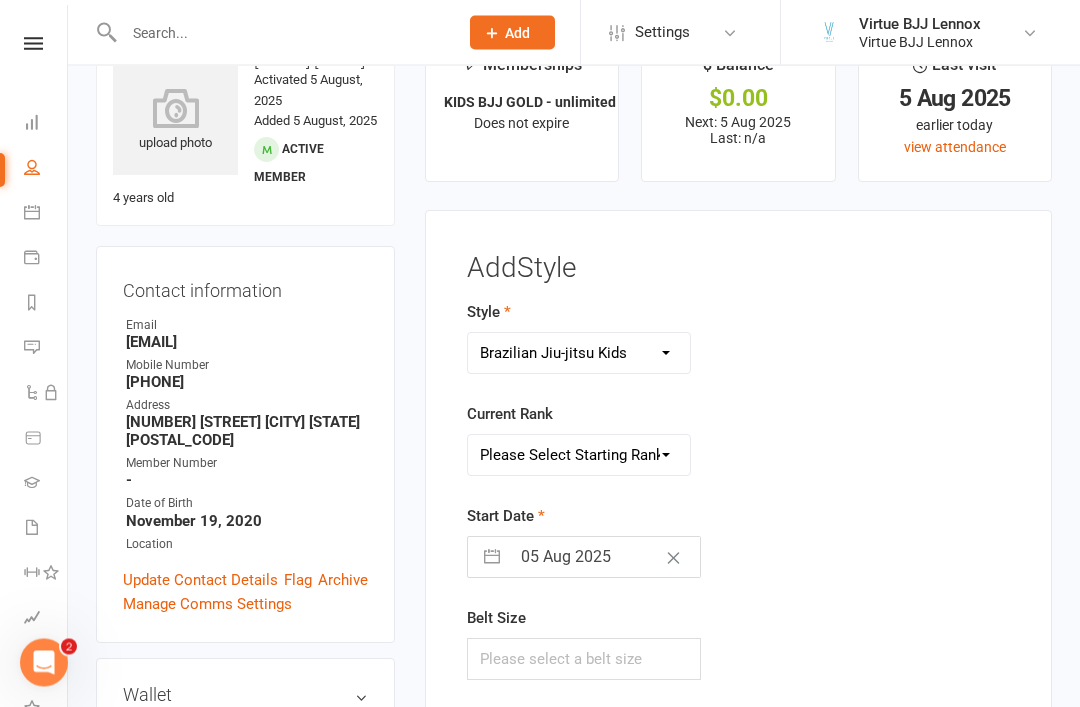 scroll, scrollTop: 60, scrollLeft: 0, axis: vertical 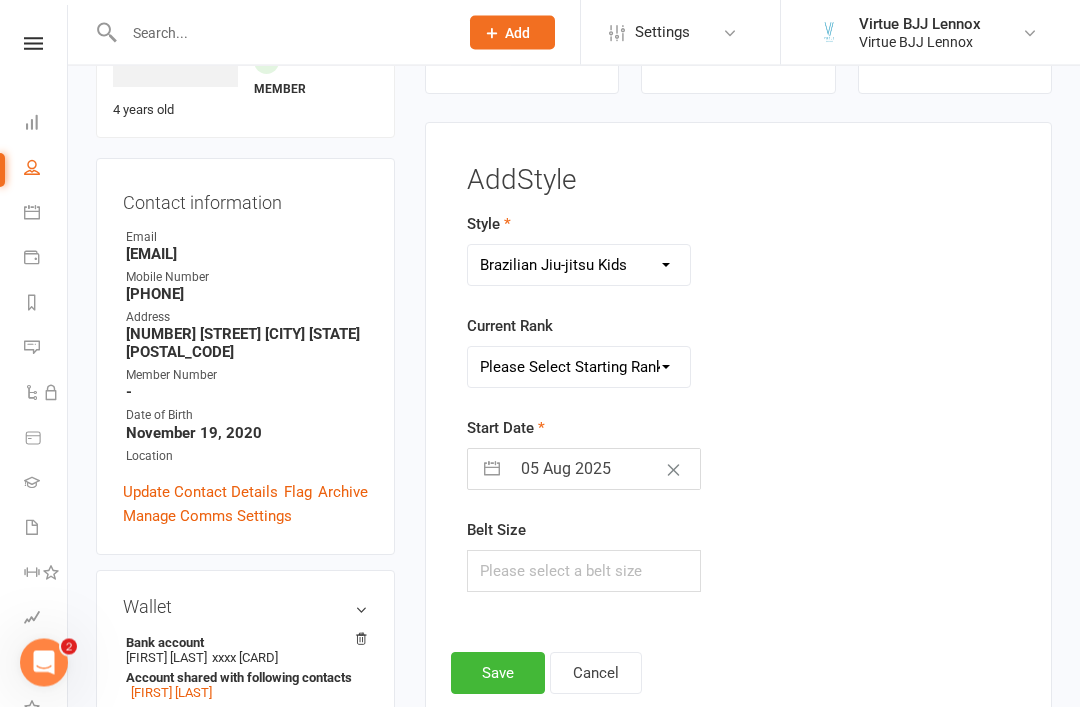 click on "Save" at bounding box center (498, 674) 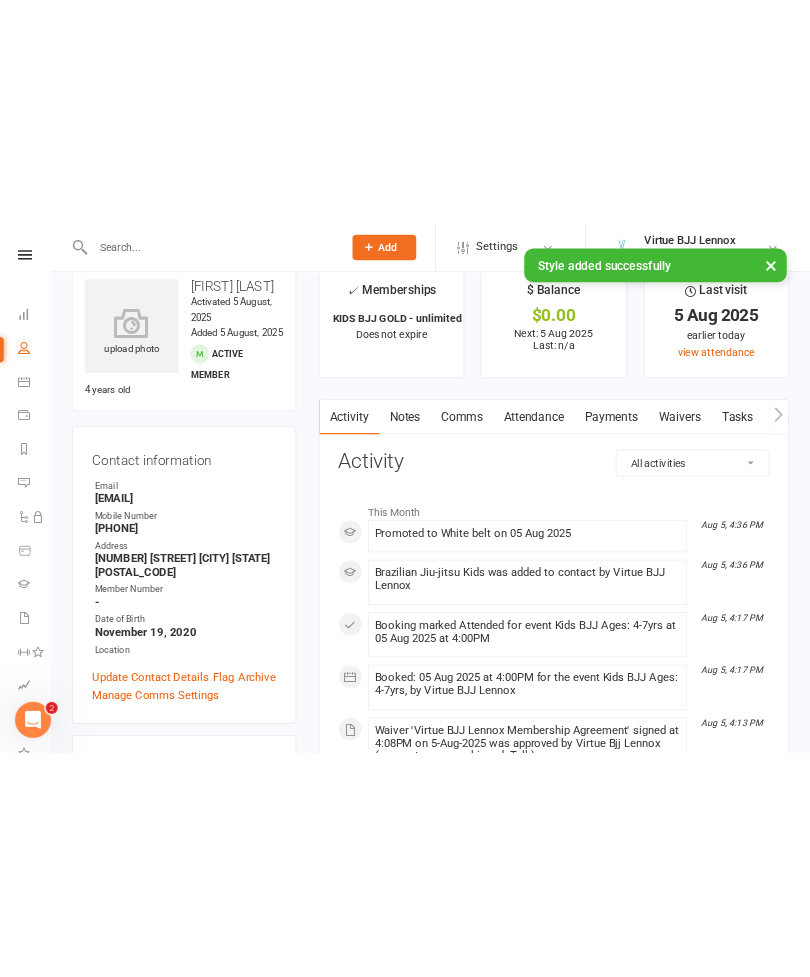 scroll, scrollTop: 0, scrollLeft: 0, axis: both 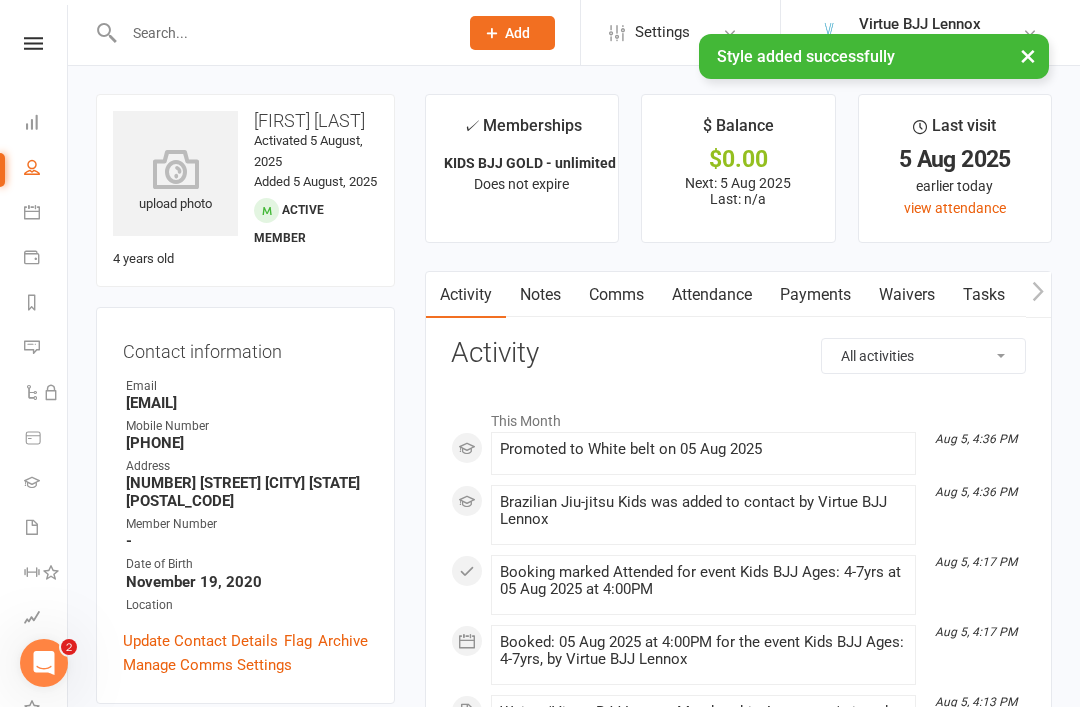 click at bounding box center [175, 169] 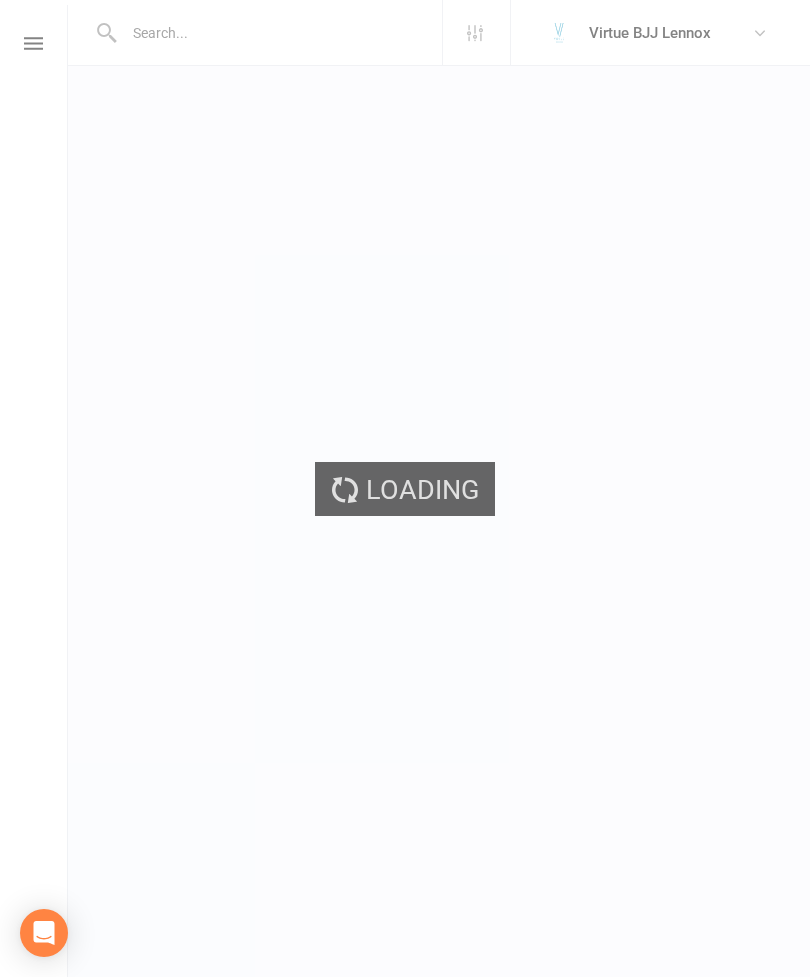 scroll, scrollTop: 0, scrollLeft: 0, axis: both 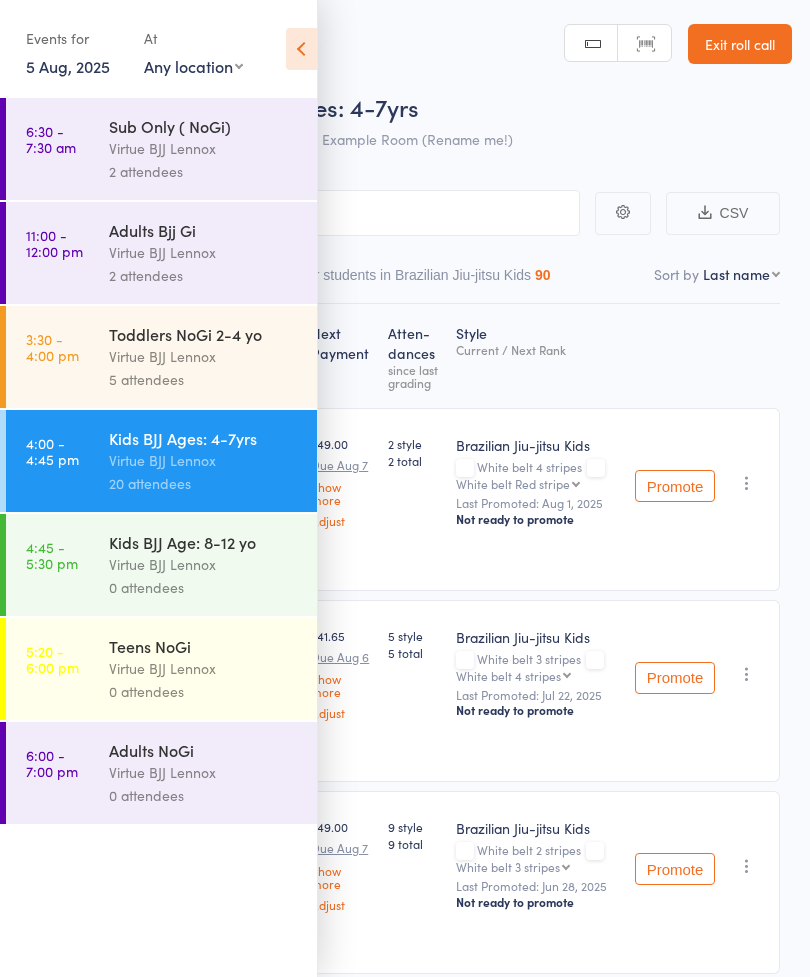 click at bounding box center [301, 49] 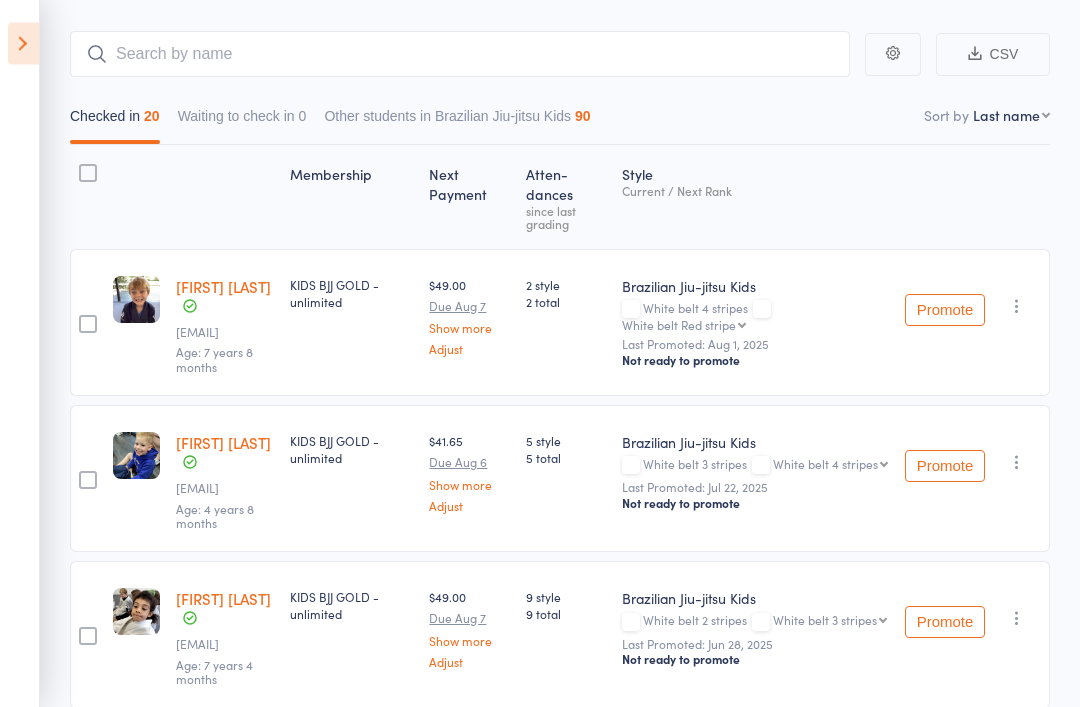 scroll, scrollTop: 0, scrollLeft: 0, axis: both 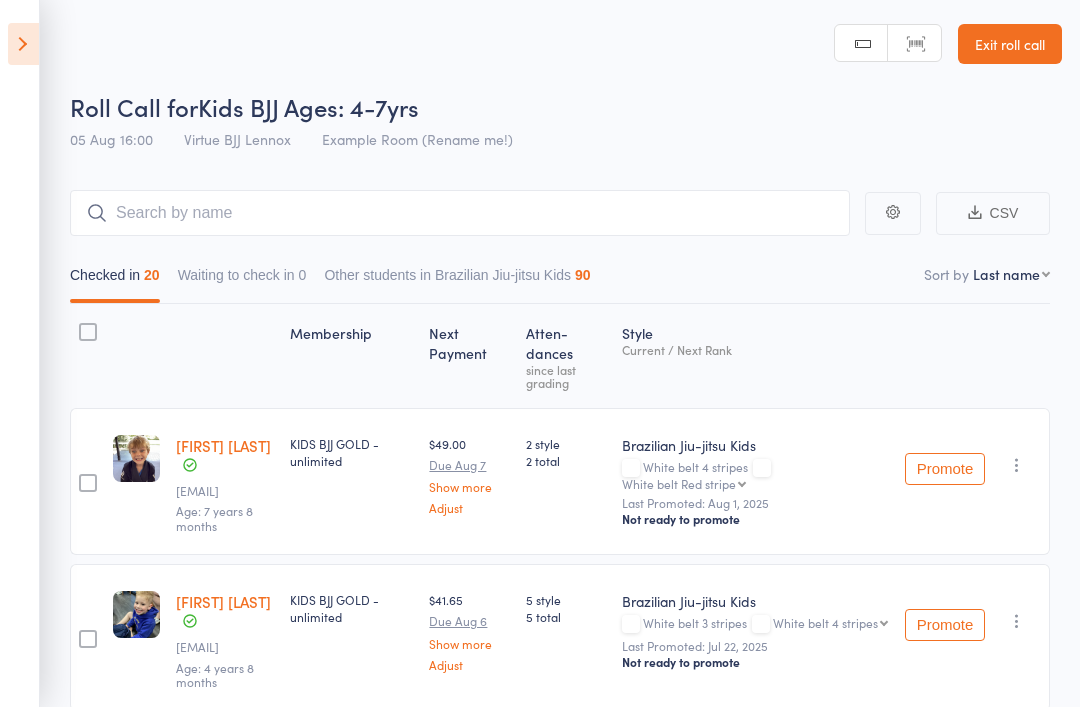 click on "Exit roll call" at bounding box center (1010, 44) 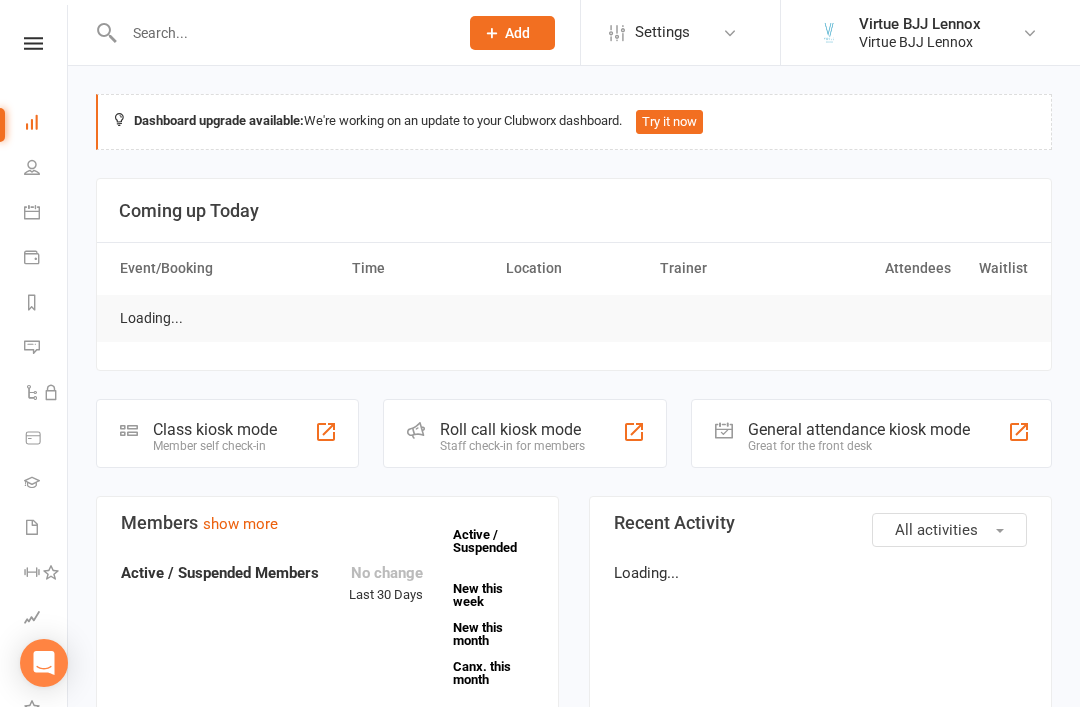 scroll, scrollTop: 0, scrollLeft: 0, axis: both 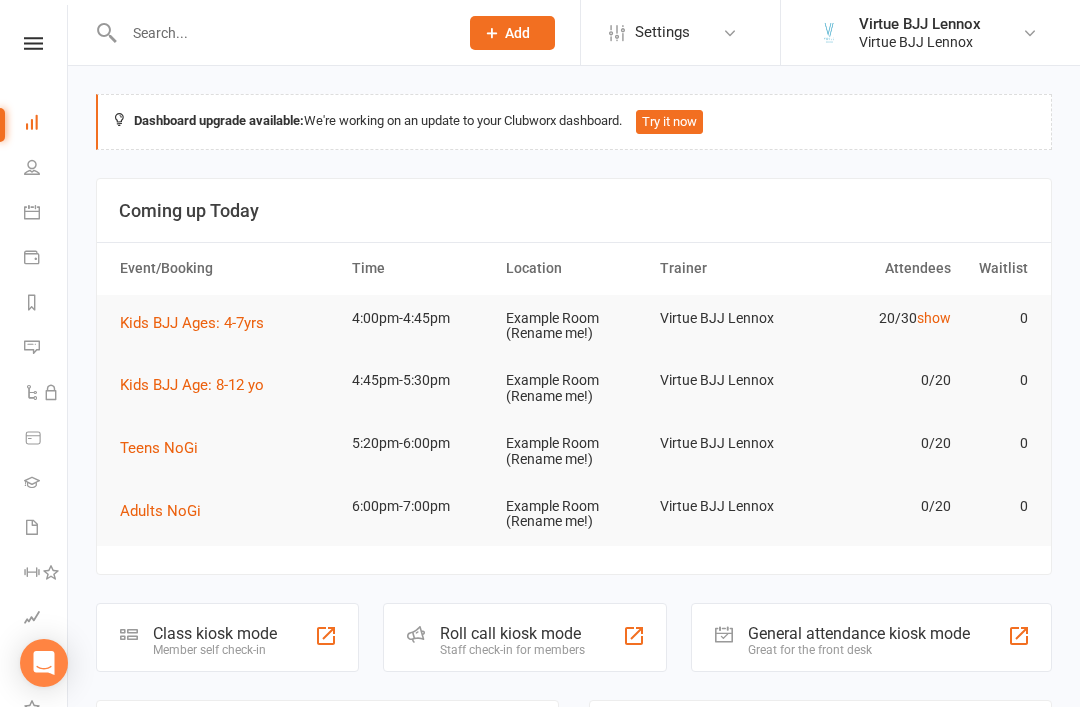 click at bounding box center [33, 43] 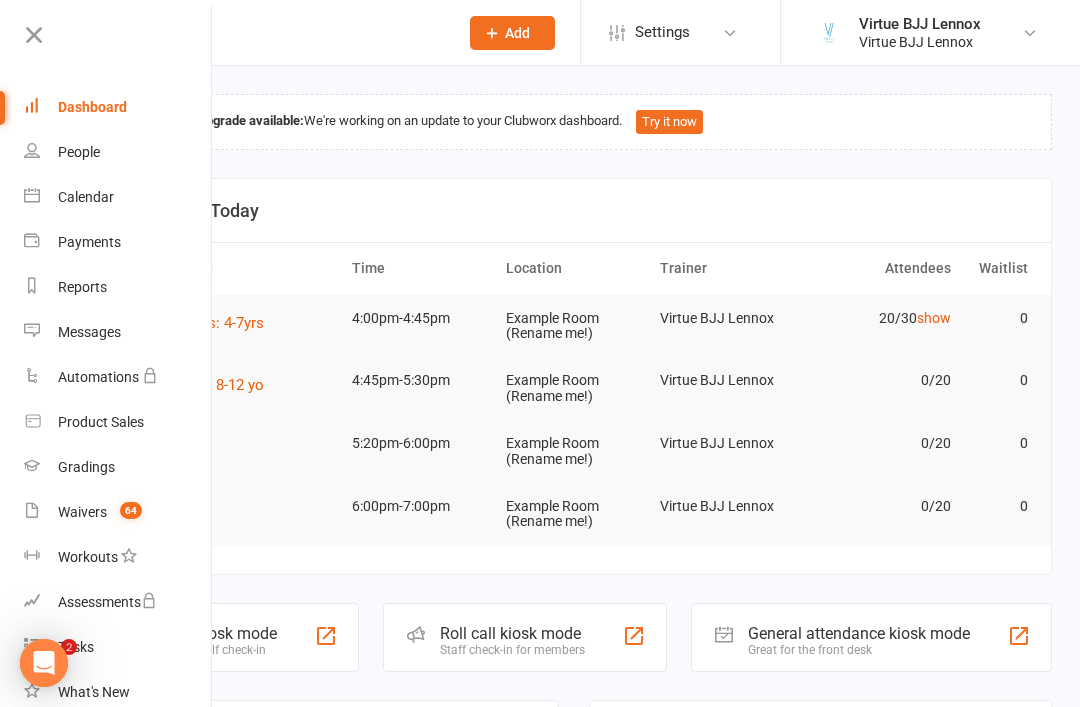 scroll, scrollTop: 0, scrollLeft: 0, axis: both 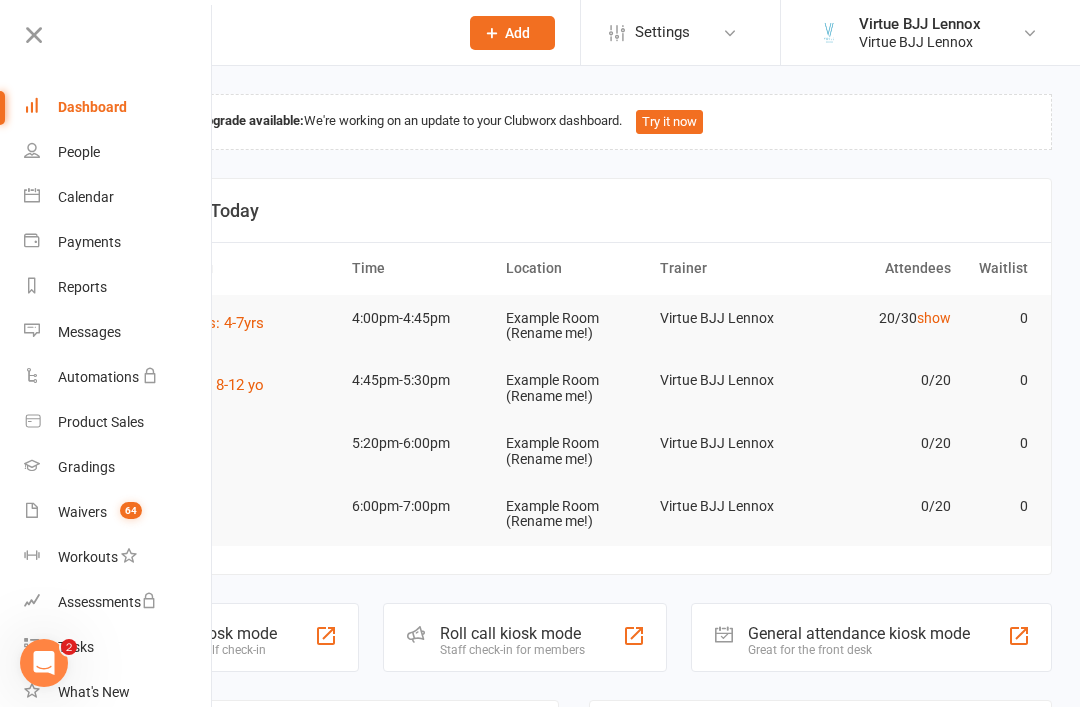 click on "Waivers   64" at bounding box center [118, 512] 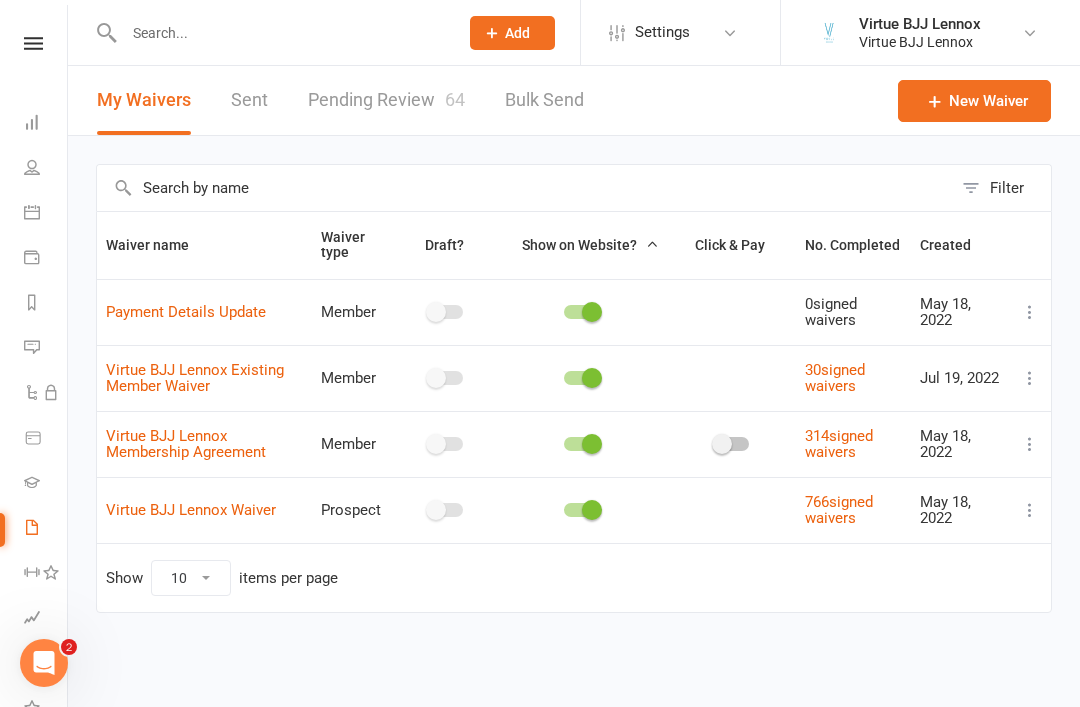 click on "Pending Review 64" at bounding box center (386, 100) 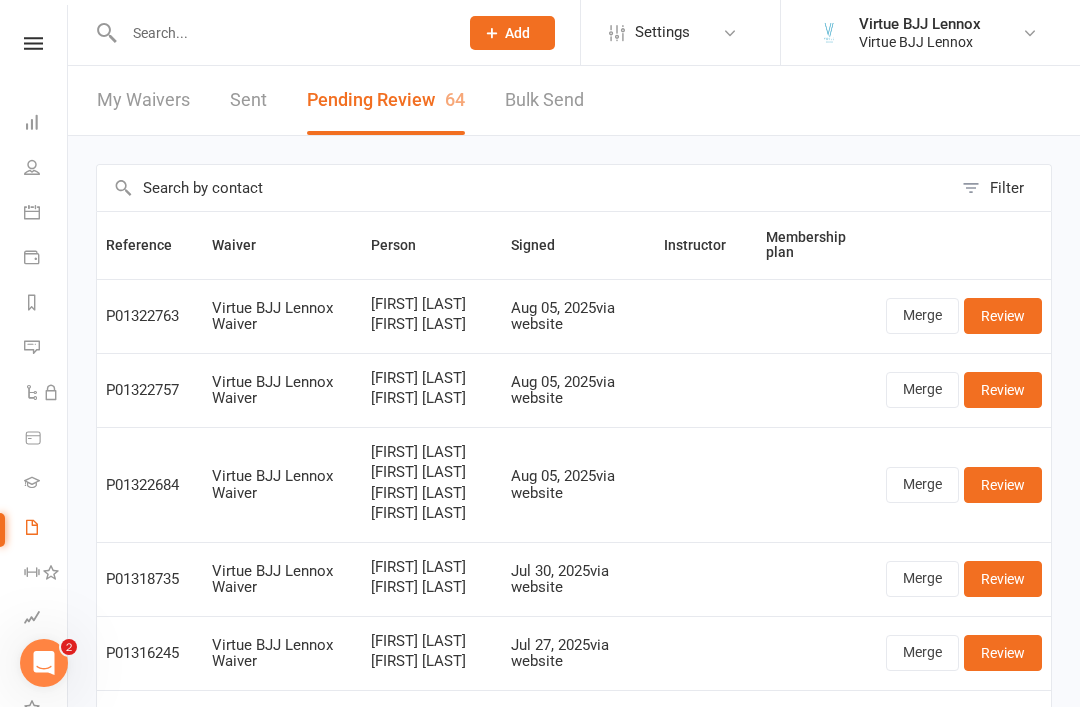 click at bounding box center (33, 43) 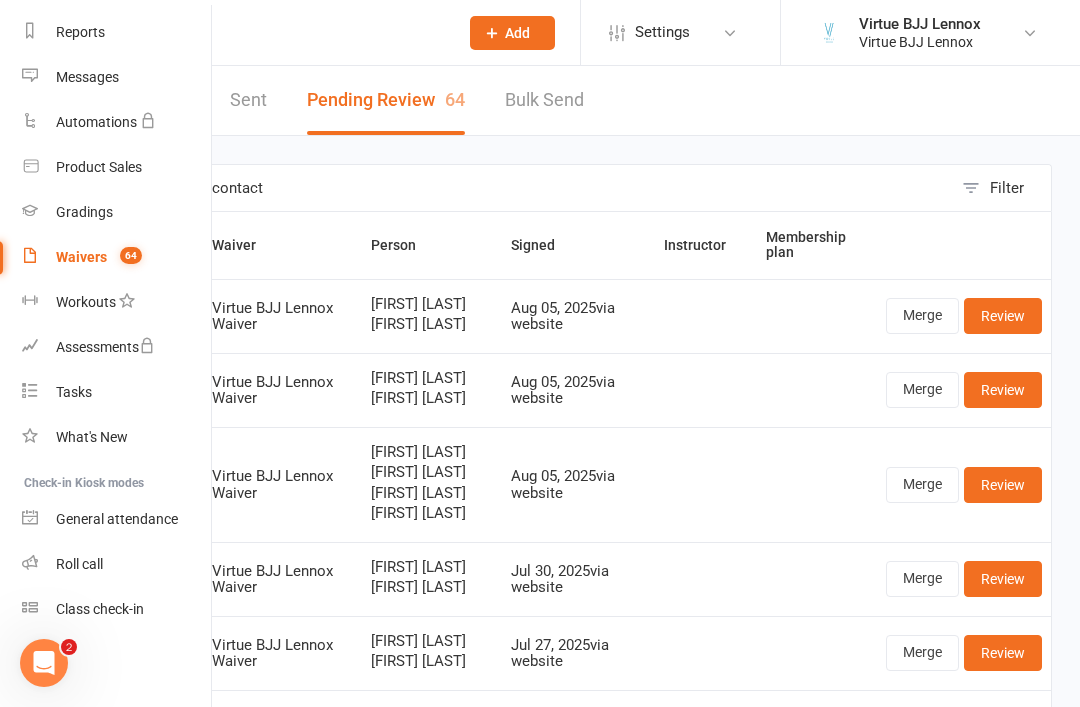 scroll, scrollTop: 255, scrollLeft: 2, axis: both 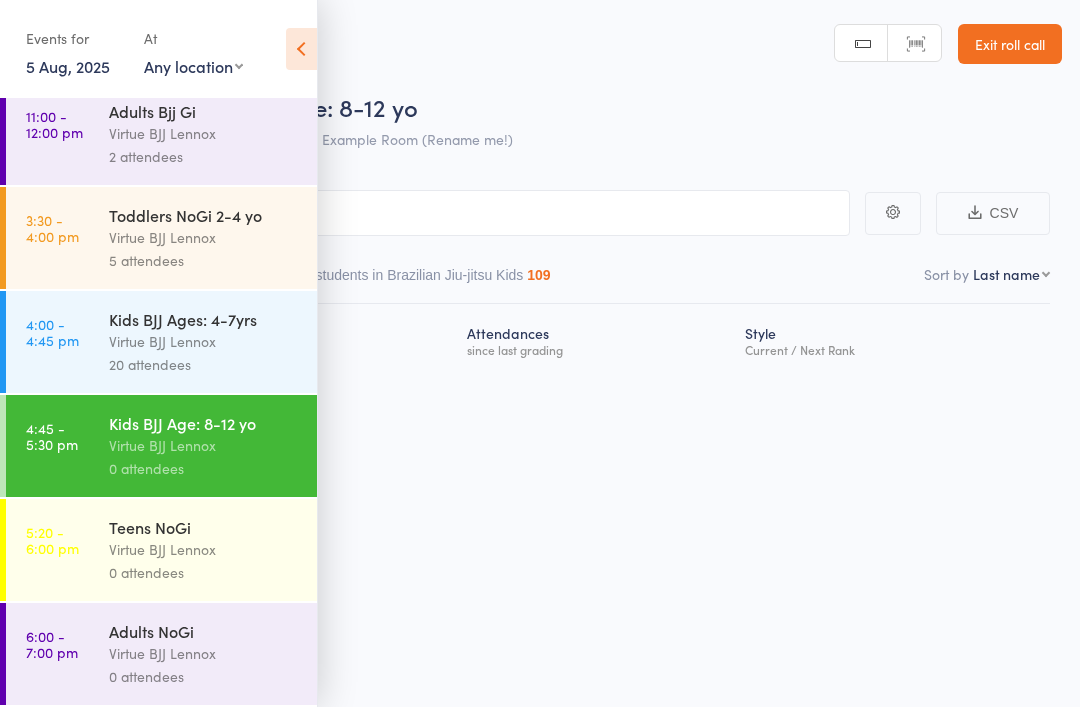 click at bounding box center [301, 49] 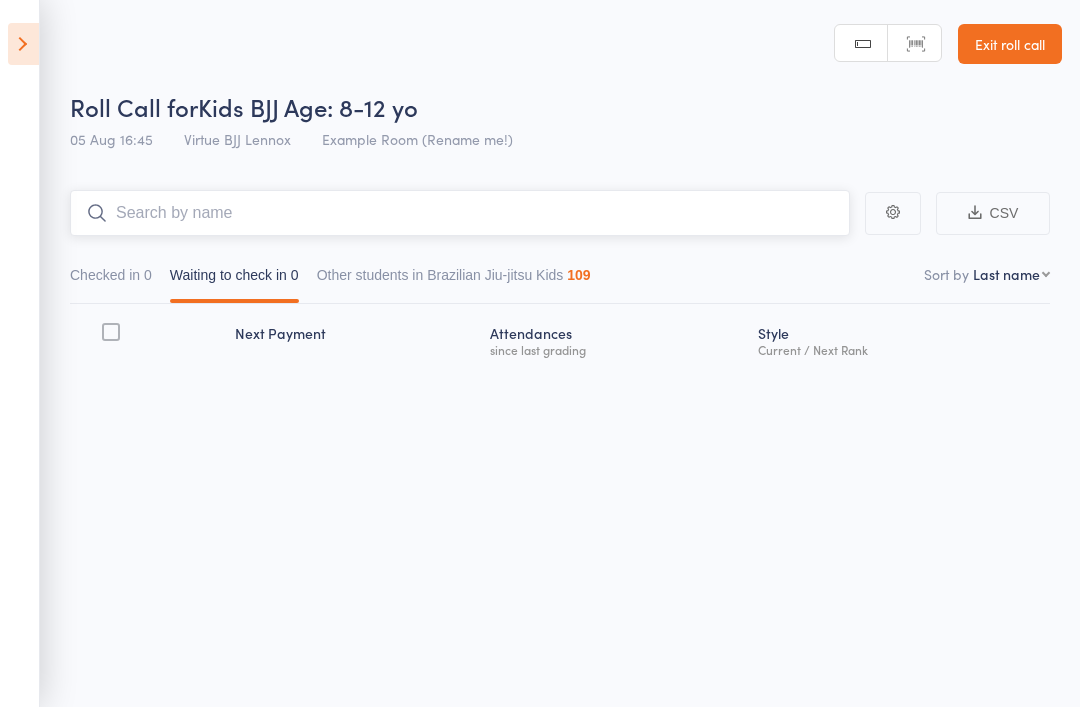 click at bounding box center (460, 213) 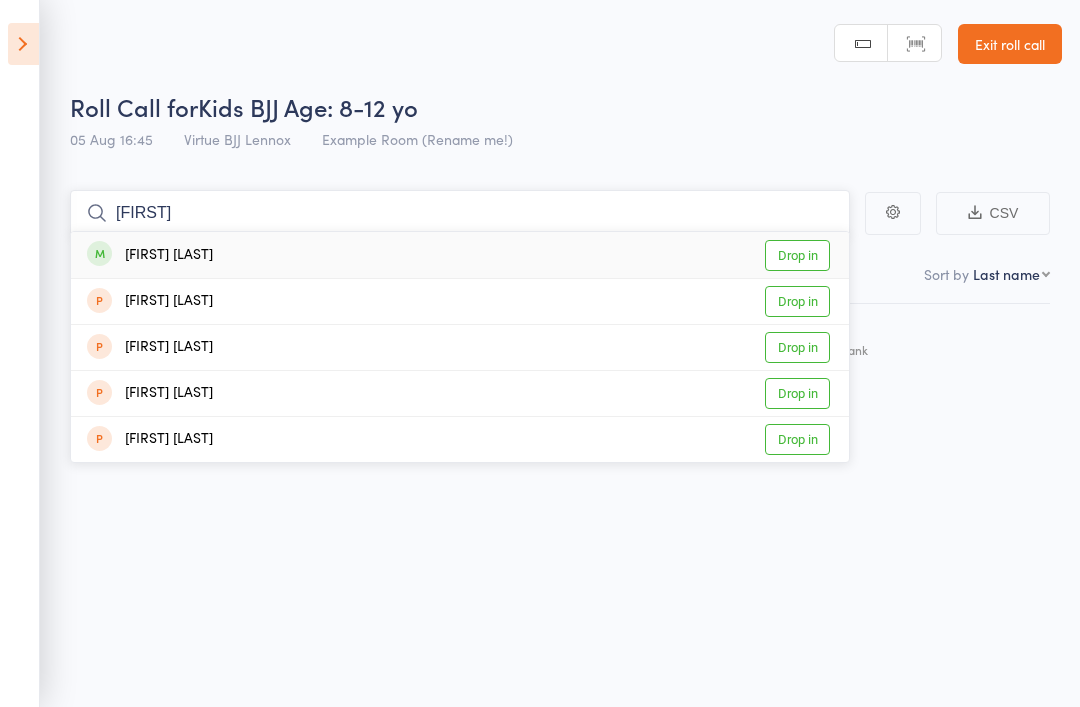 type on "[FIRST]" 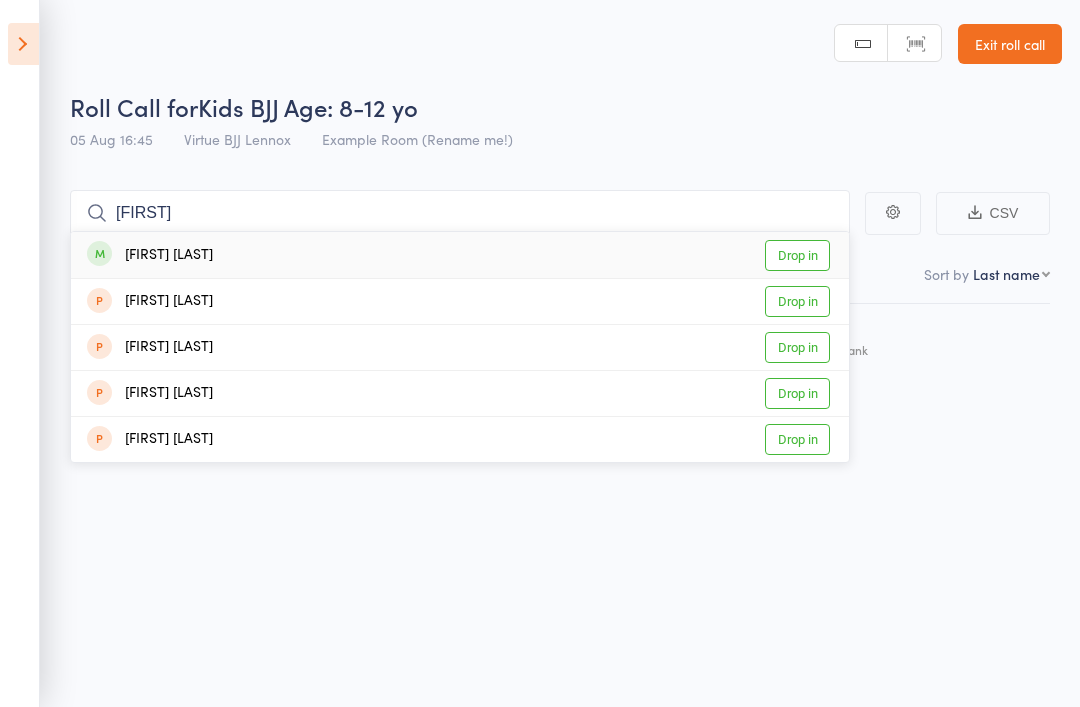 click on "Drop in" at bounding box center [797, 255] 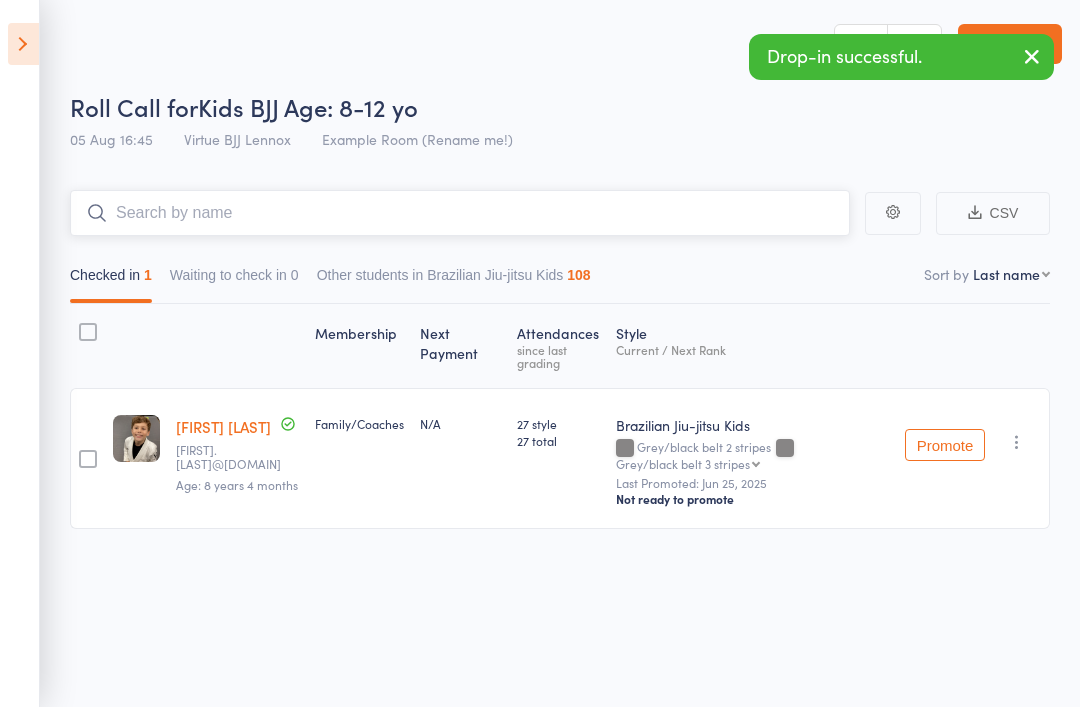 click at bounding box center (460, 213) 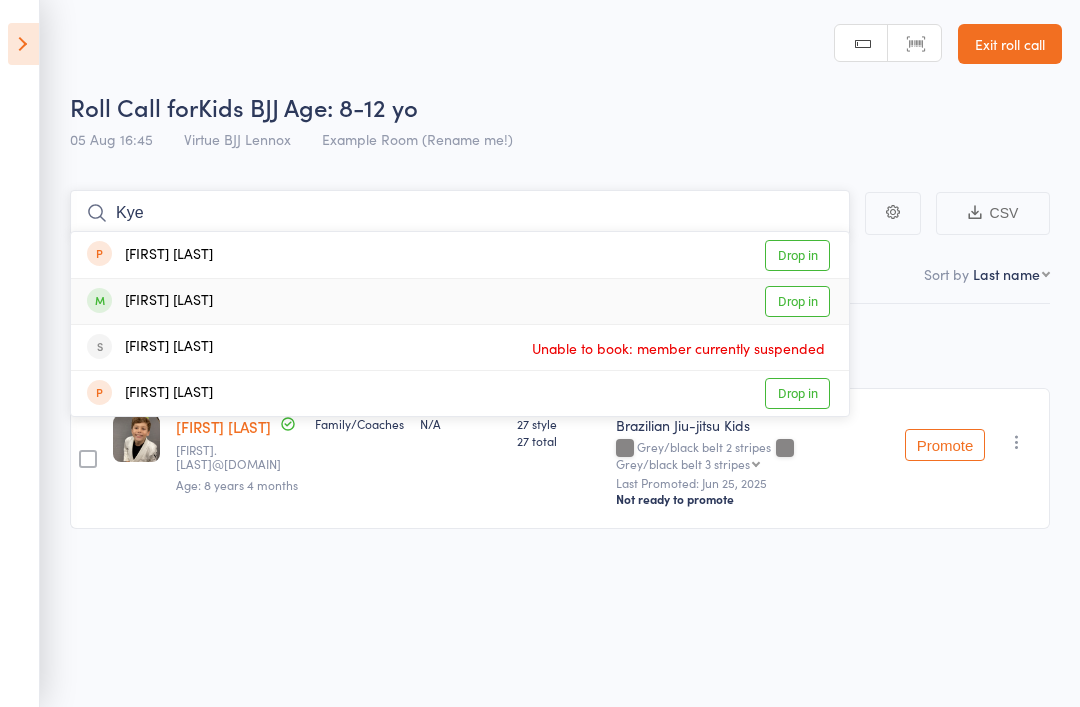 type on "Kye" 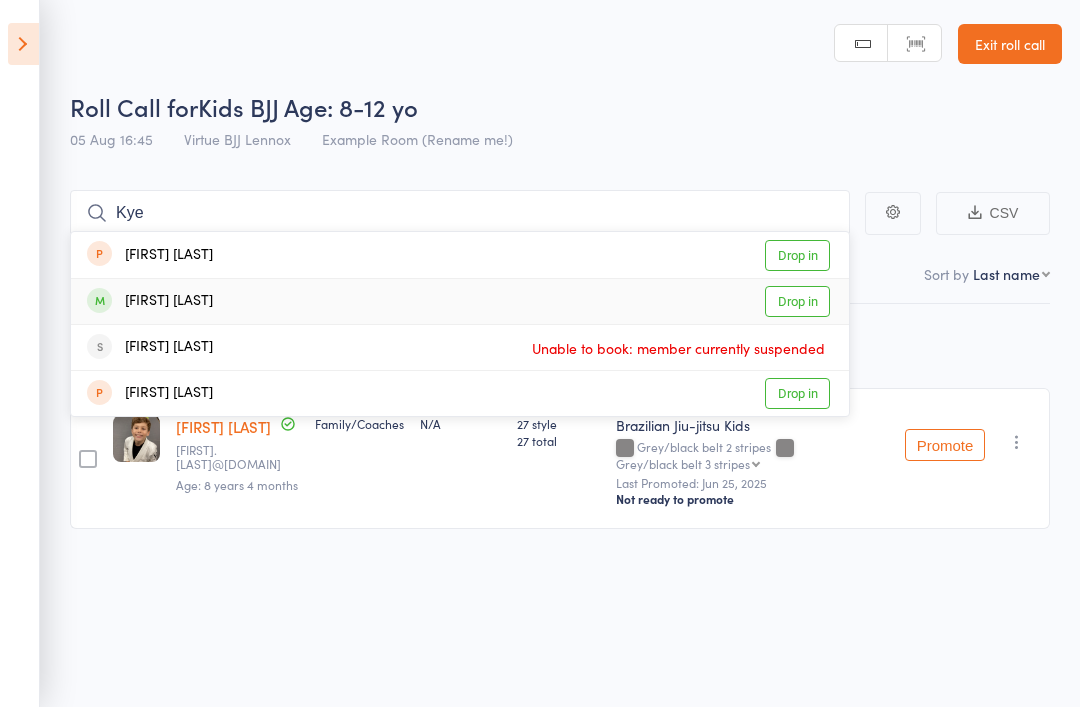 click on "Drop in" at bounding box center (797, 301) 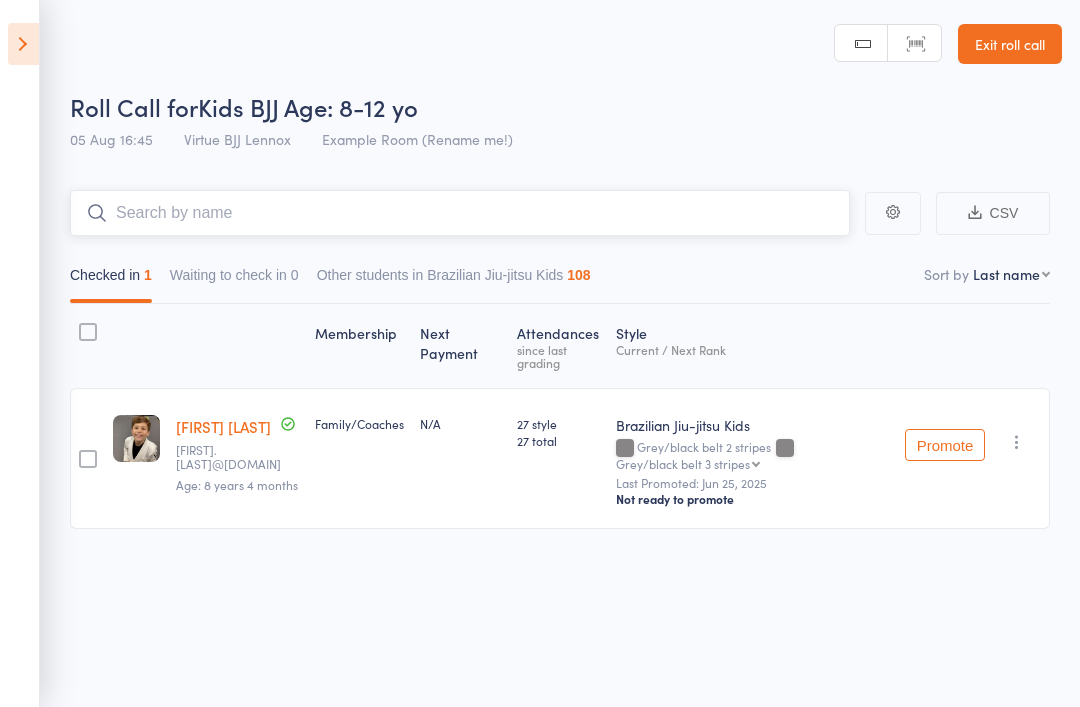 click at bounding box center (460, 213) 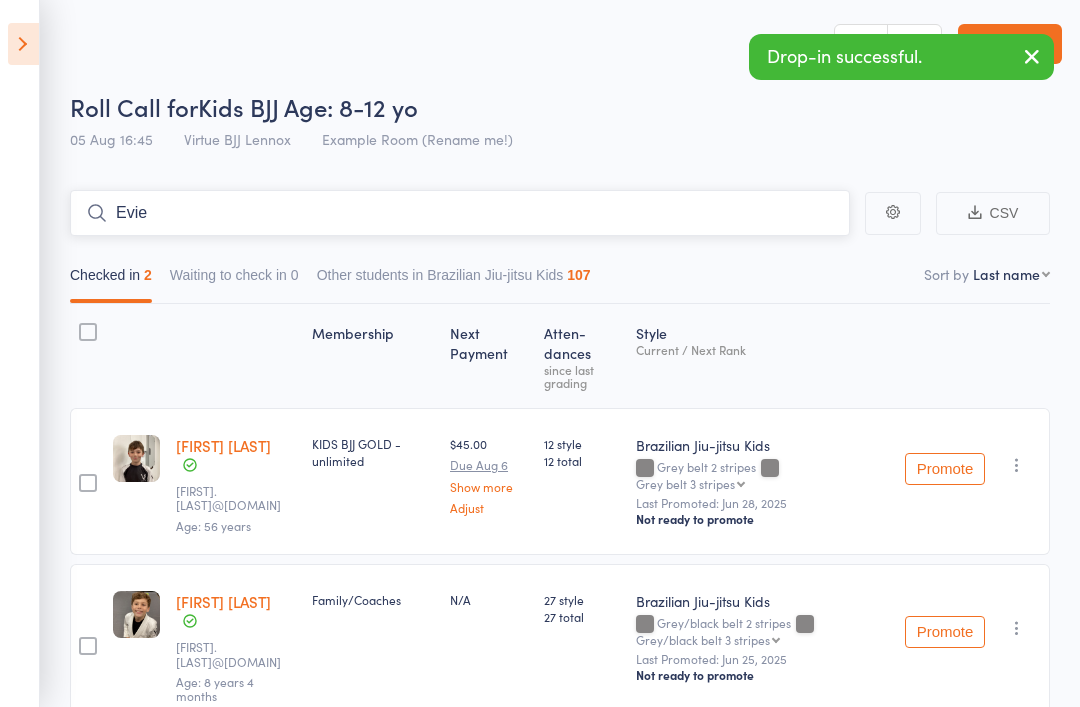 click on "Evie" at bounding box center (460, 213) 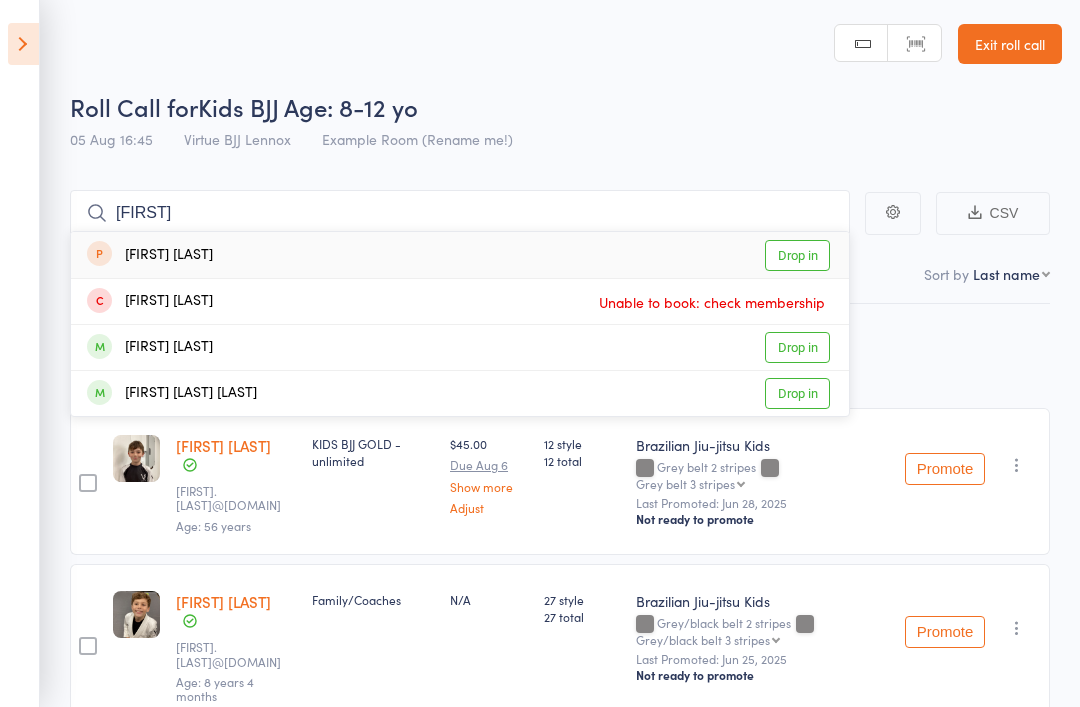 click on "[FIRST] [LAST]    [EMAIL] Age: [AGE] years KIDS BJJ GOLD - unlimited $45.00 Due Aug 6  Show more Adjust 12 style 12 total Brazilian Jiu-jitsu Kids Grey belt 2 stripes  Grey belt 3 stripes  Grey belt 3 stripes Grey belt 4 stripes Grey belt Red stripe Grey/black belt Grey/black belt 1 stripe Grey/black belt 2 stripes Grey/black belt 3 stripes Grey/black belt 4 stripes Grey/black belt Red stripe Yellow/white belt Yellow/white belt 1 stripe Yellow belt" at bounding box center [540, 487] 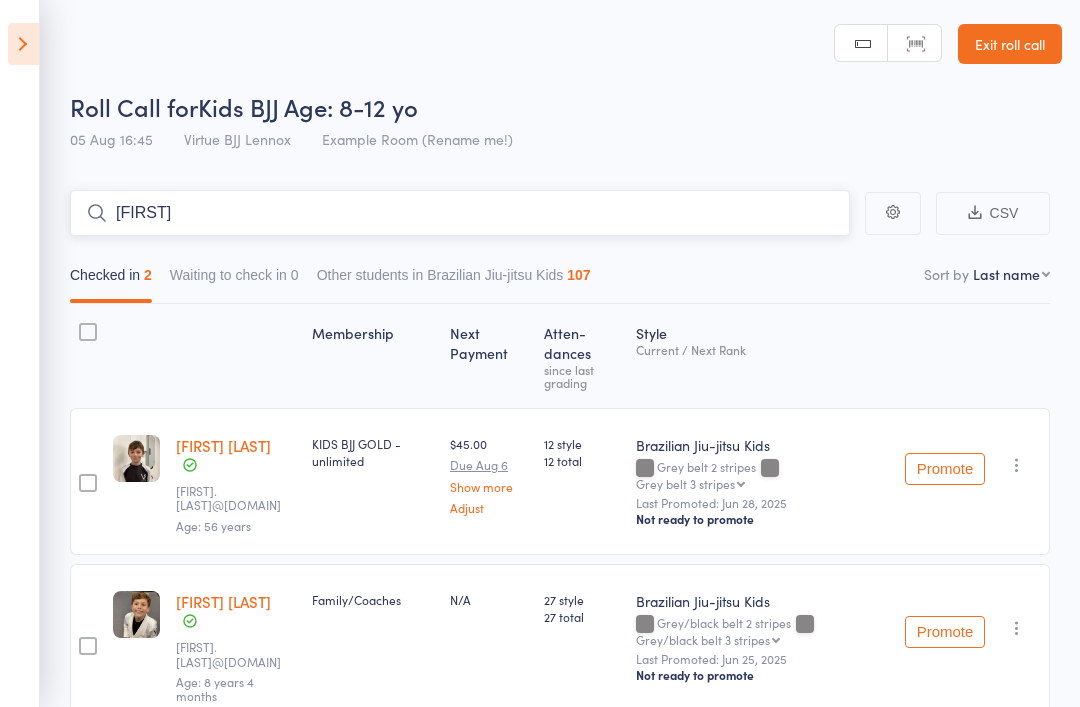 click on "[FIRST]" at bounding box center [460, 213] 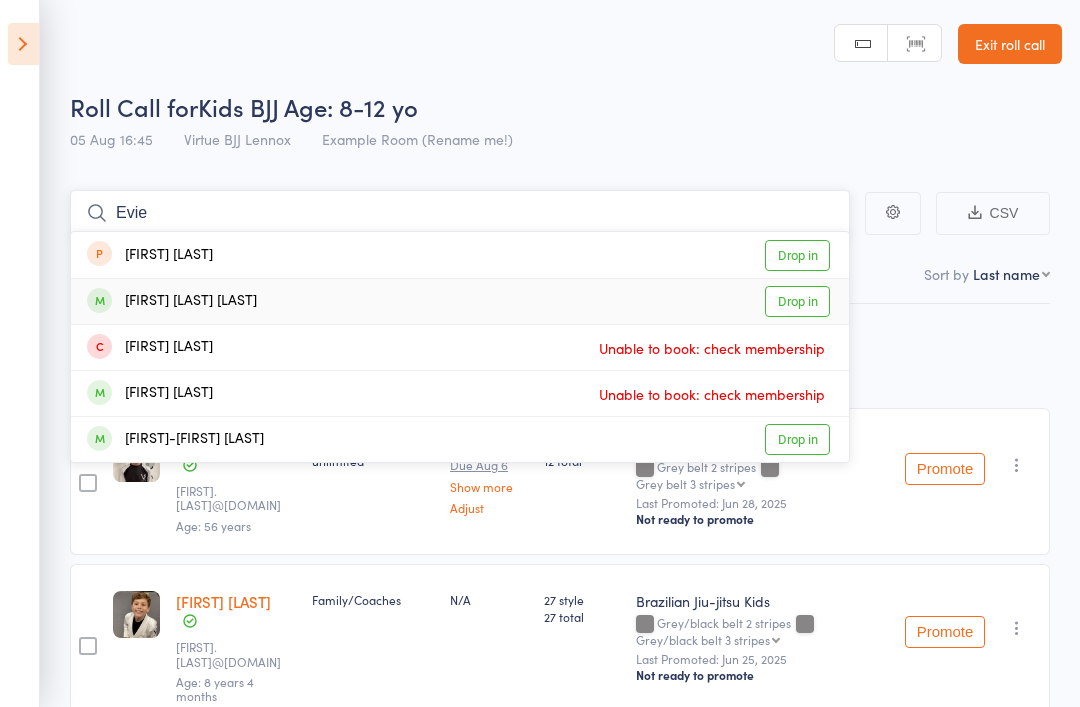 type on "Evie" 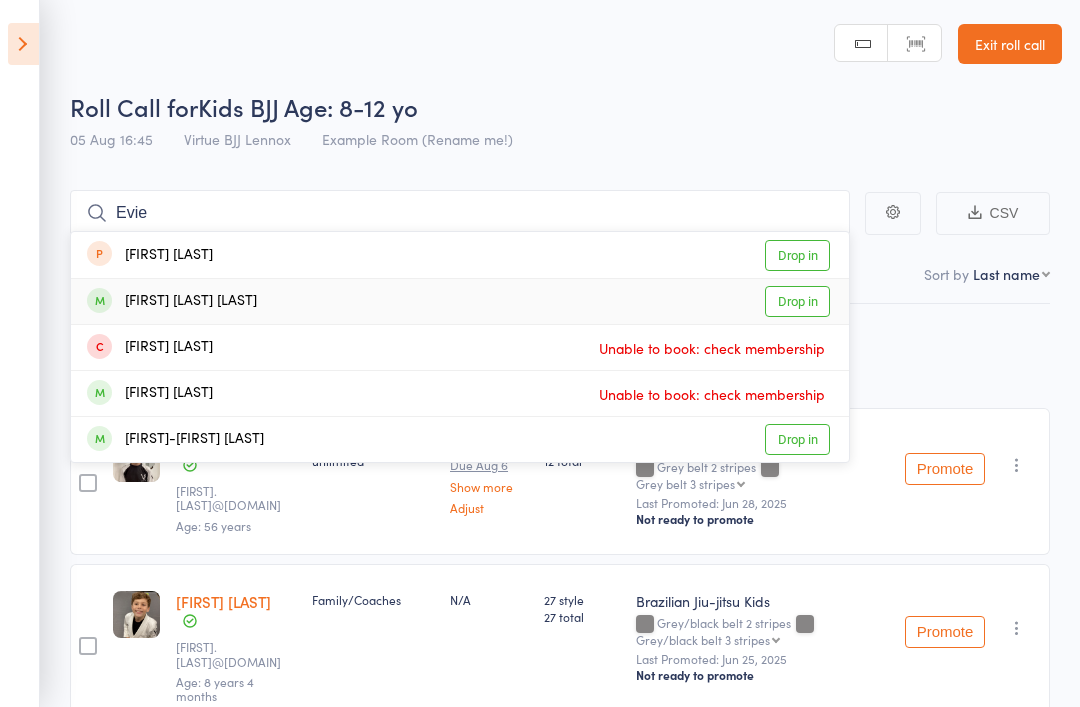 click on "Drop in" at bounding box center [797, 301] 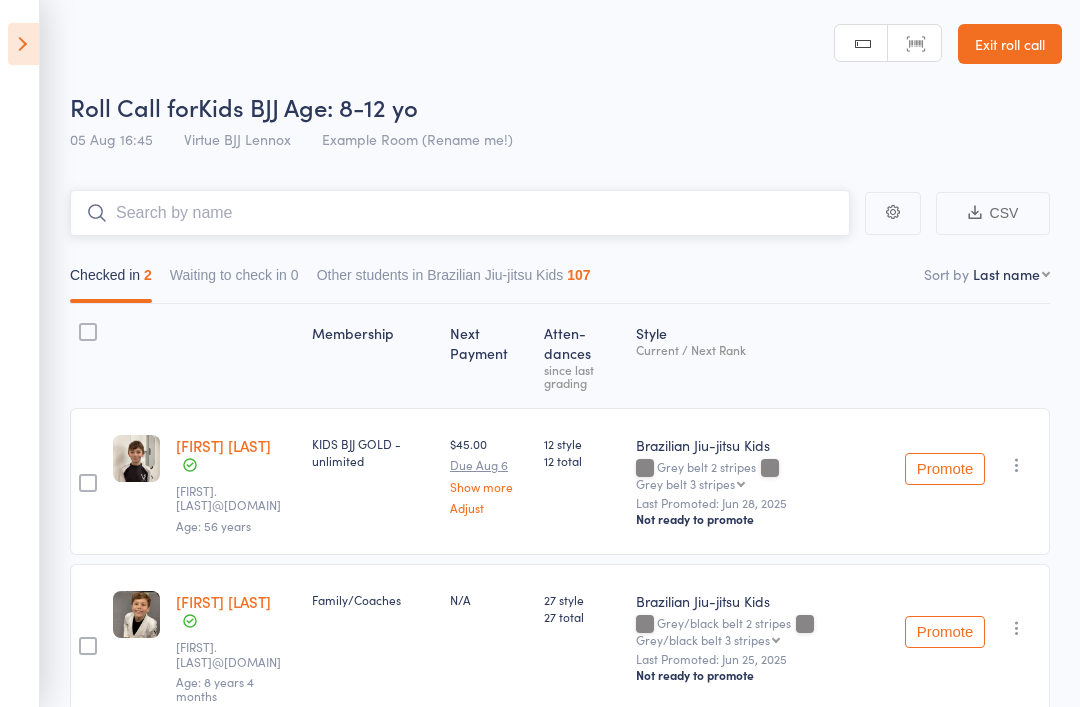 click at bounding box center (460, 213) 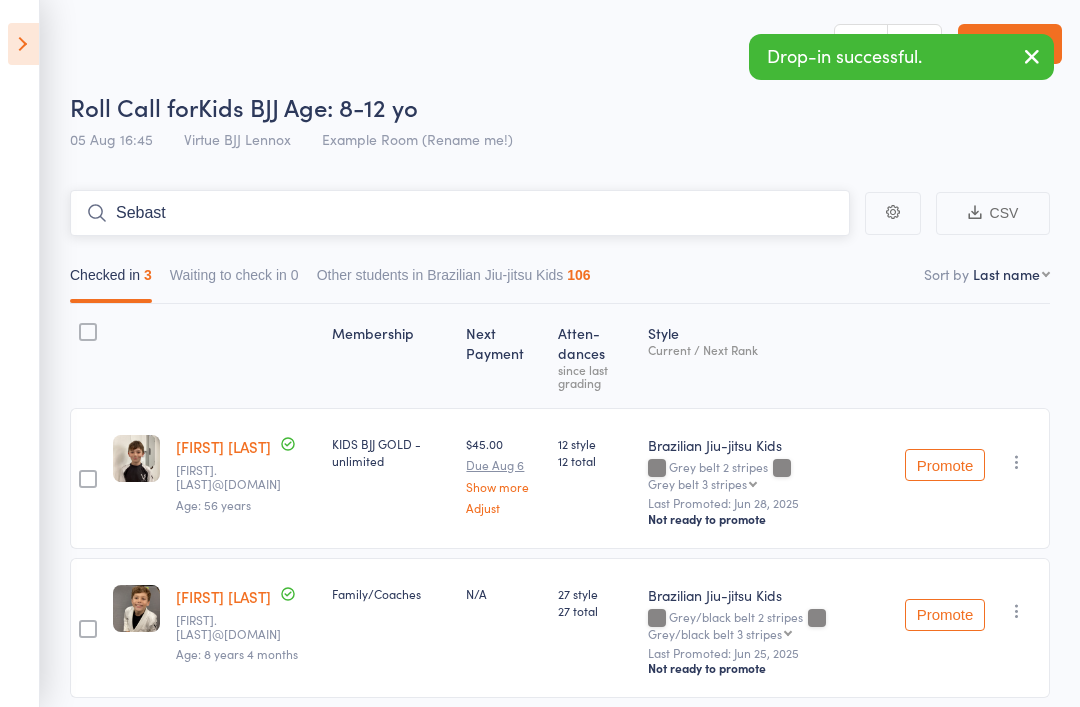 click on "Sebast" at bounding box center [460, 213] 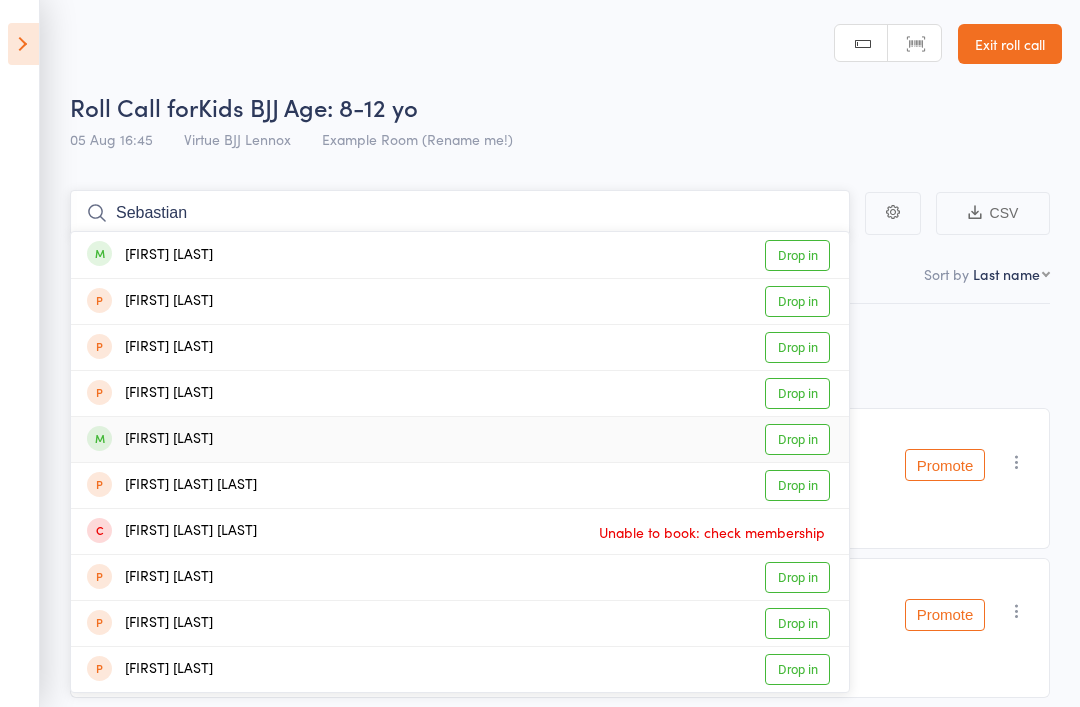type on "Sebastian" 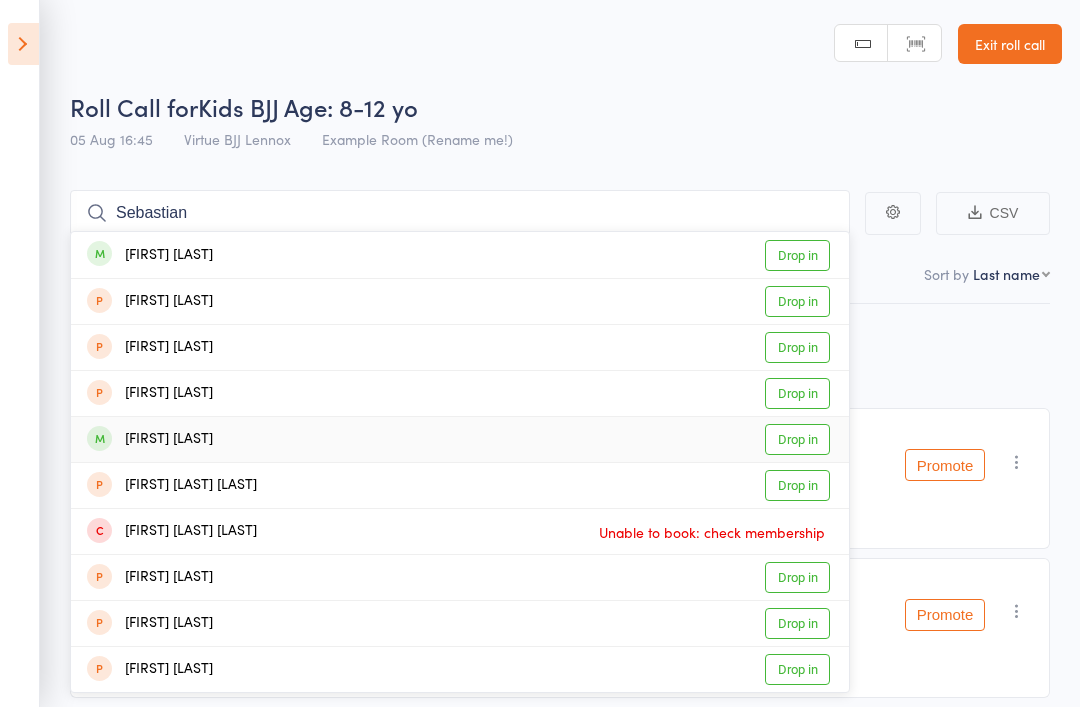 click on "Drop in" at bounding box center (797, 439) 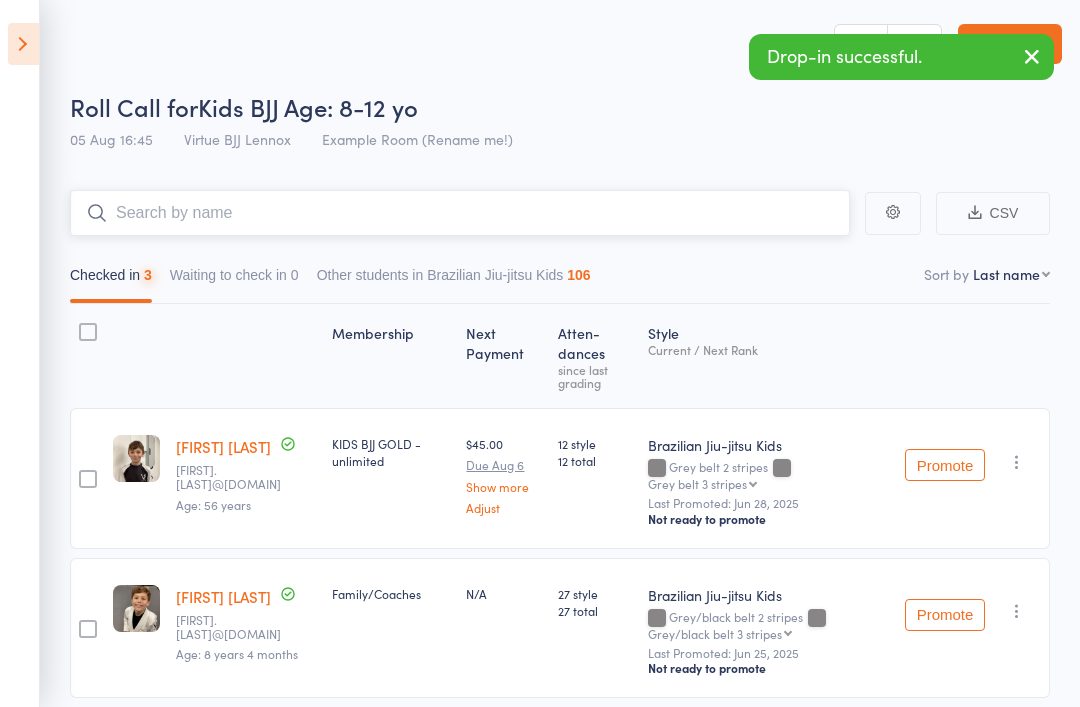 click at bounding box center [460, 213] 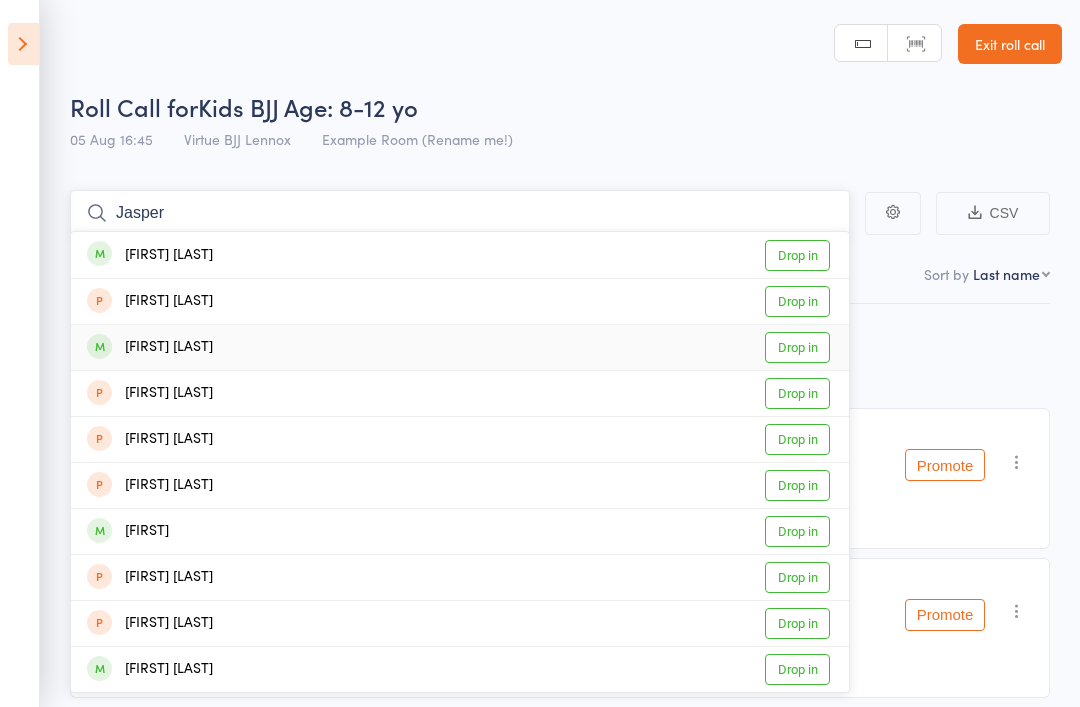 type on "Jasper" 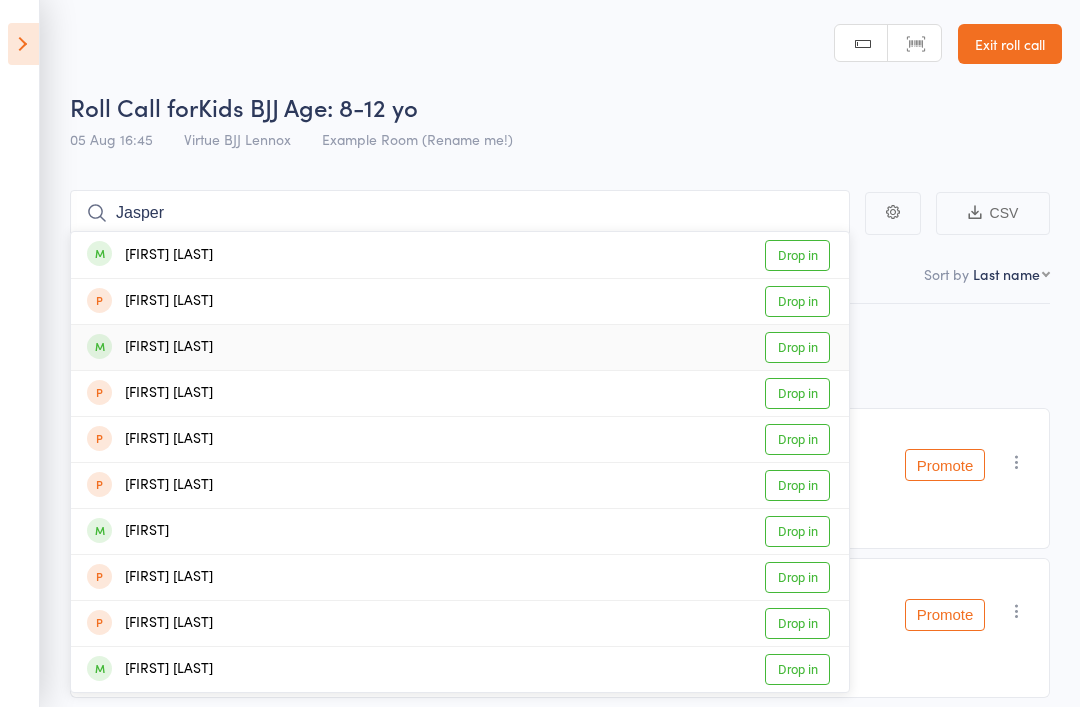 click on "Drop in" at bounding box center [797, 347] 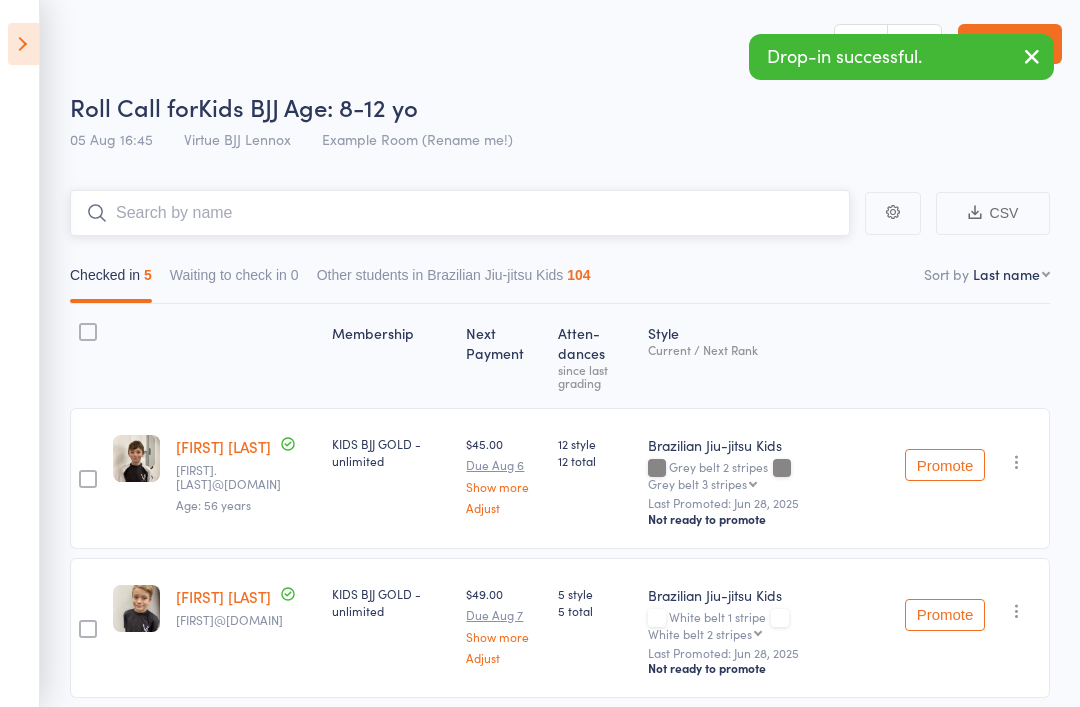 click at bounding box center [460, 213] 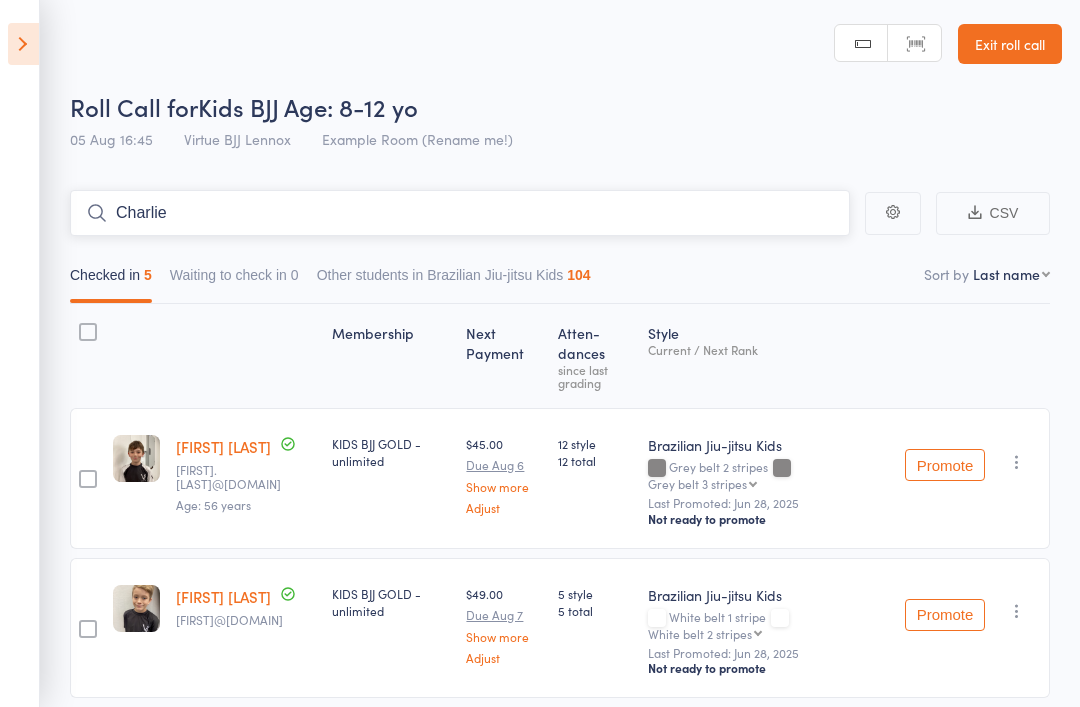 click on "Charlie" at bounding box center (460, 213) 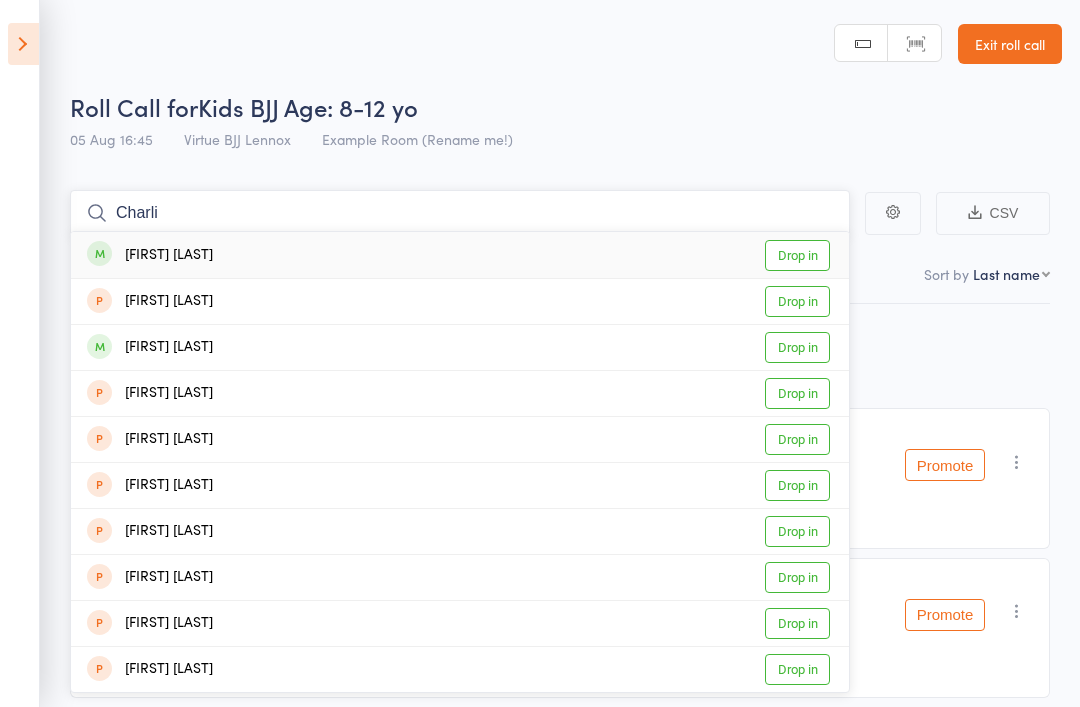 type on "Charli" 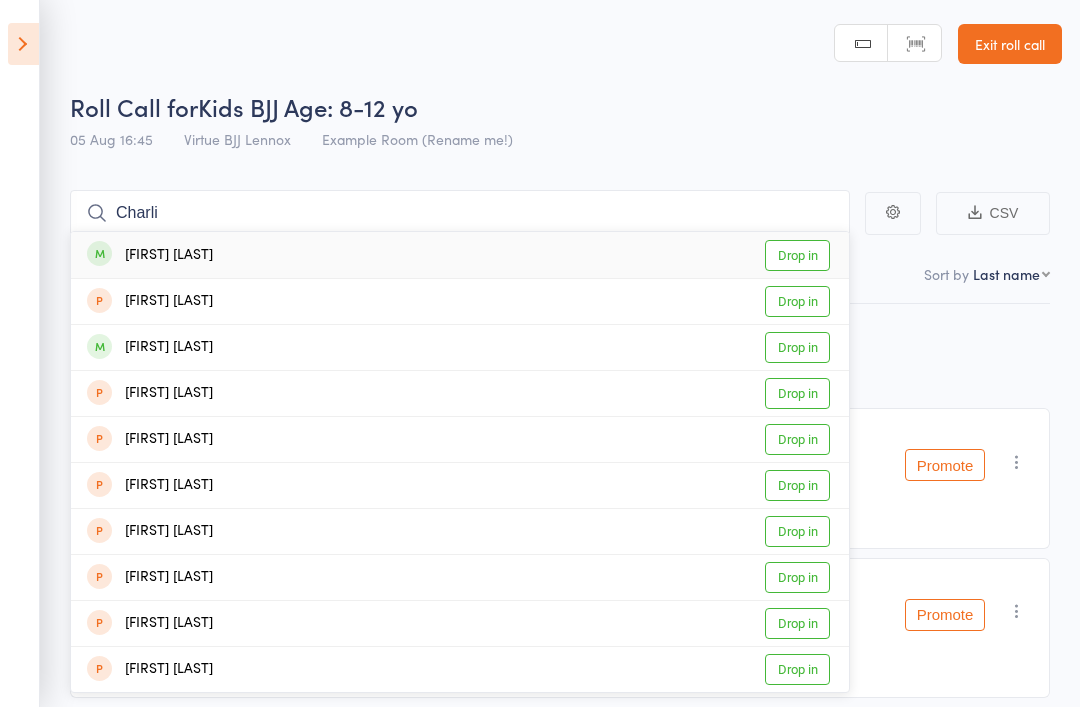 click on "Drop in" at bounding box center (797, 255) 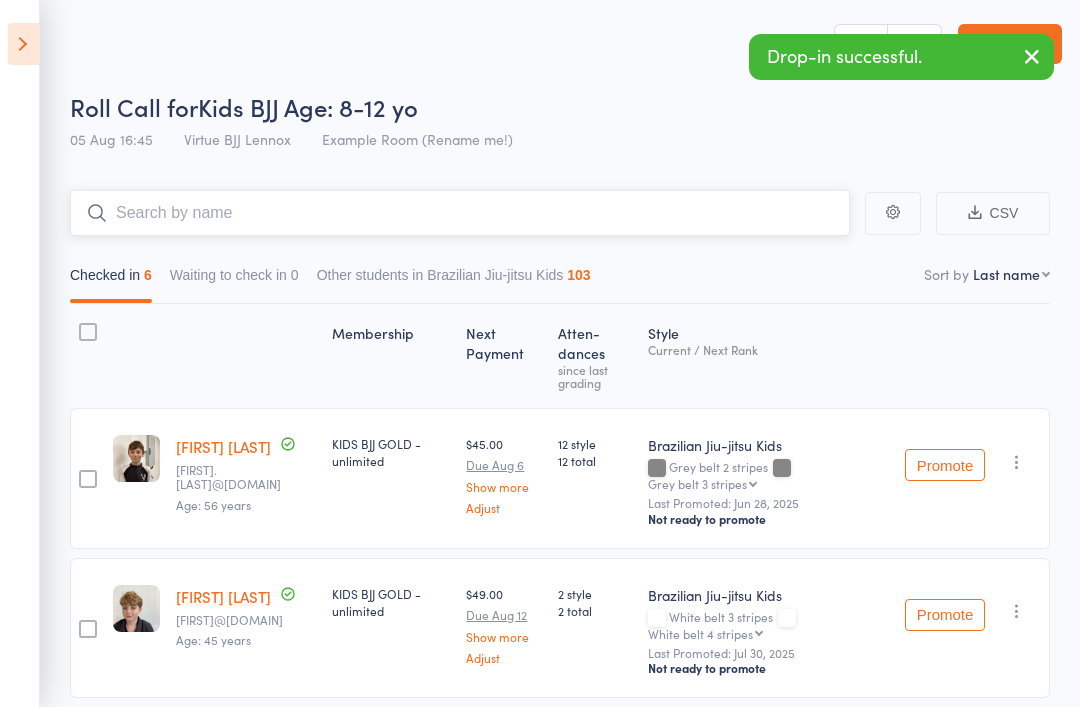 click at bounding box center (460, 213) 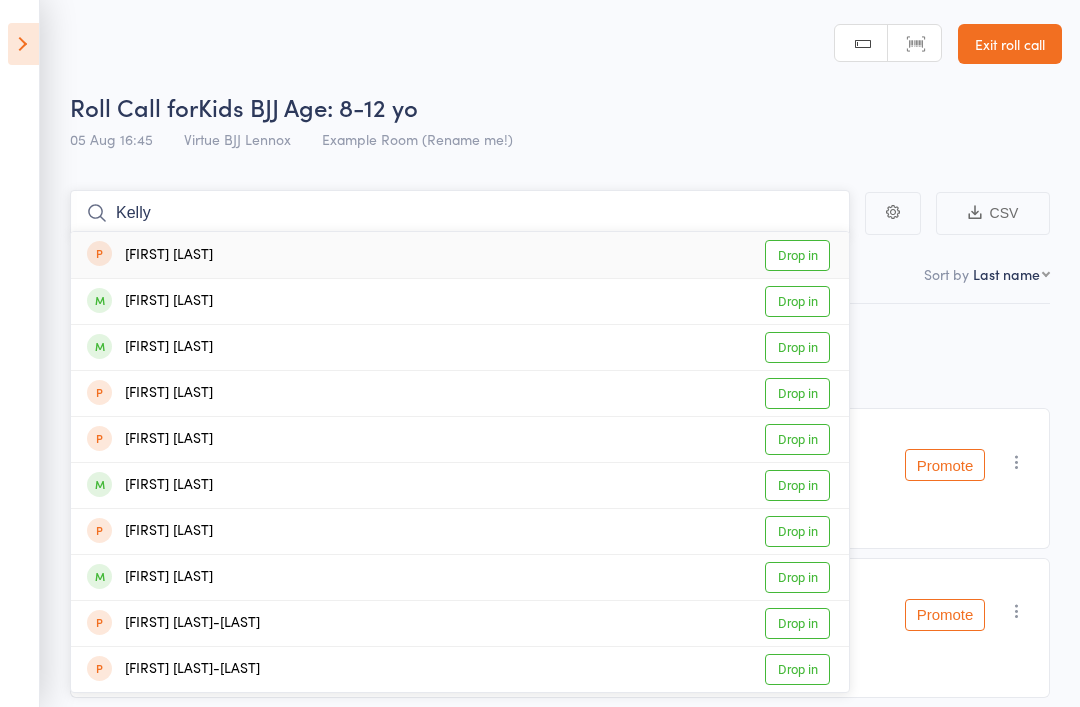 type on "Kelly" 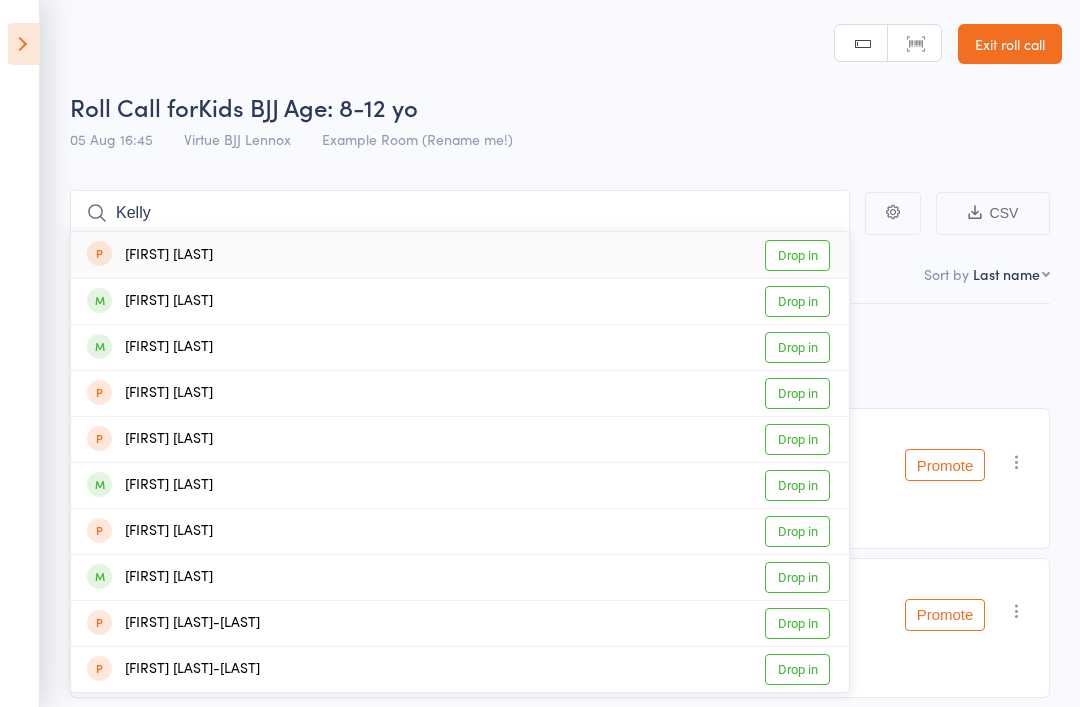 click on "Drop in" at bounding box center [797, 577] 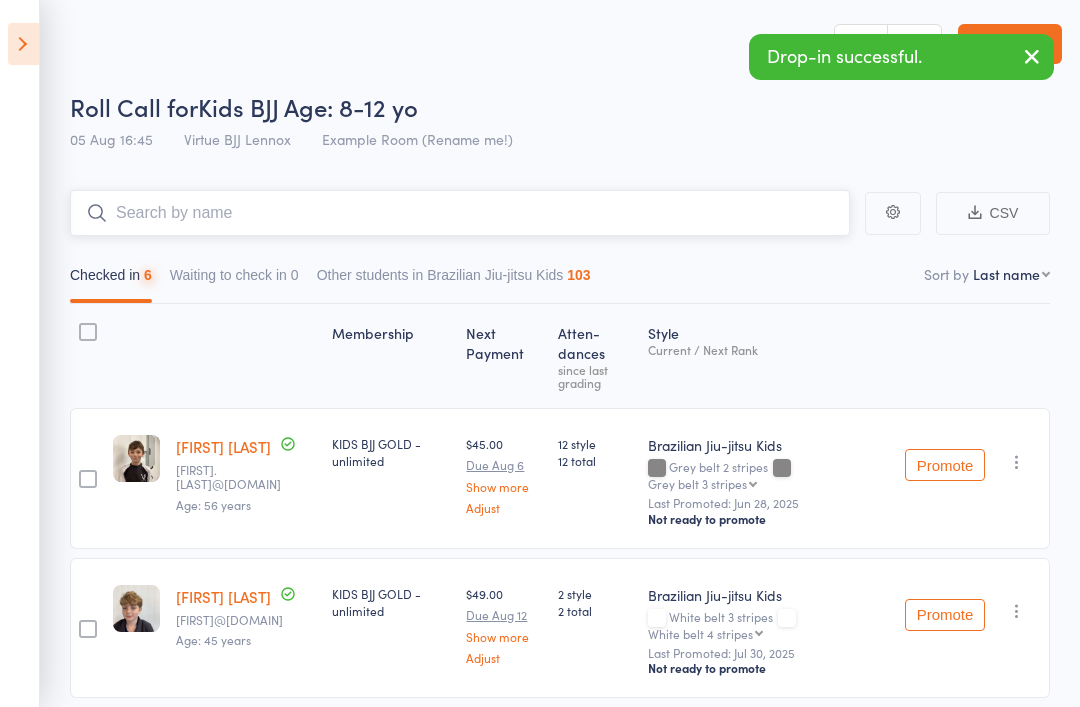 click at bounding box center [460, 213] 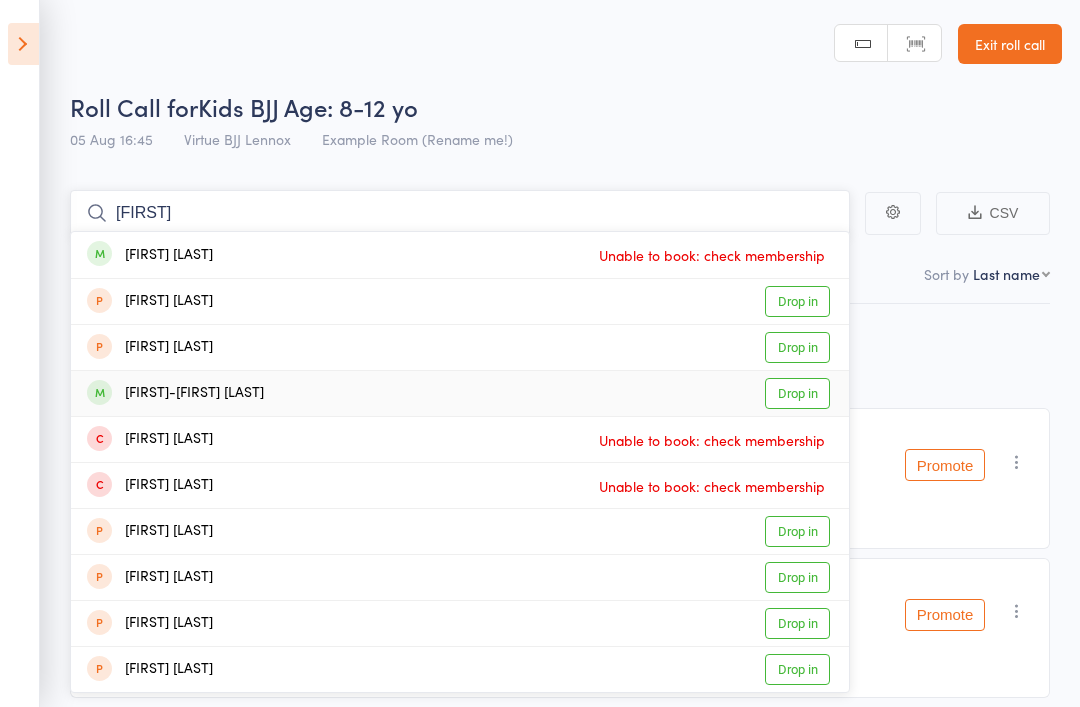 type on "[FIRST]" 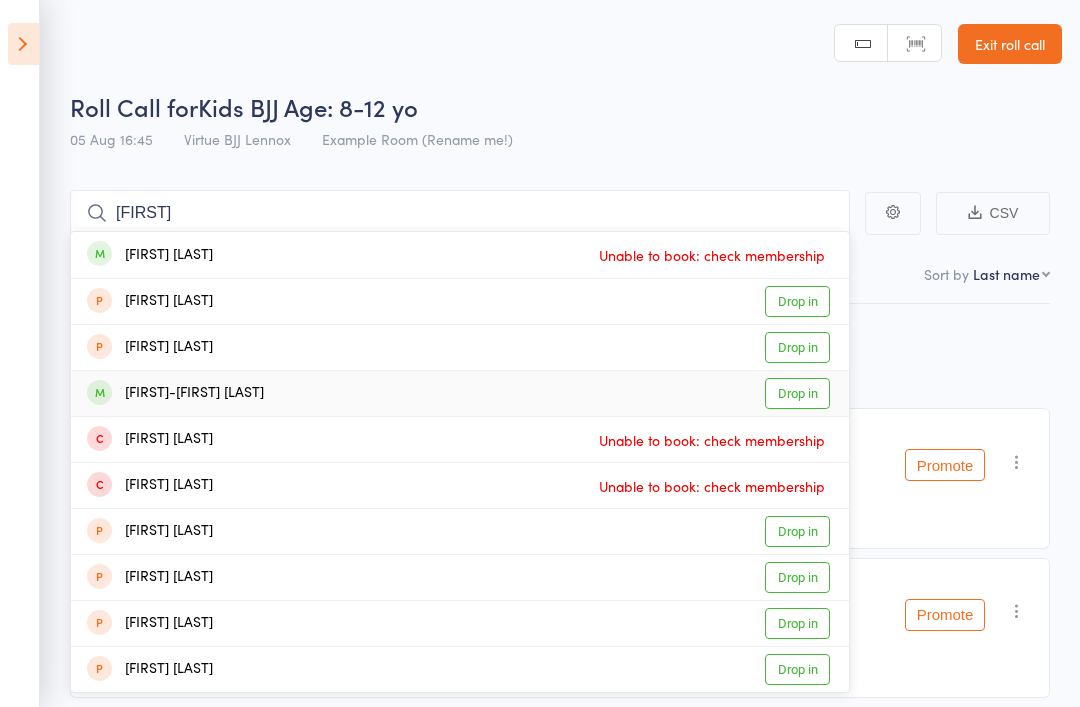 click on "Drop in" at bounding box center (797, 393) 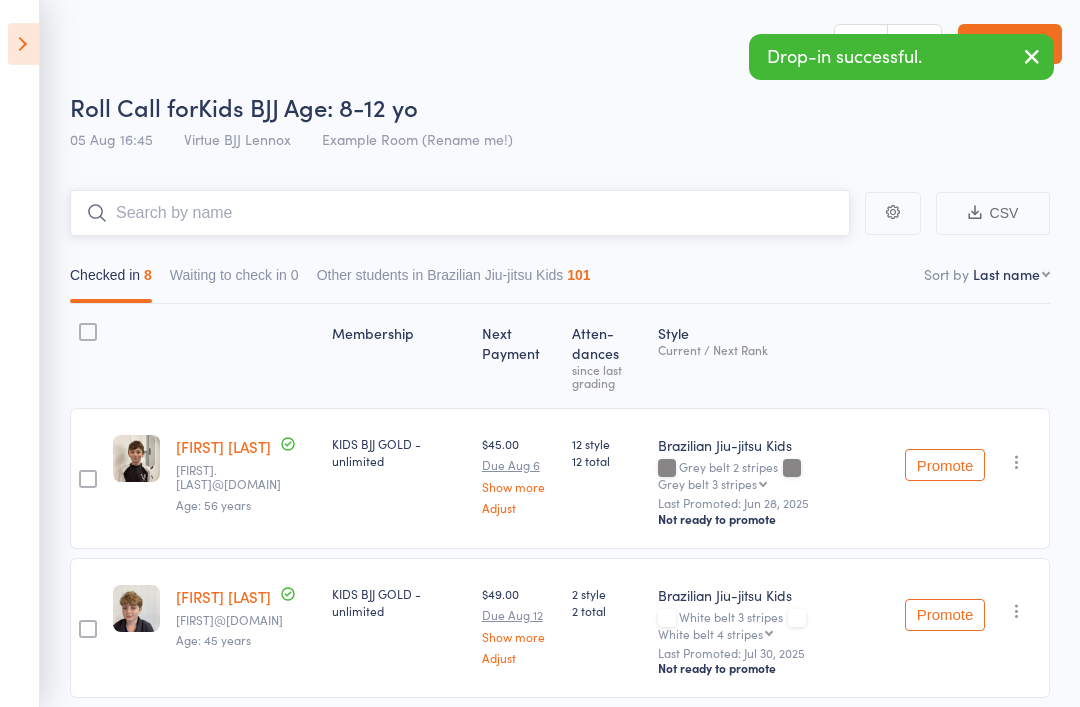 click at bounding box center (460, 213) 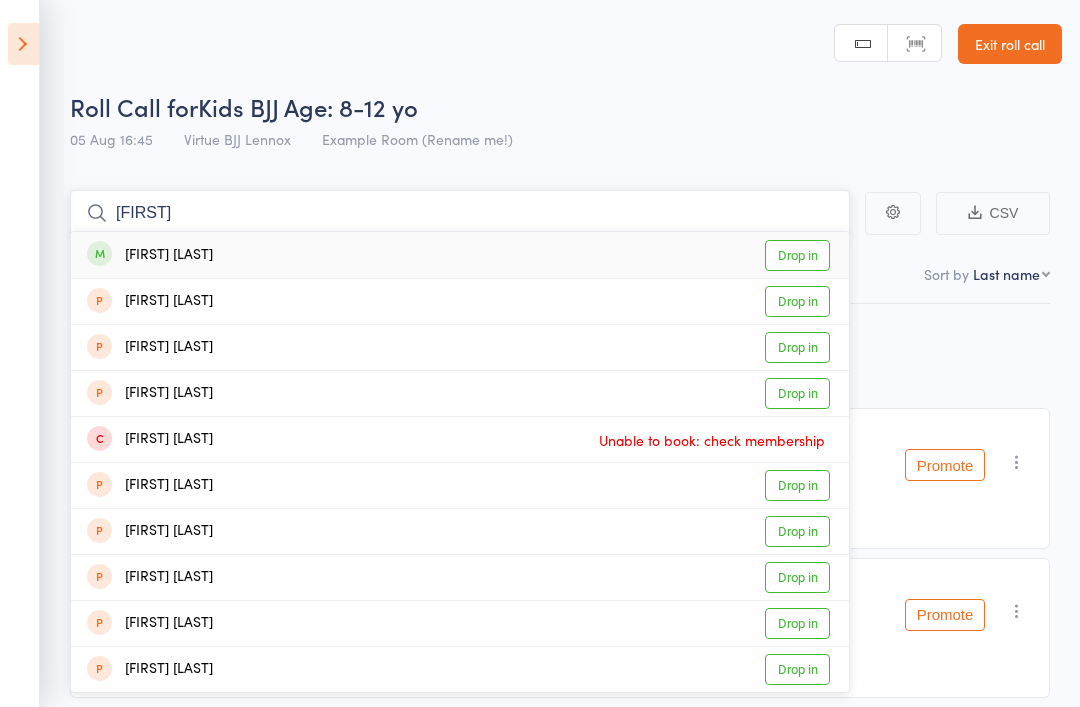 type on "[FIRST]" 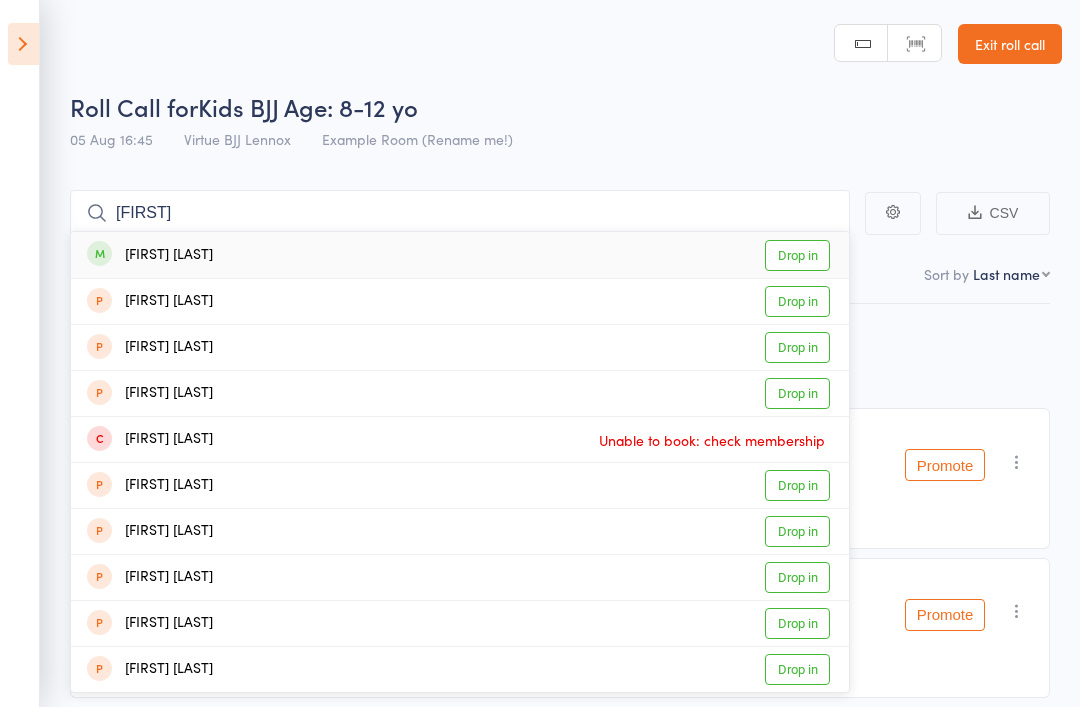 click on "Drop in" at bounding box center [797, 255] 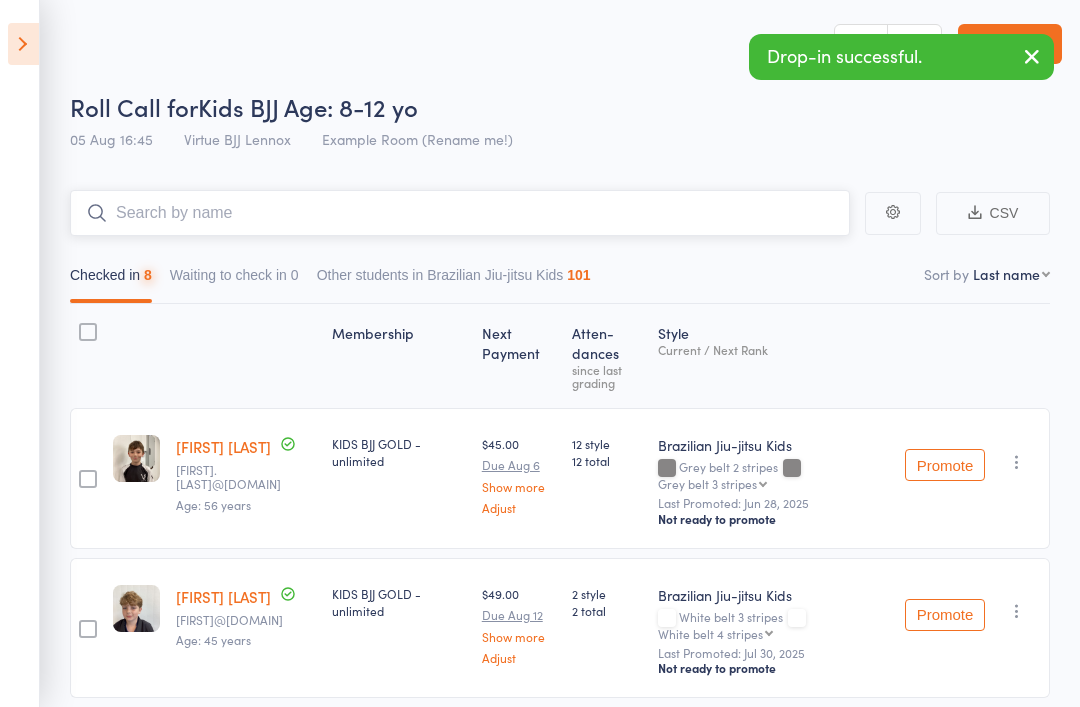 click at bounding box center [460, 213] 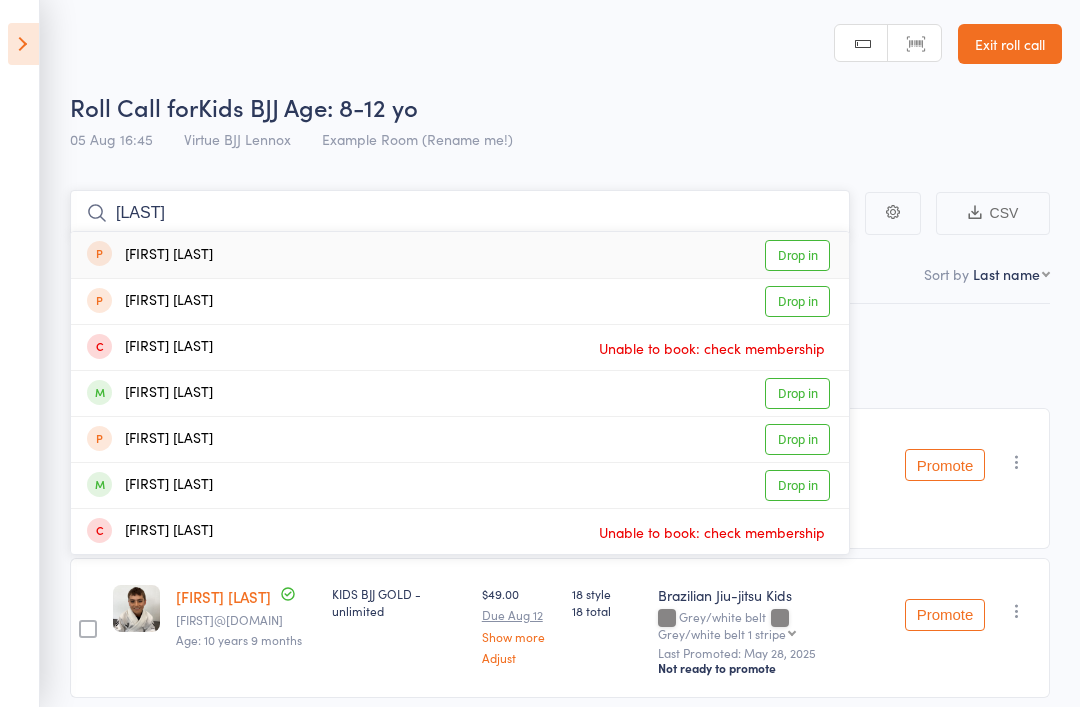 type on "[LAST]" 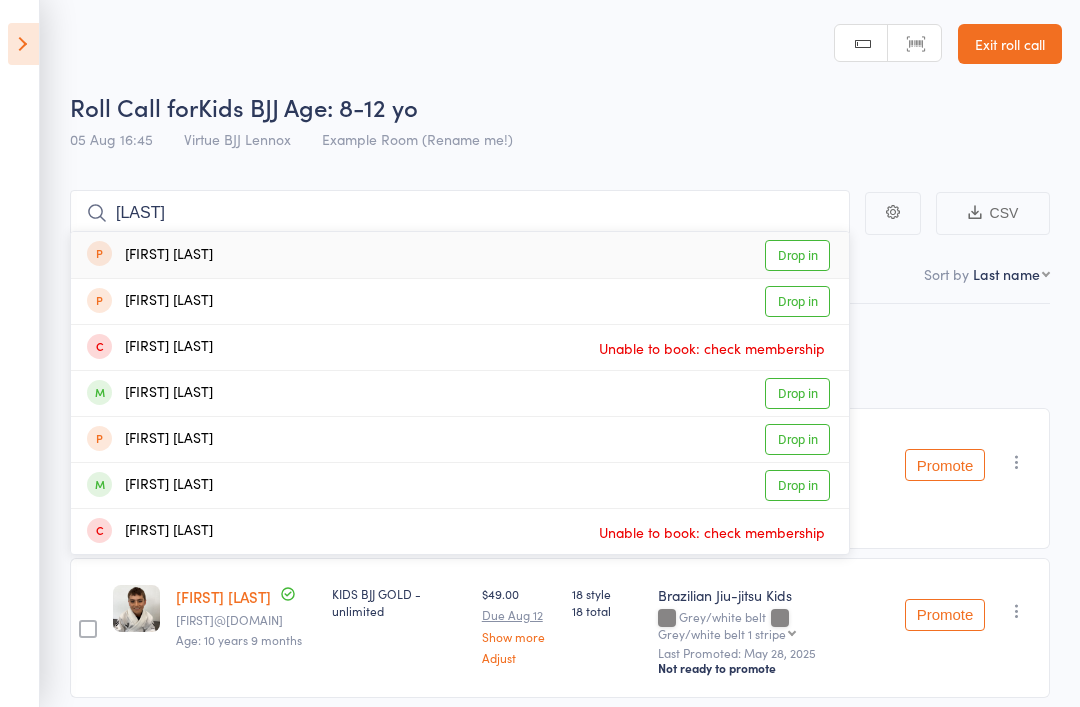 click on "Drop in" at bounding box center [797, 393] 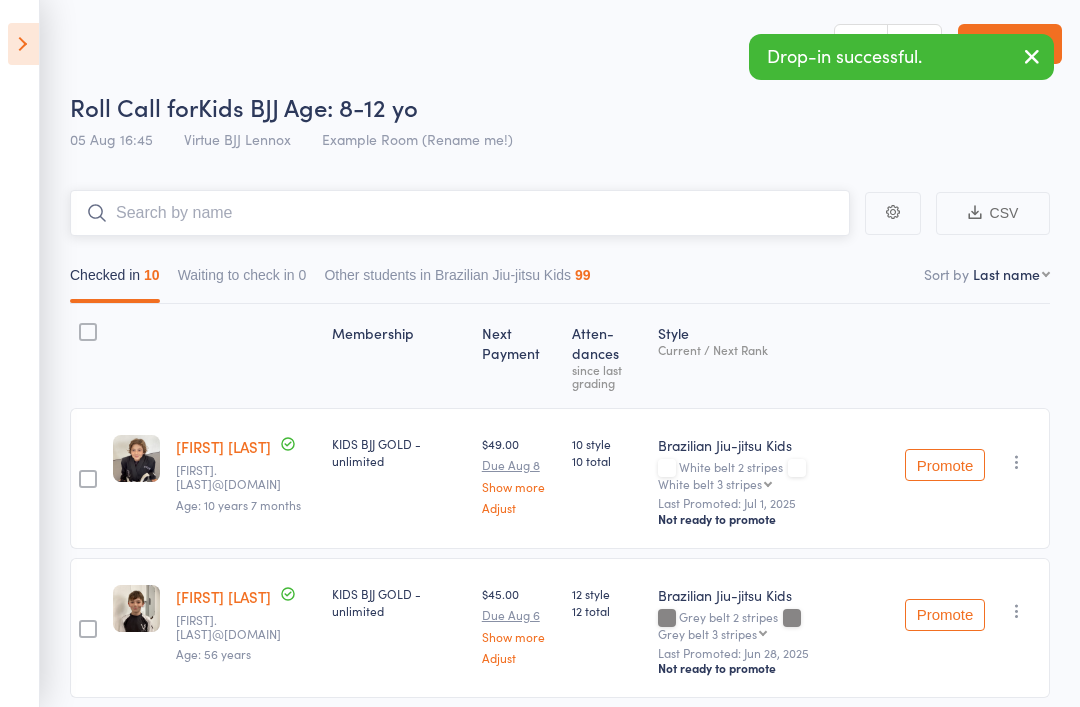 click at bounding box center [460, 213] 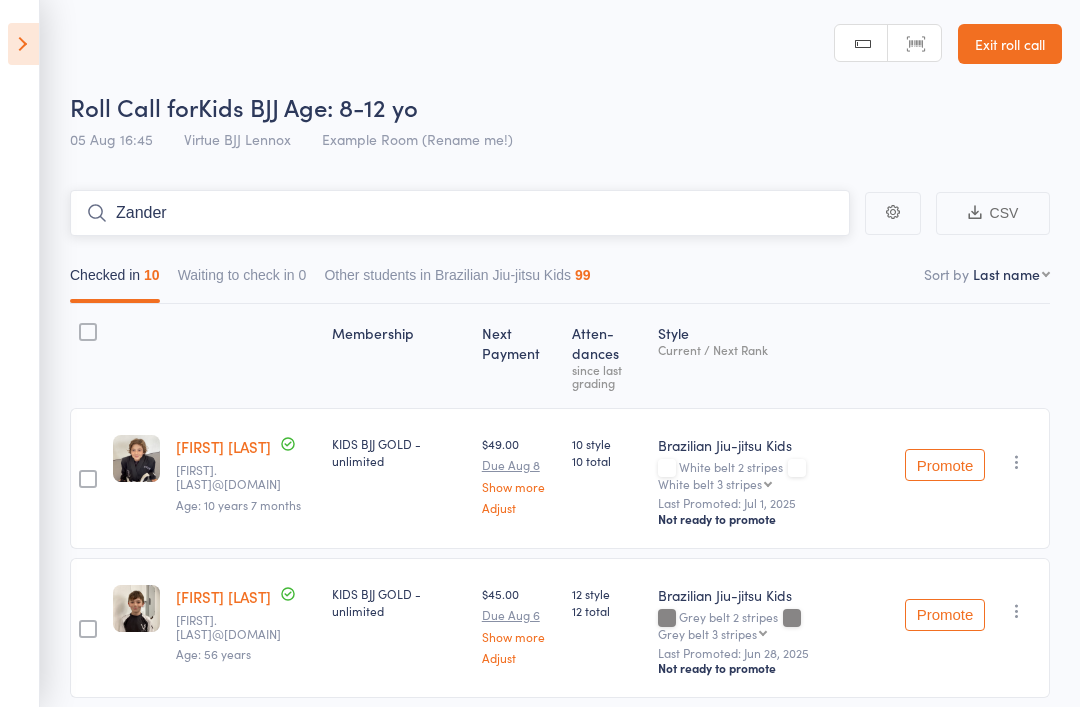 click on "Zander" at bounding box center (460, 213) 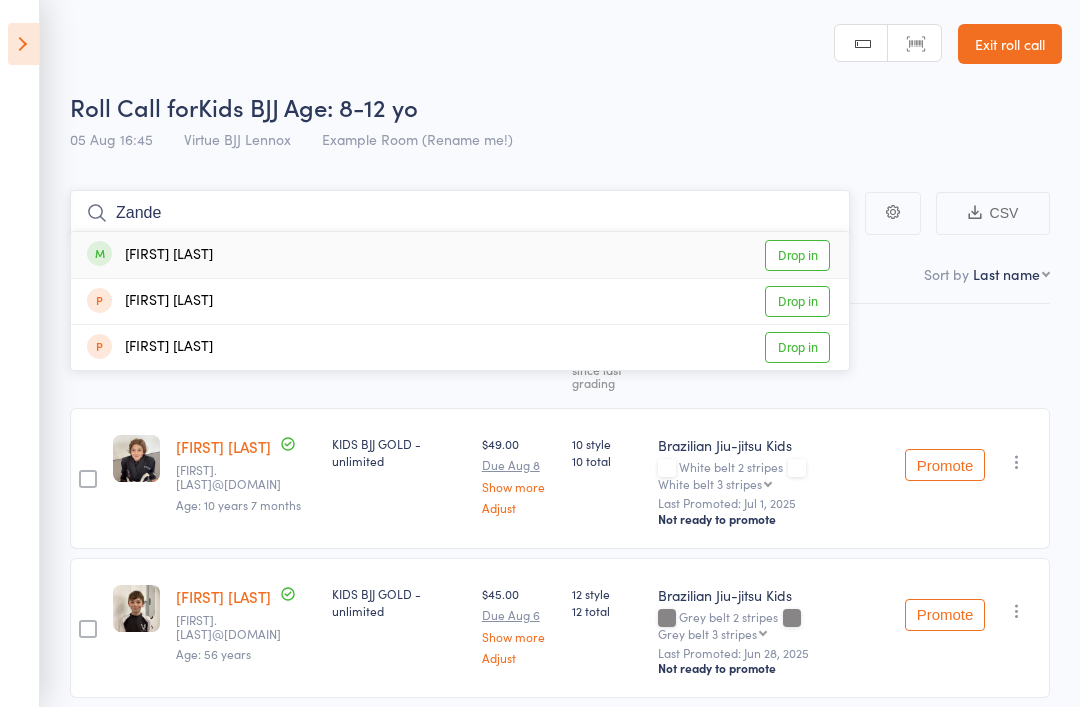 type on "Zande" 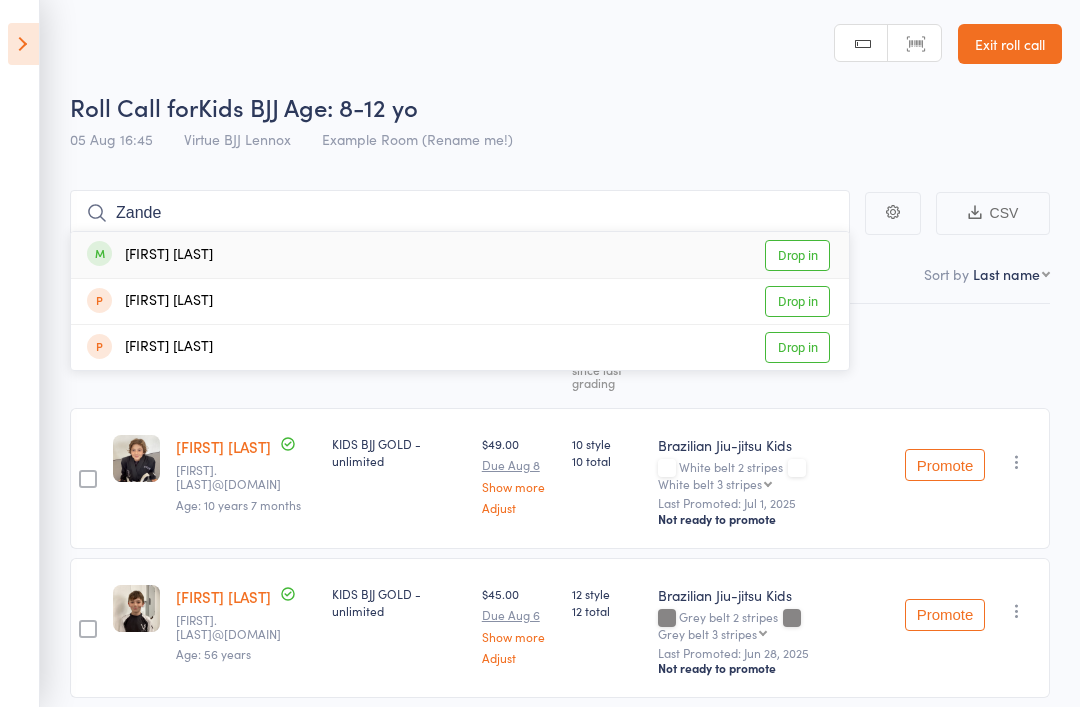click on "Drop in" at bounding box center (797, 255) 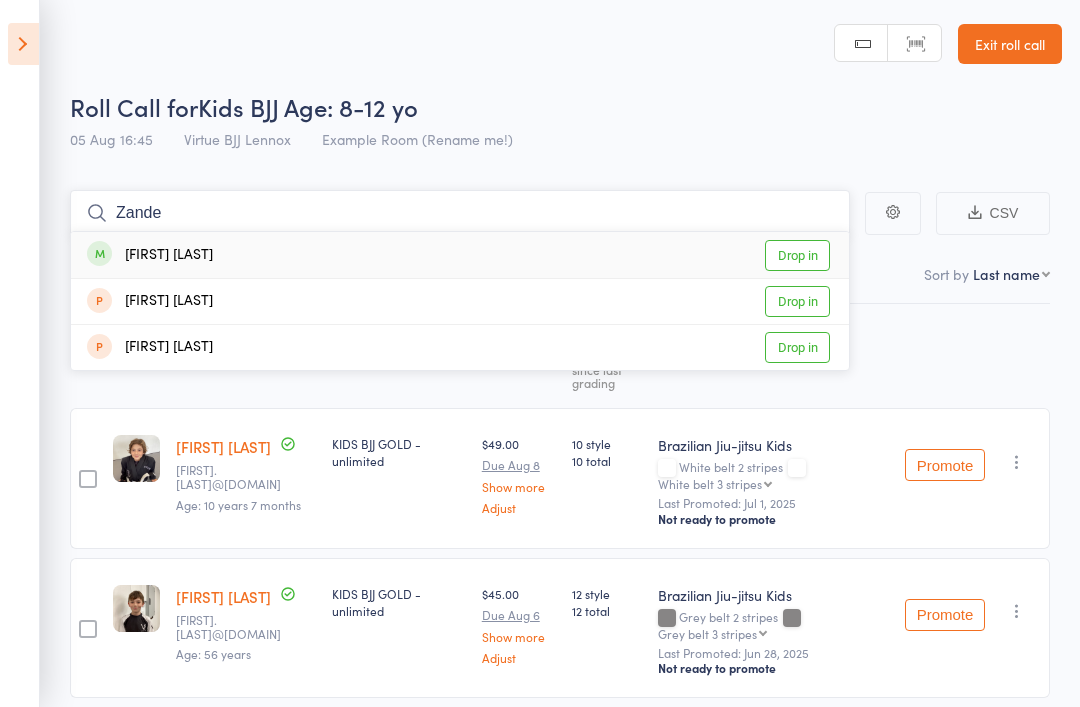 type 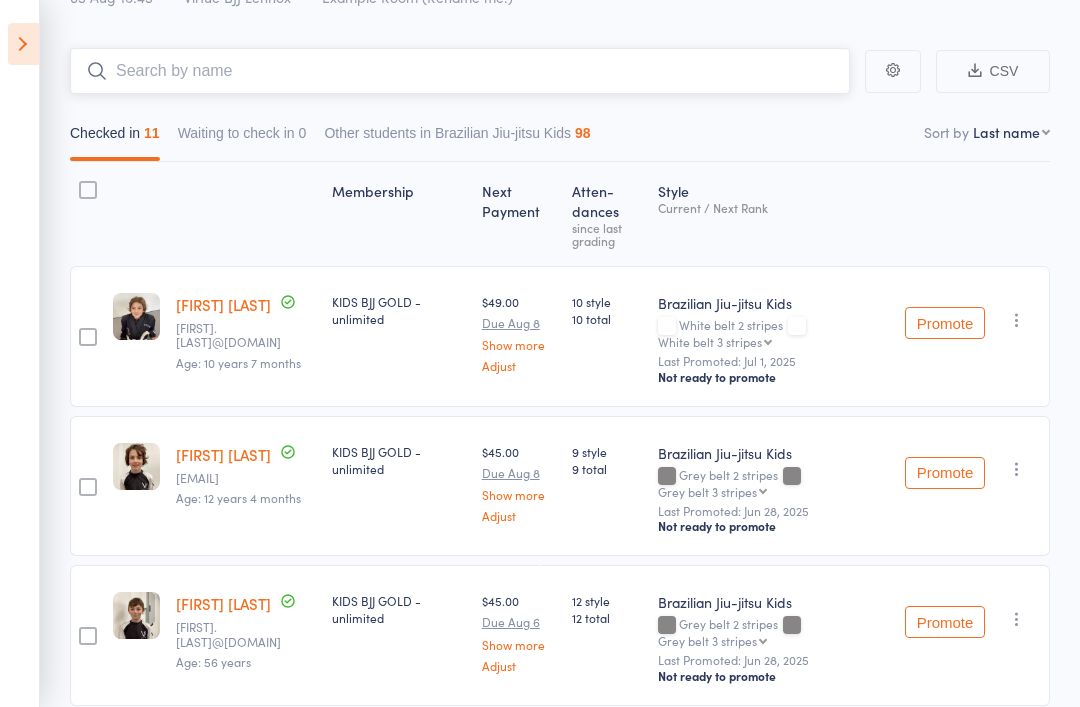 scroll, scrollTop: 141, scrollLeft: 0, axis: vertical 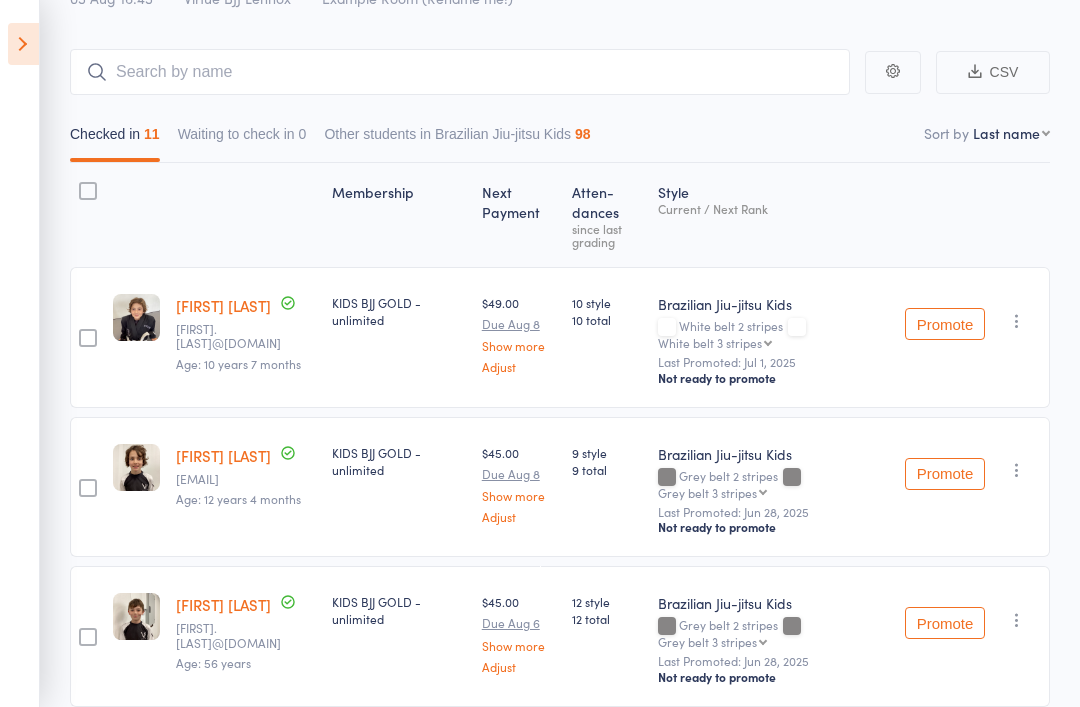 click at bounding box center [23, 44] 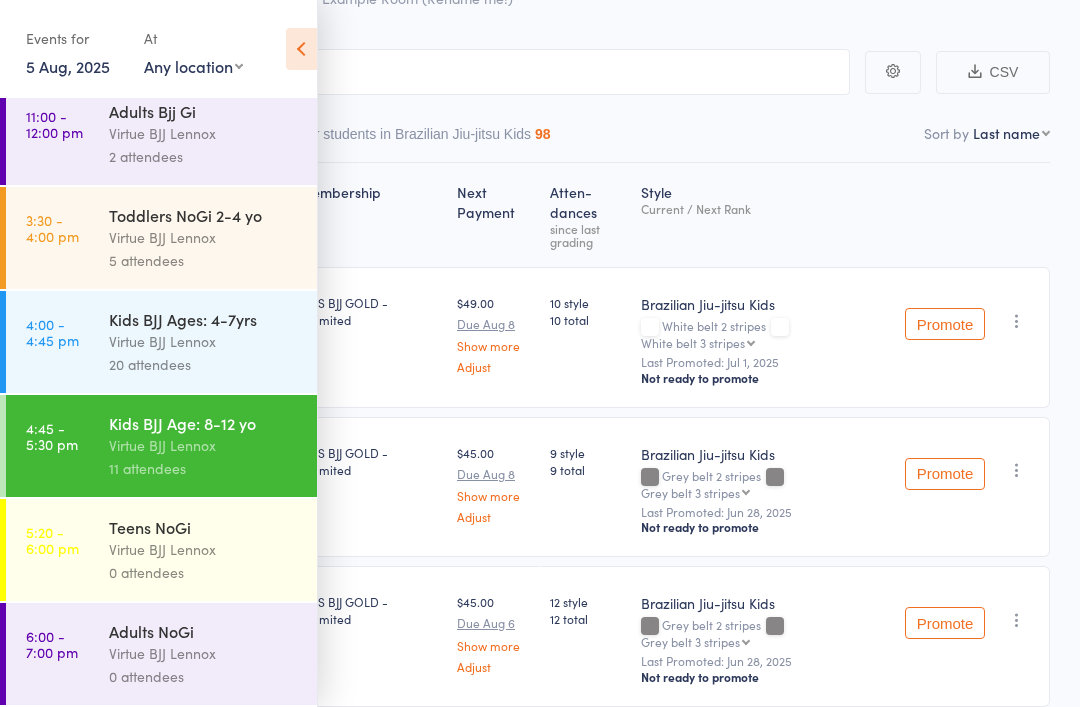 click on "Virtue BJJ Lennox" at bounding box center (204, 549) 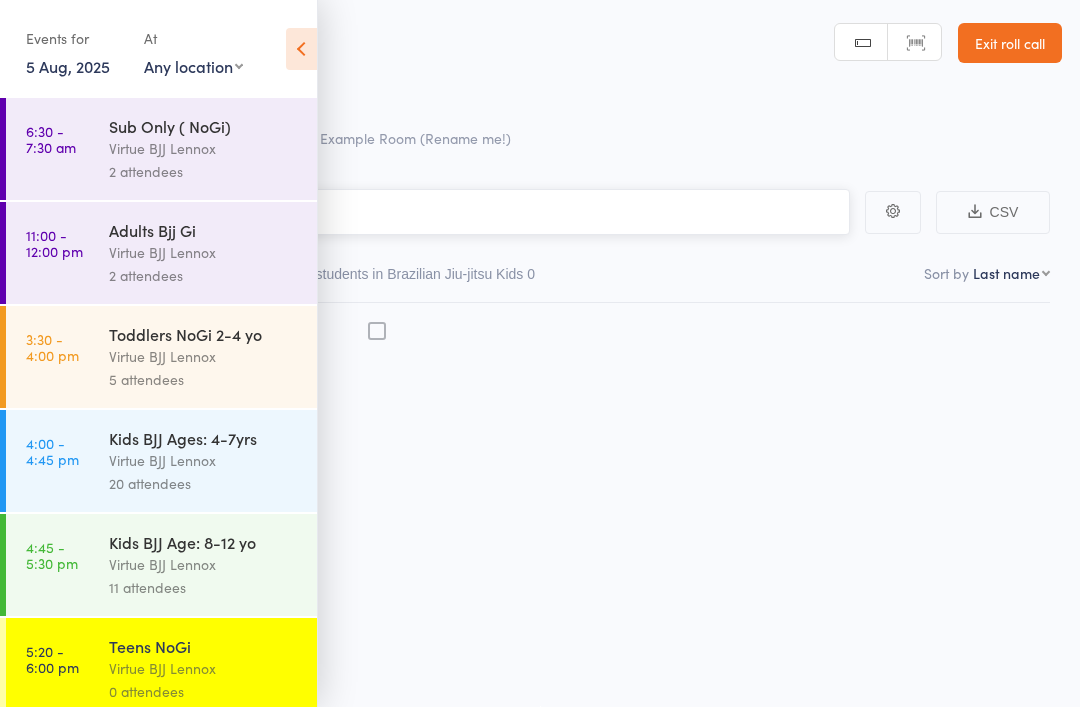 scroll, scrollTop: 14, scrollLeft: 0, axis: vertical 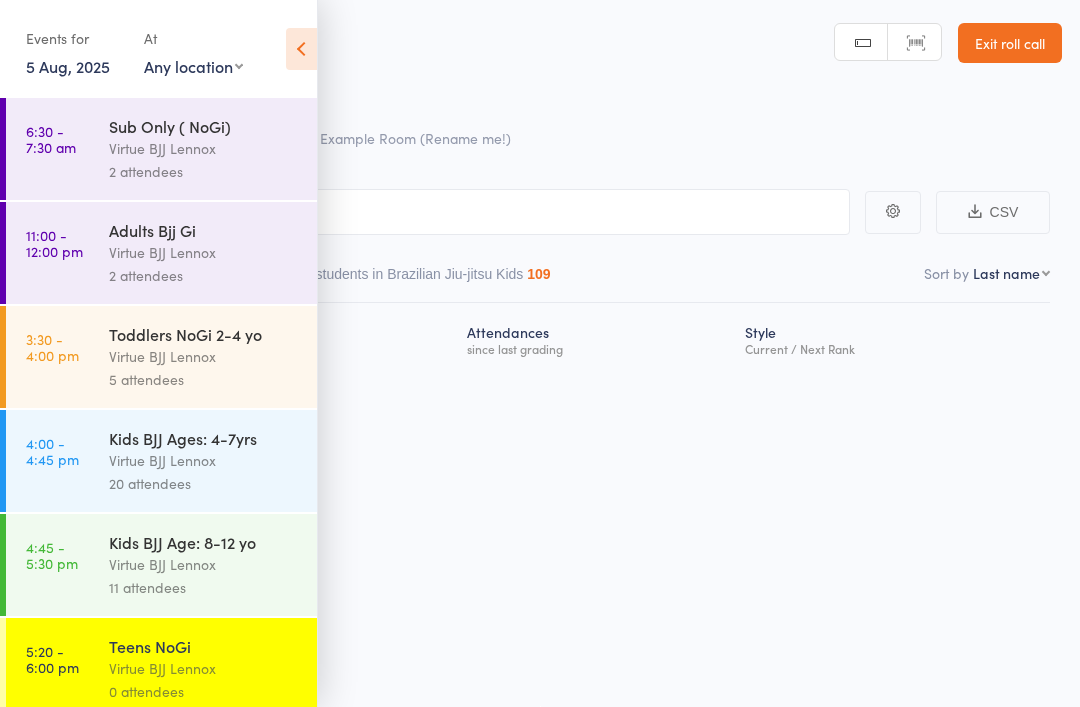 click at bounding box center [301, 49] 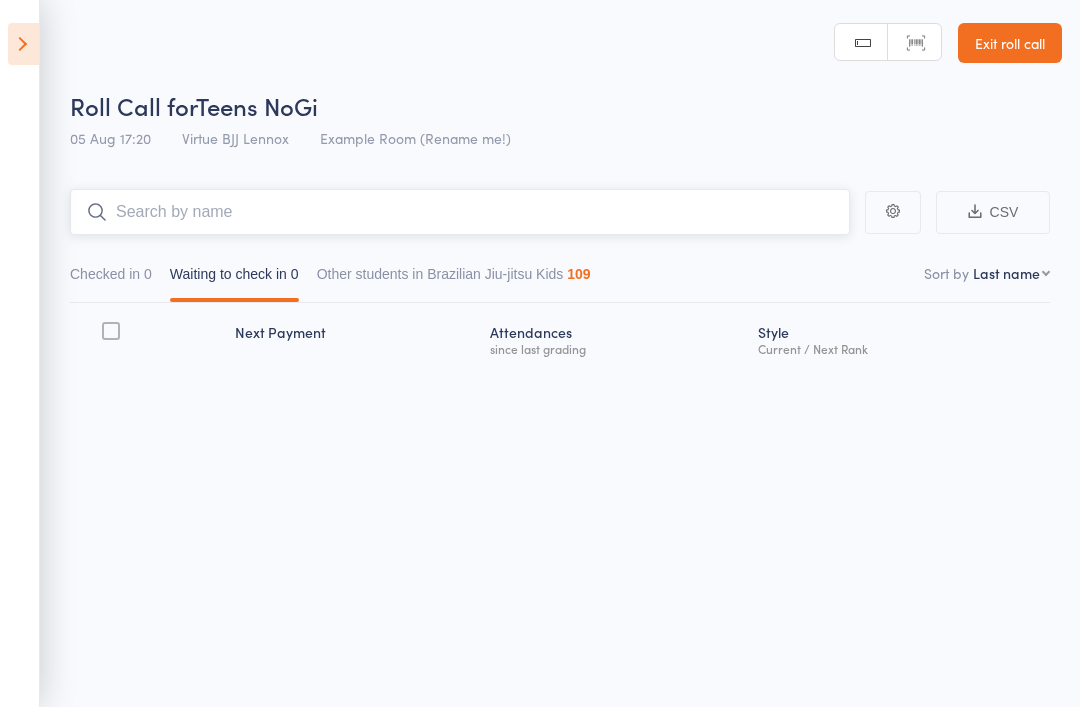 click at bounding box center [460, 212] 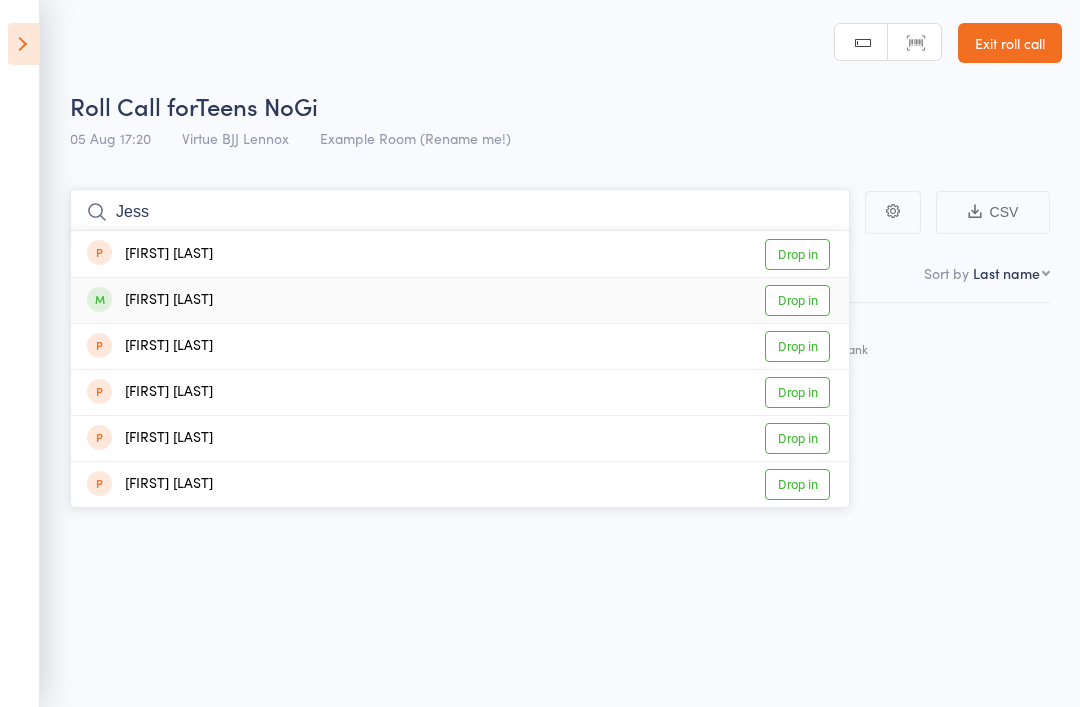 type on "Jess" 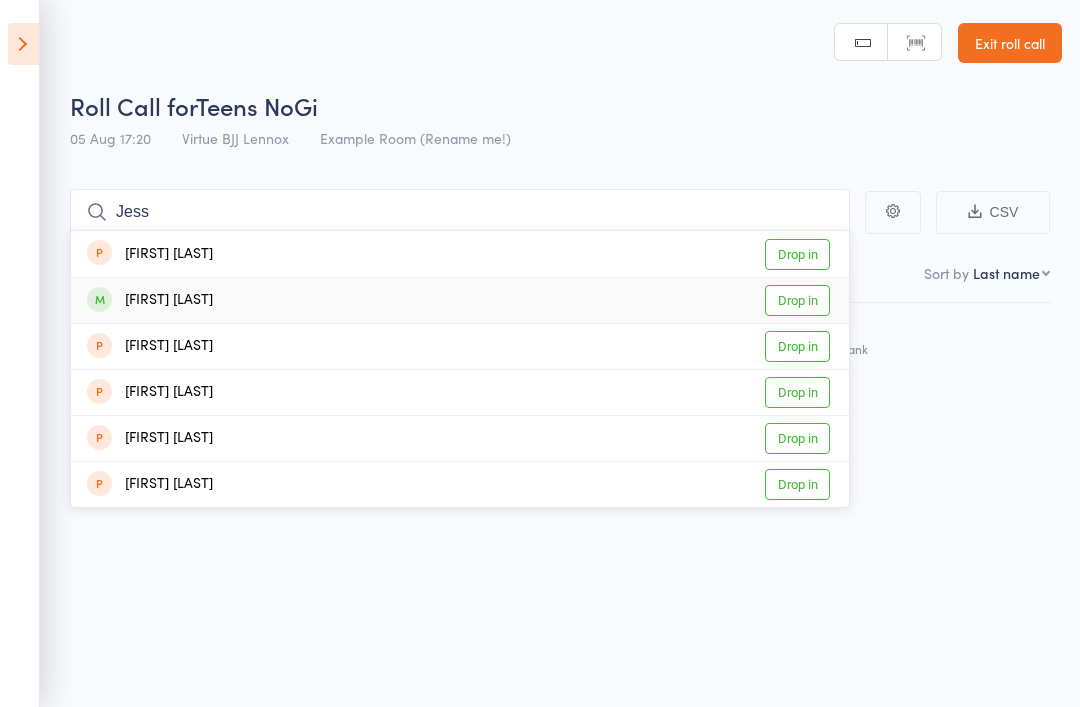 click on "Drop in" at bounding box center [797, 300] 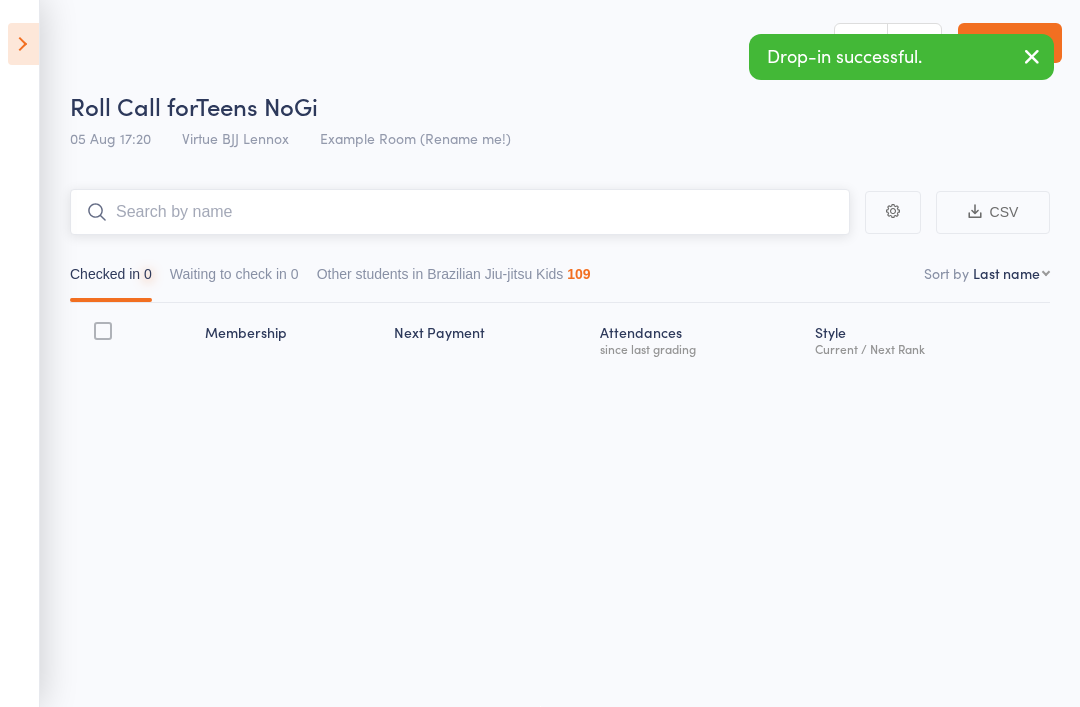 click at bounding box center (460, 212) 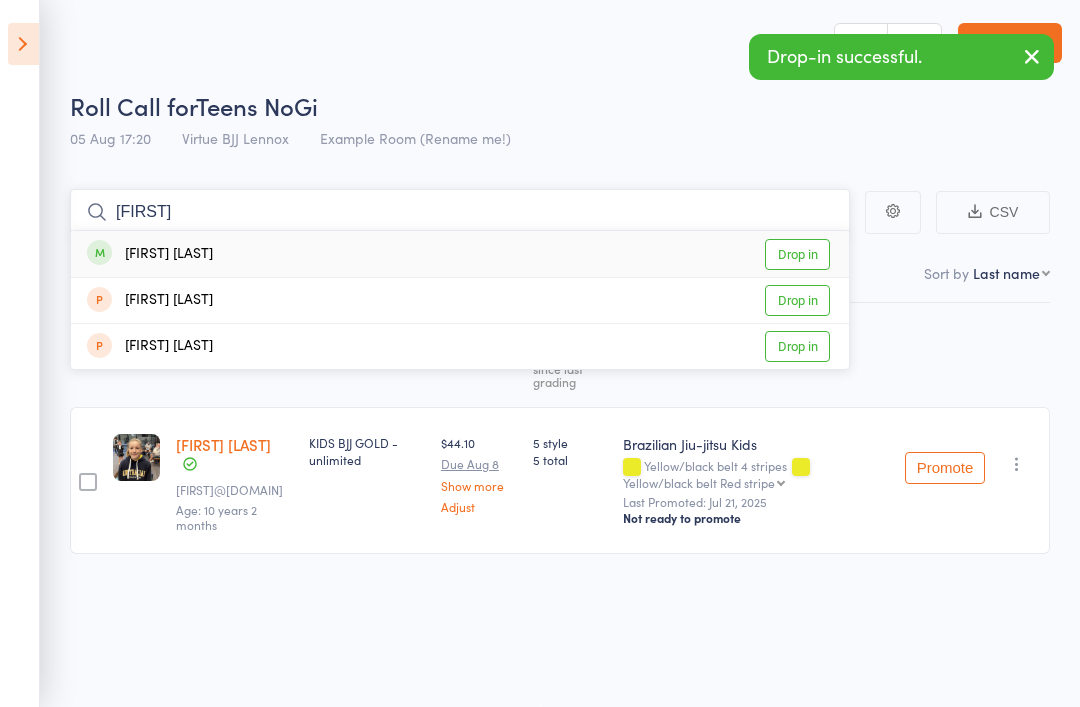 type on "[FIRST]" 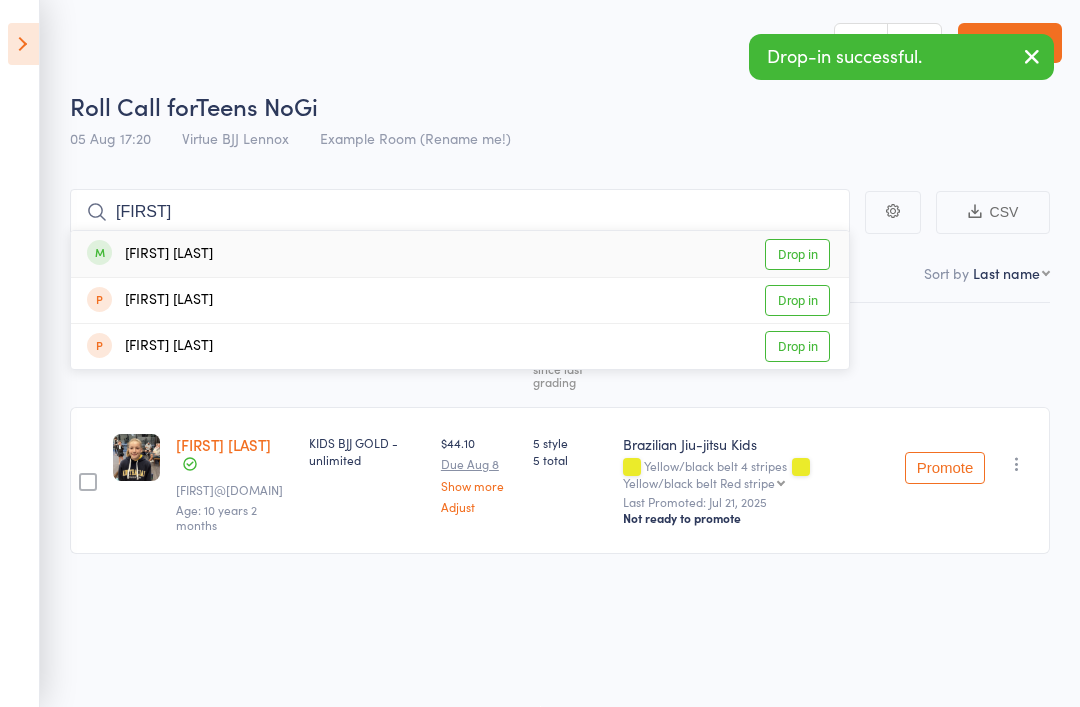 click on "Drop in" at bounding box center [797, 254] 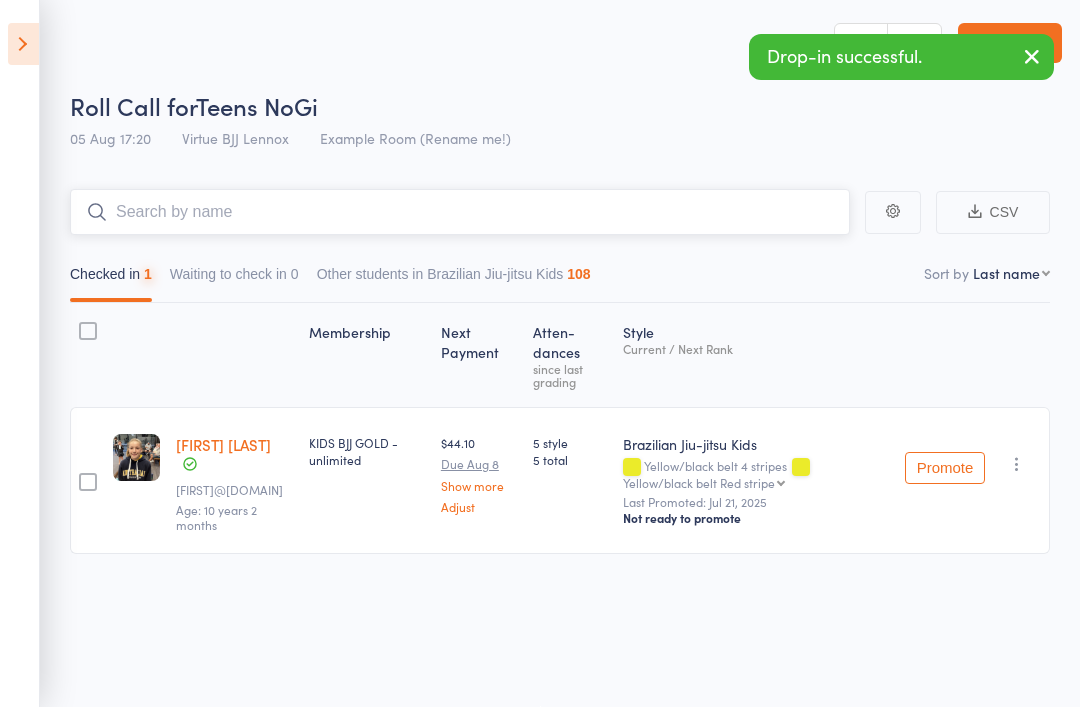 click at bounding box center (460, 212) 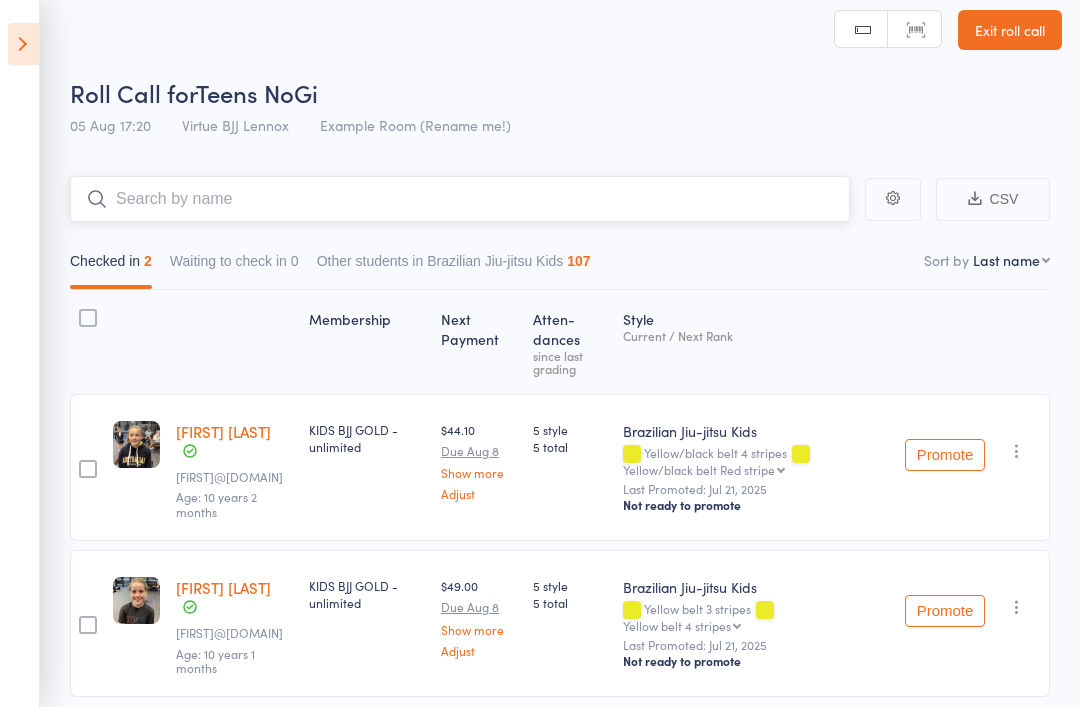 click at bounding box center (460, 199) 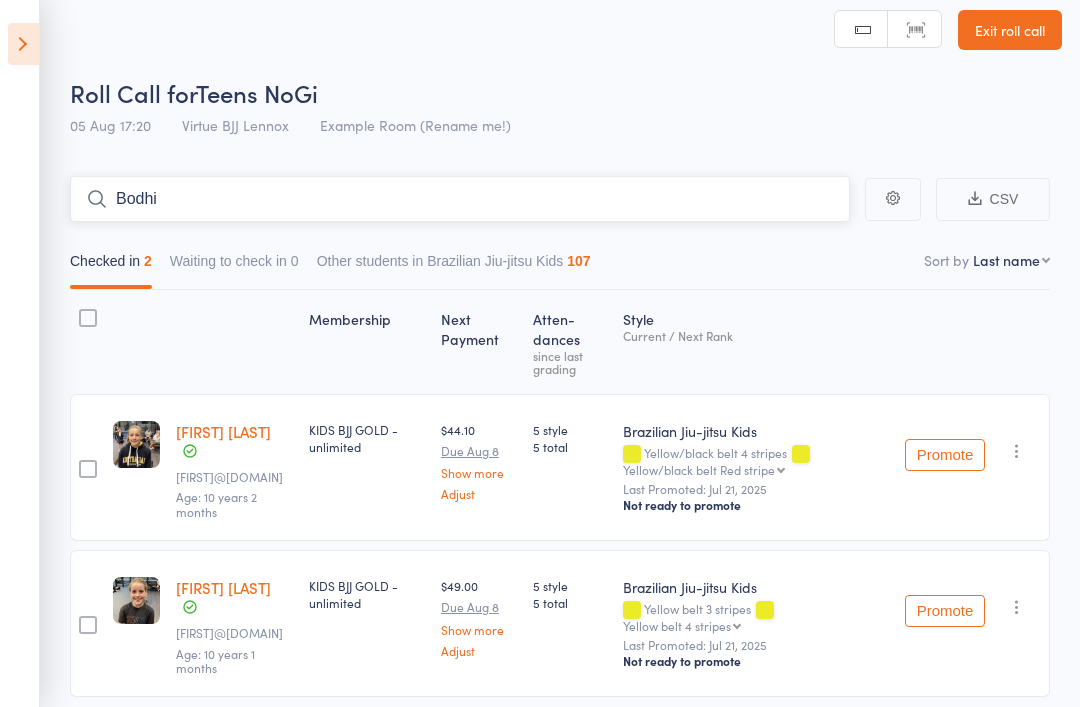 click on "Bodhi" at bounding box center (460, 199) 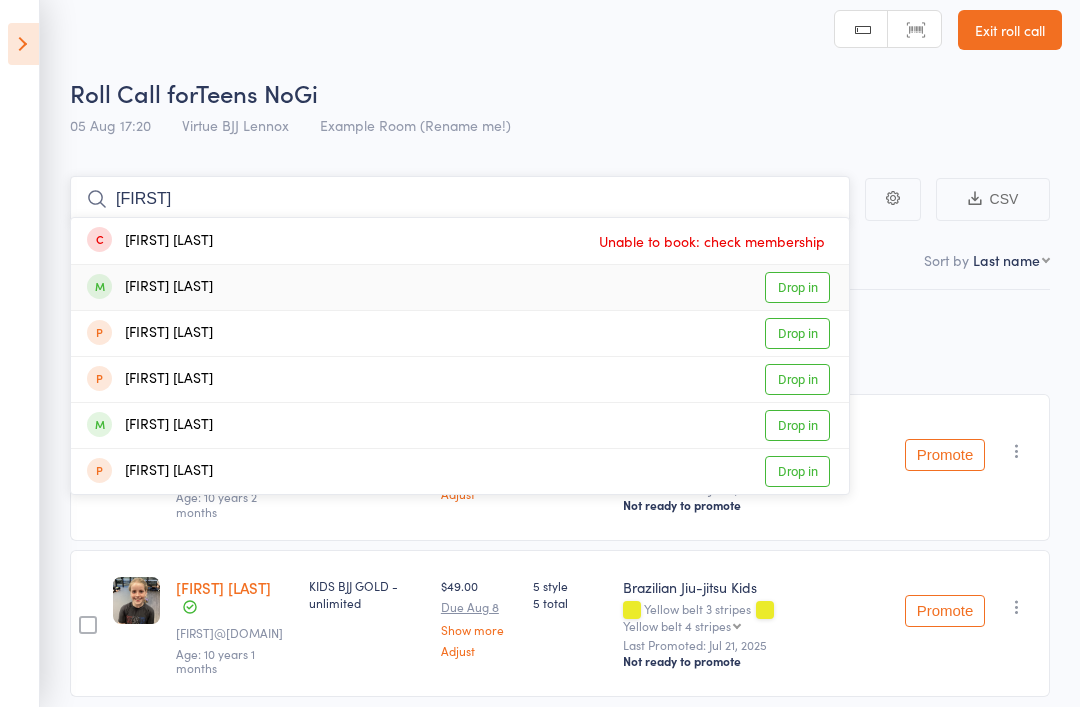 type on "[FIRST]" 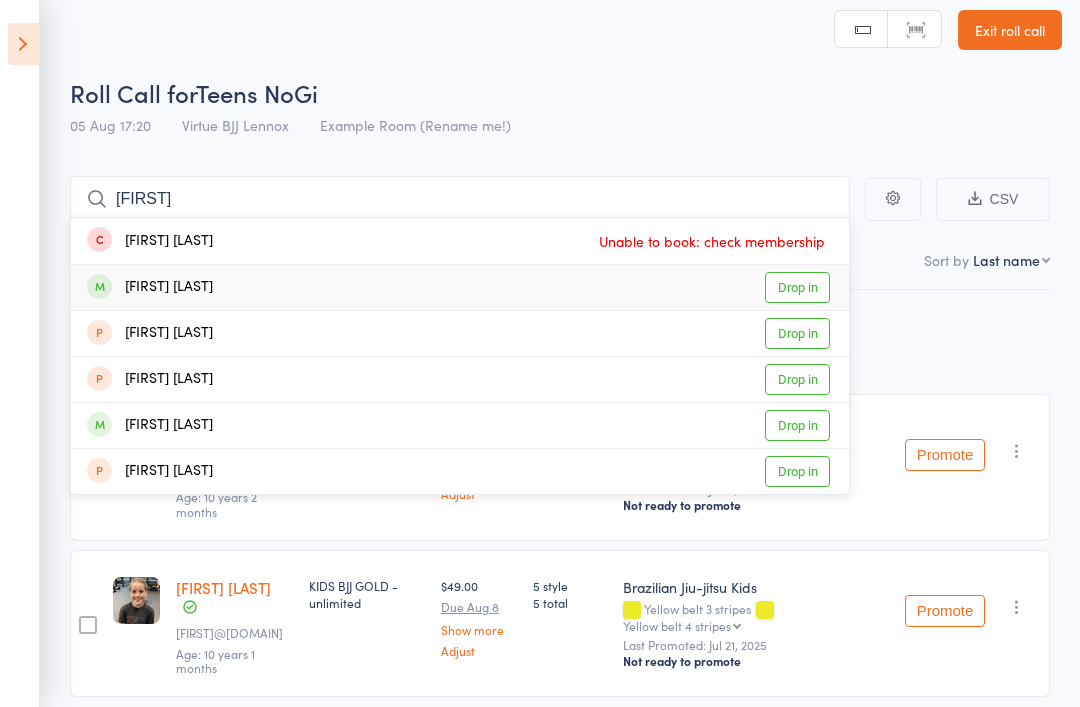 click on "Drop in" at bounding box center (797, 287) 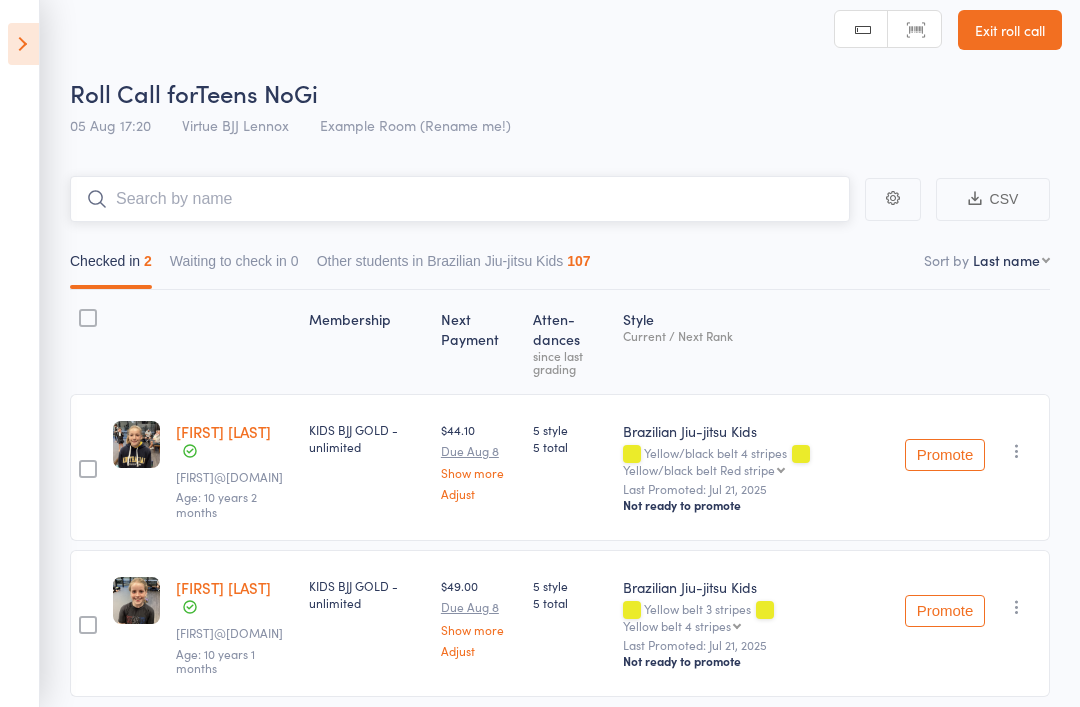 click at bounding box center [460, 199] 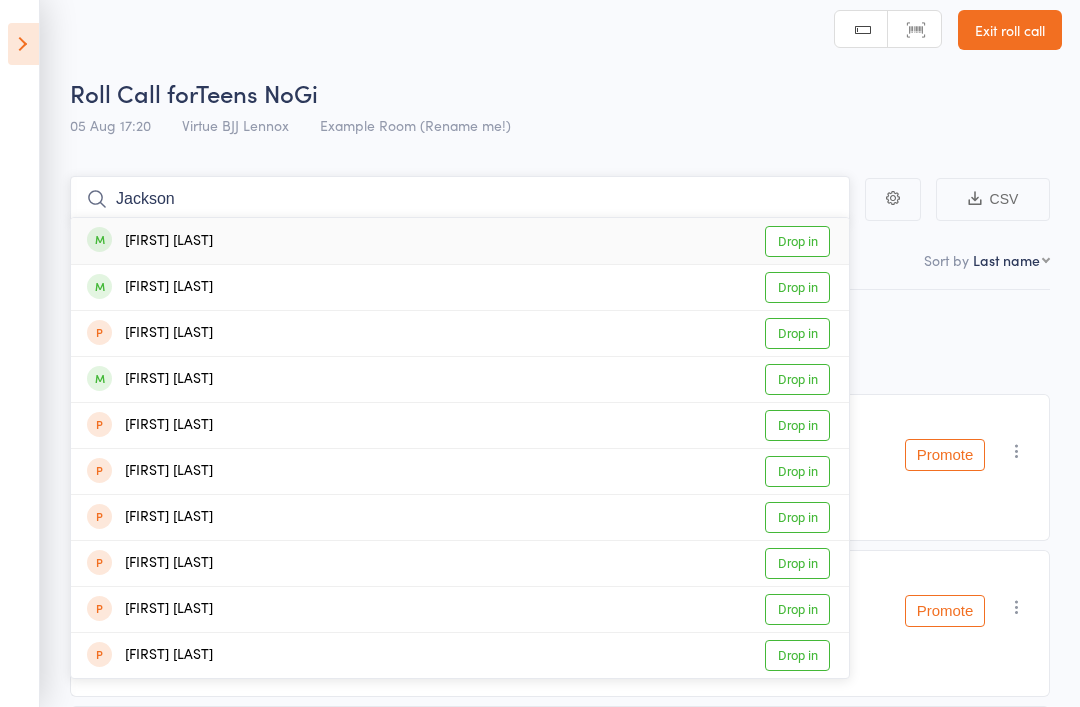 type on "Jackson" 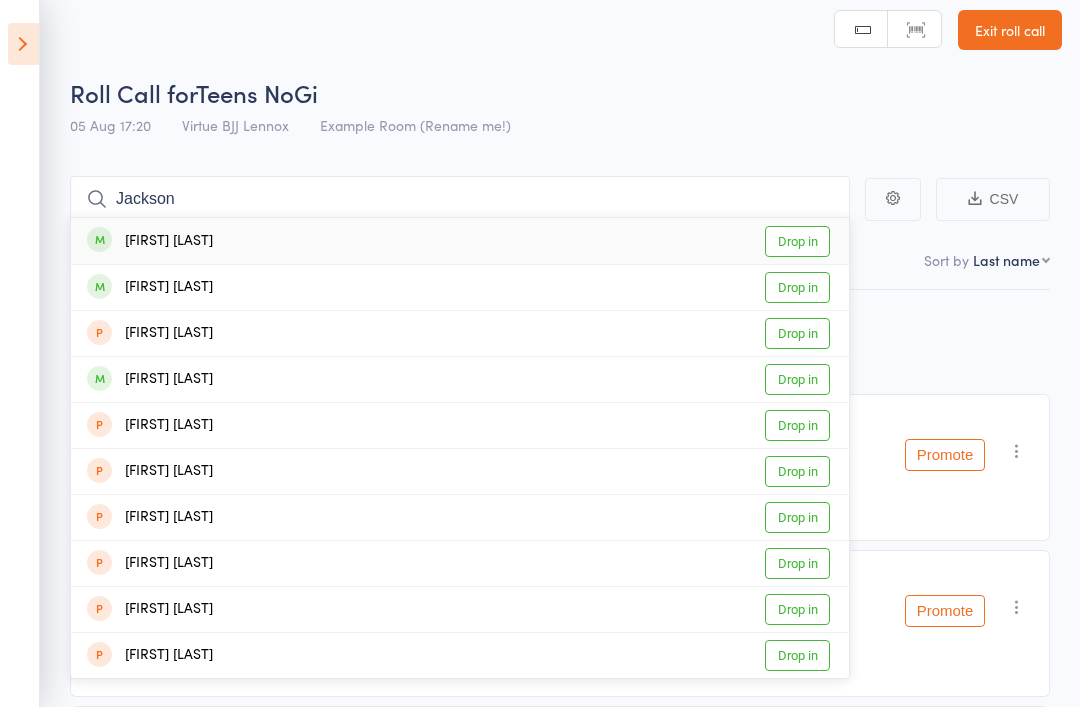 click on "Drop in" at bounding box center (797, 241) 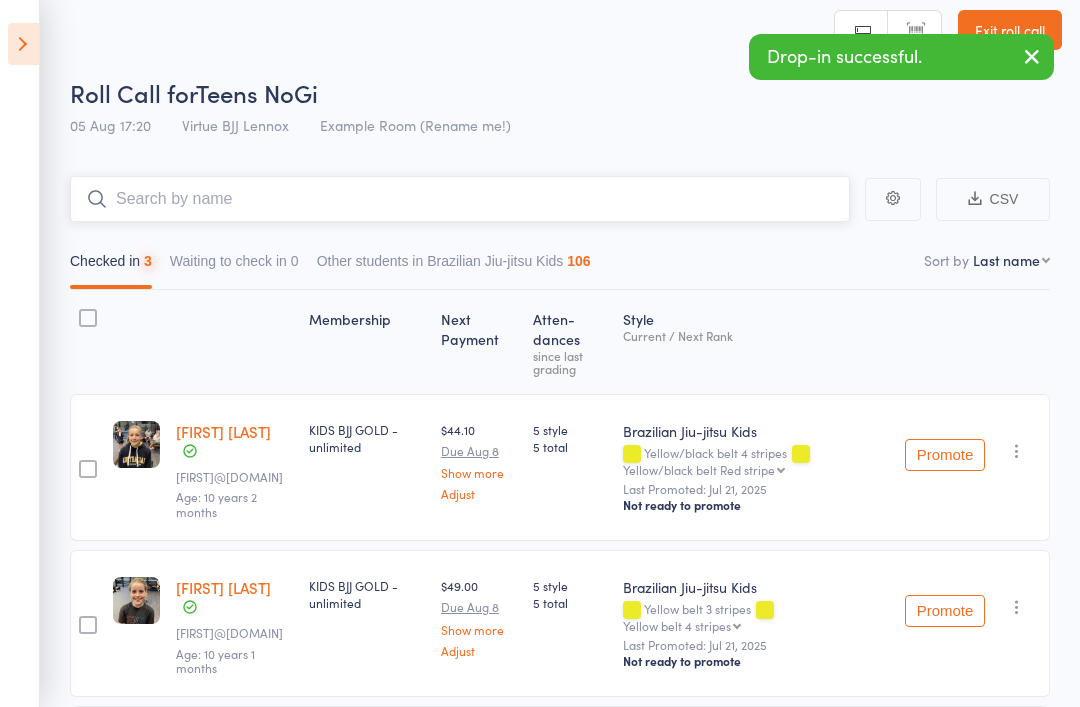 click at bounding box center [460, 199] 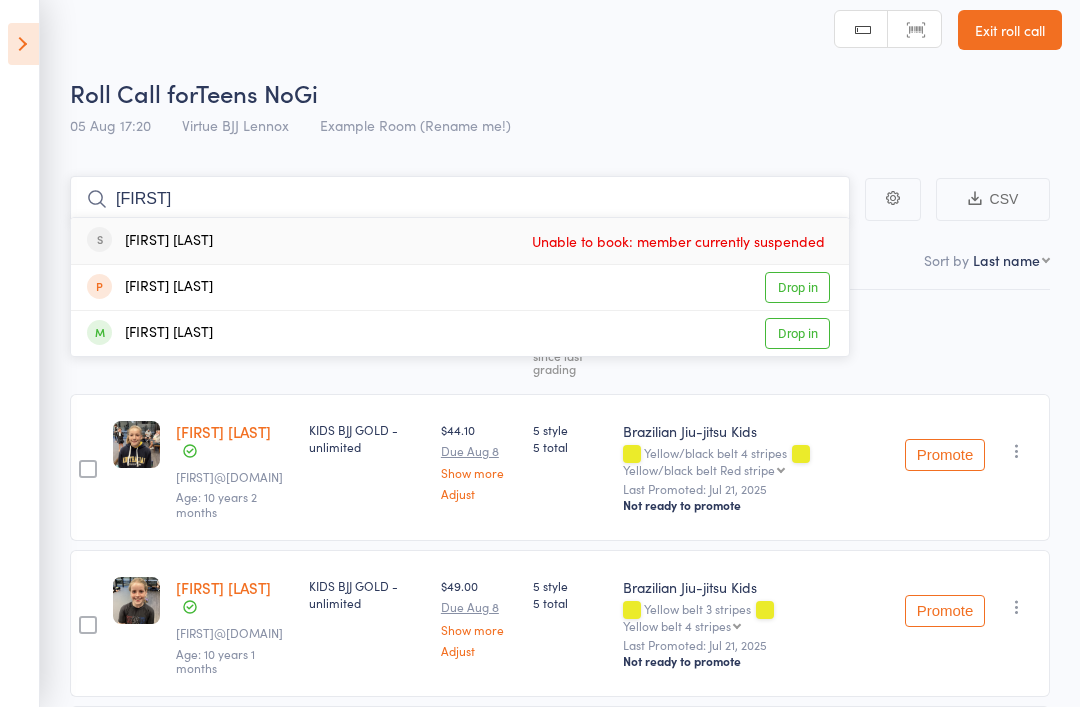 click on "[FIRST]" at bounding box center (460, 199) 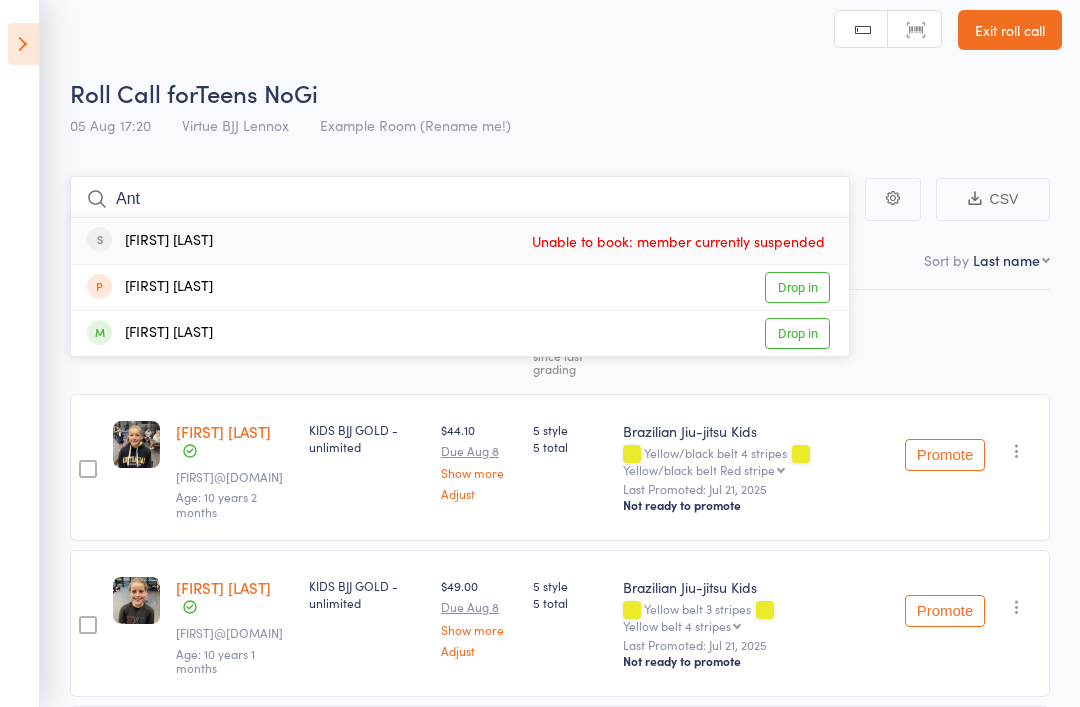 click on "Ant" at bounding box center (460, 199) 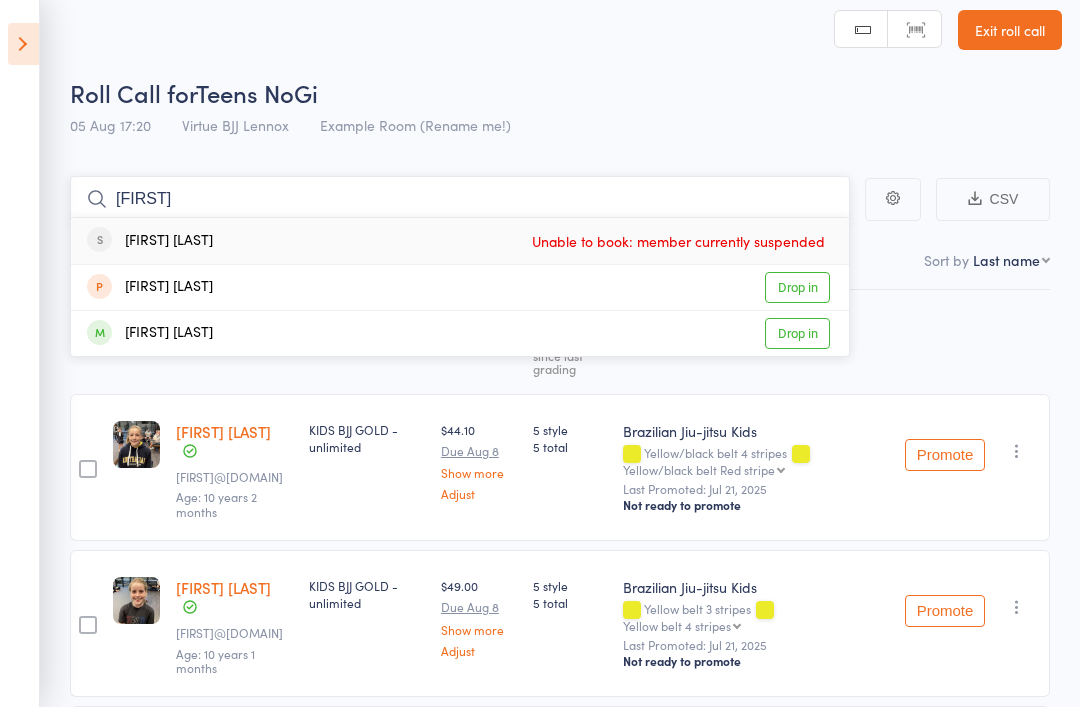 type on "[FIRST]" 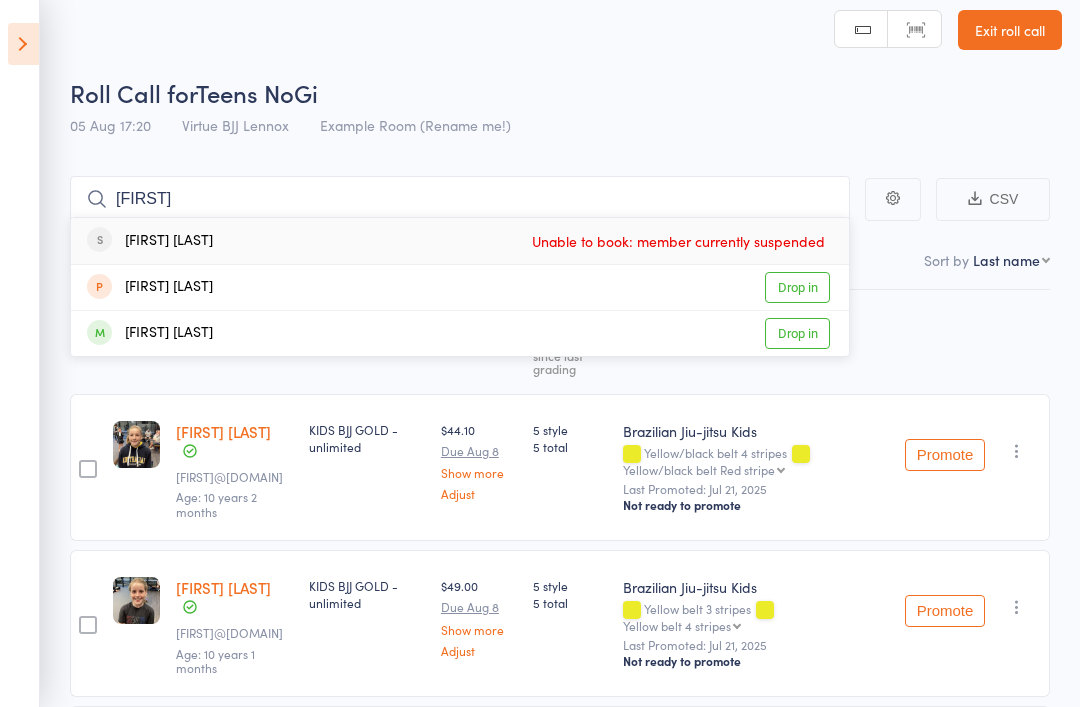 click on "Unable to book: member currently suspended" at bounding box center [678, 241] 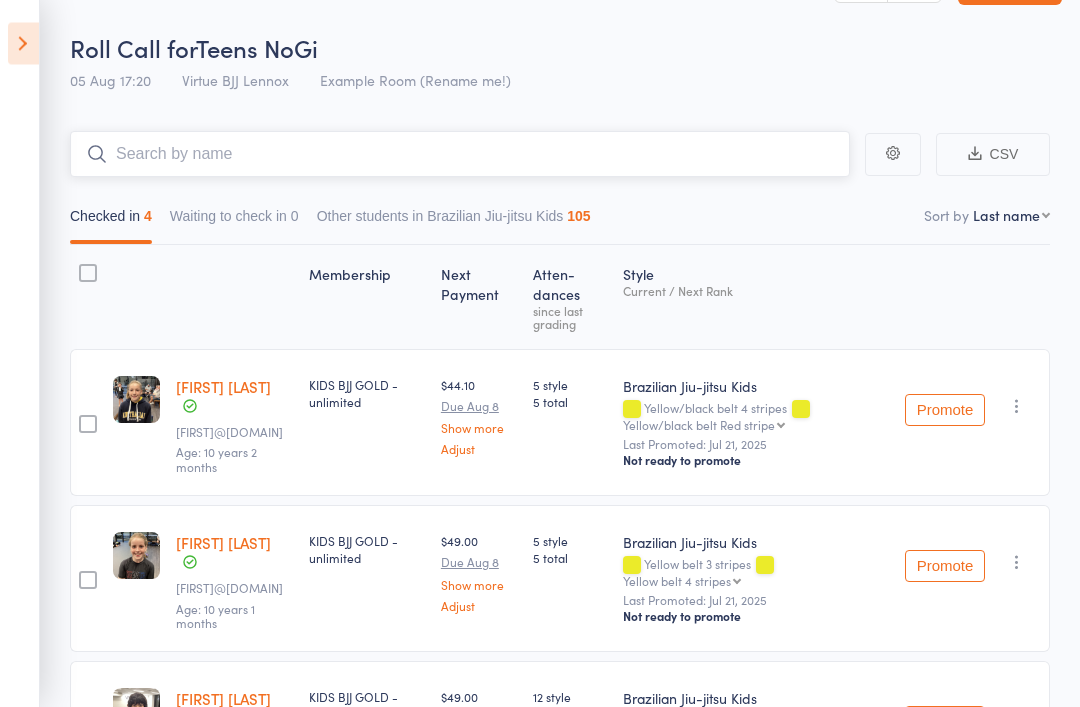 scroll, scrollTop: 0, scrollLeft: 0, axis: both 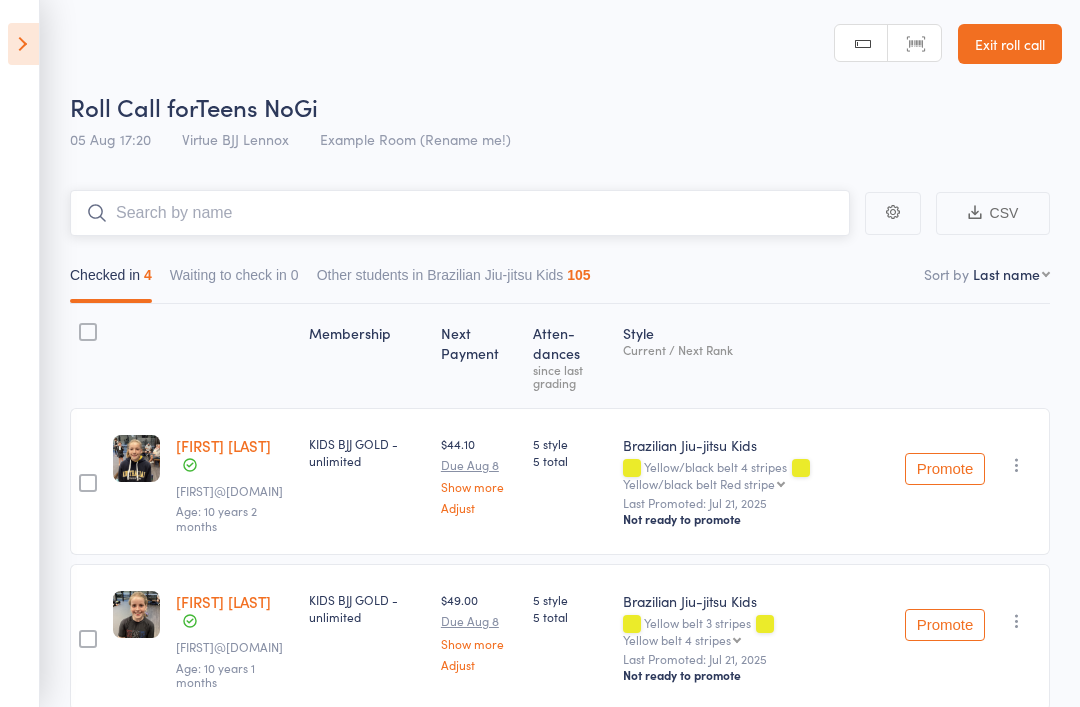 click at bounding box center [460, 213] 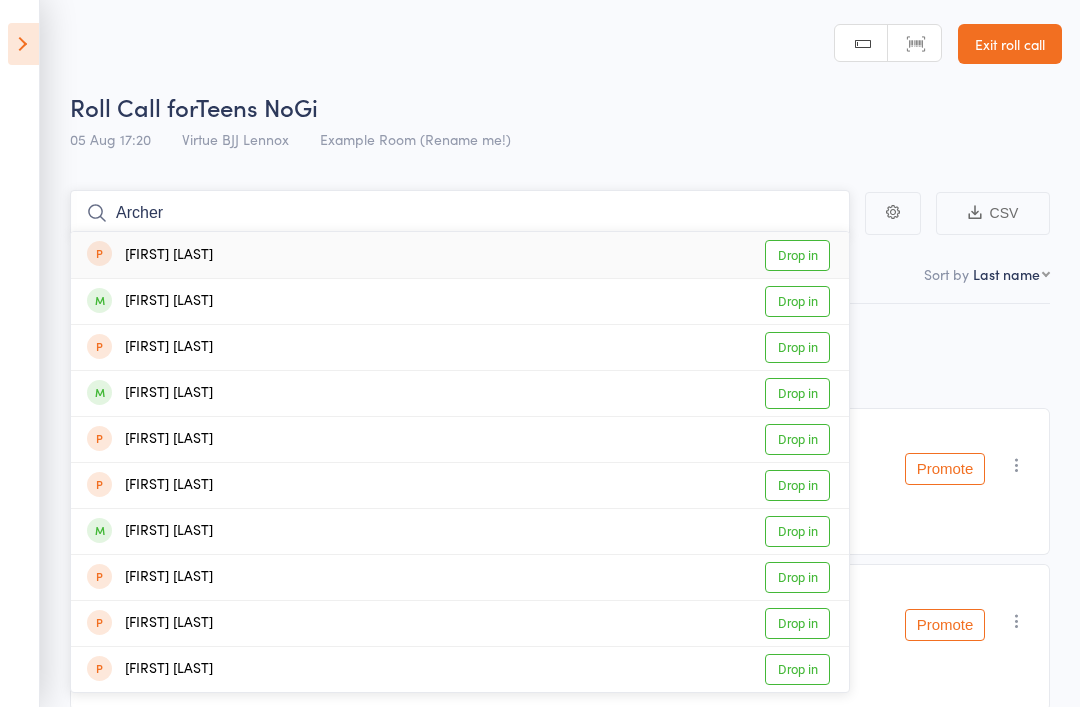 type on "Archer" 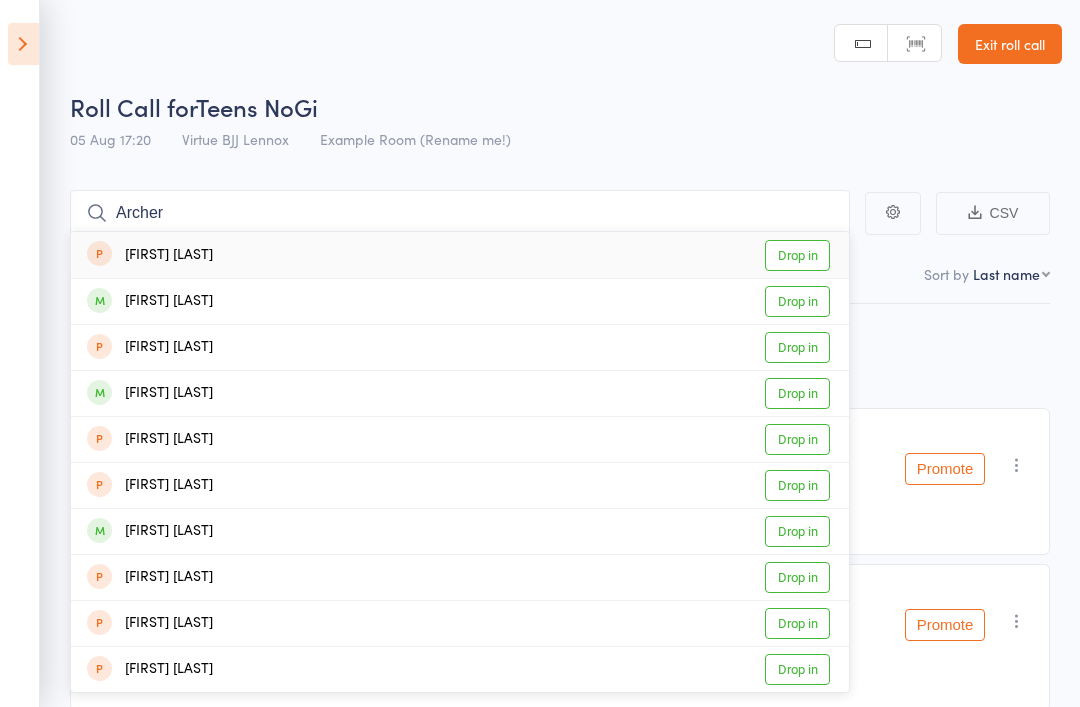 click on "Drop in" at bounding box center [797, 301] 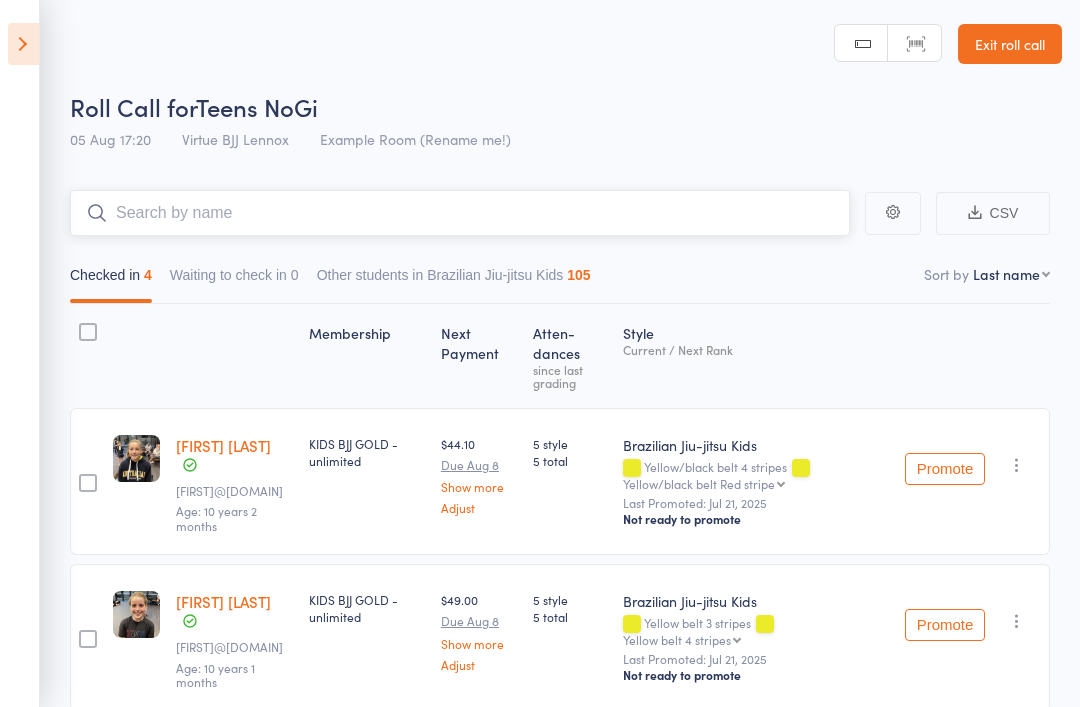 click at bounding box center (460, 213) 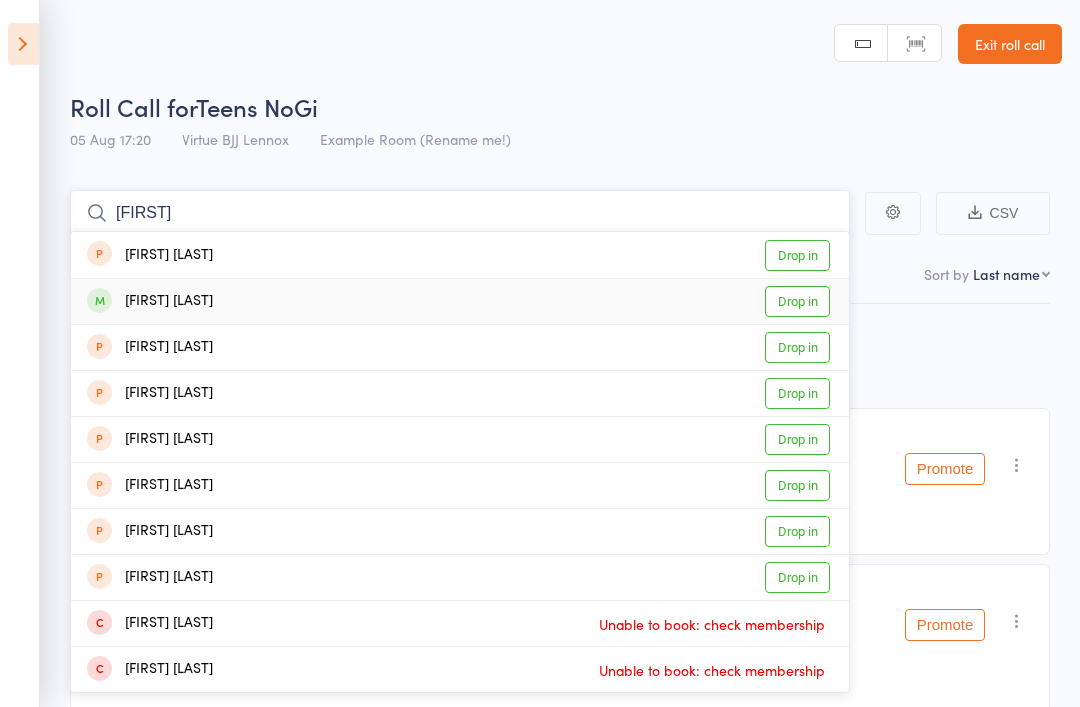 type on "[FIRST]" 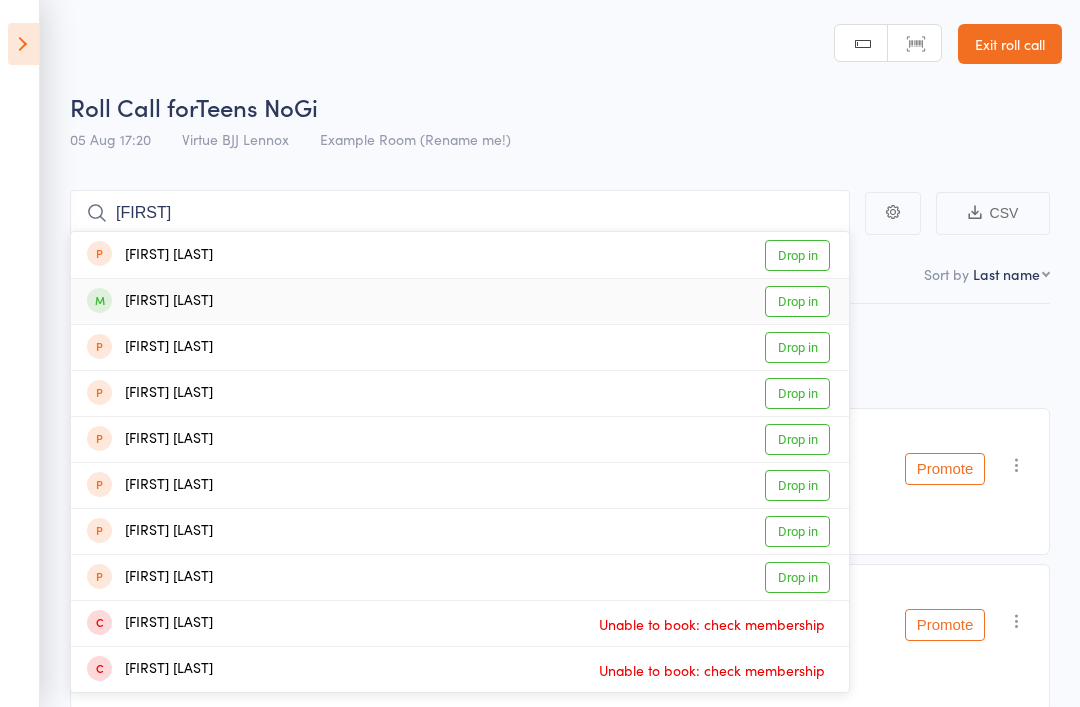 click on "Drop in" at bounding box center [797, 301] 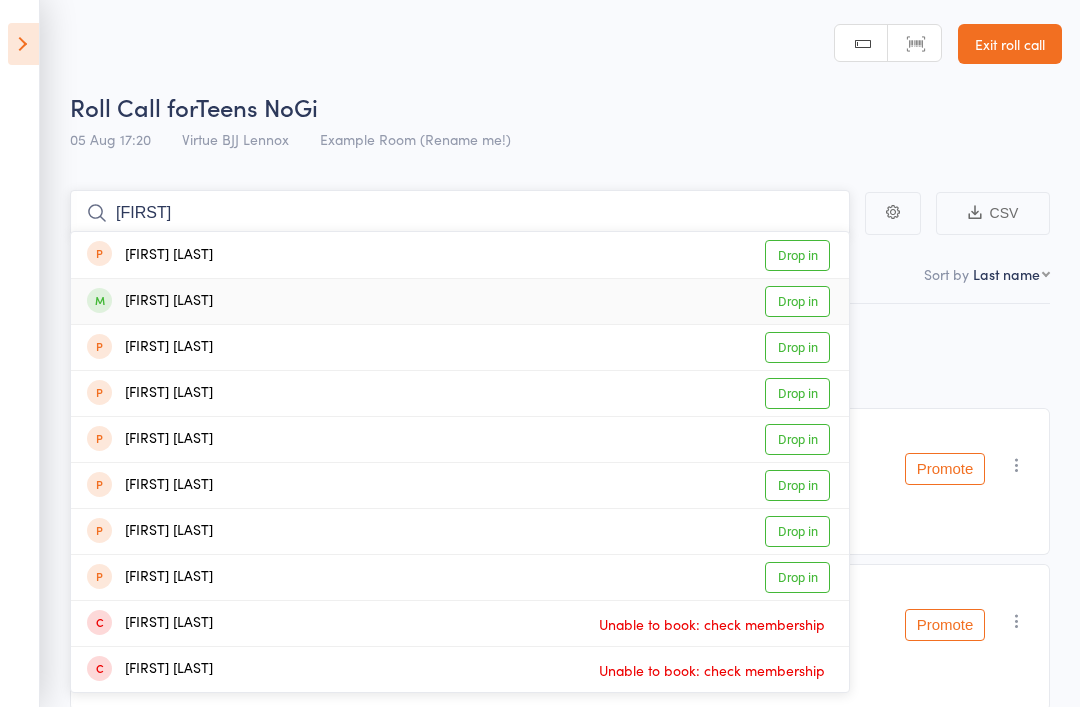 type 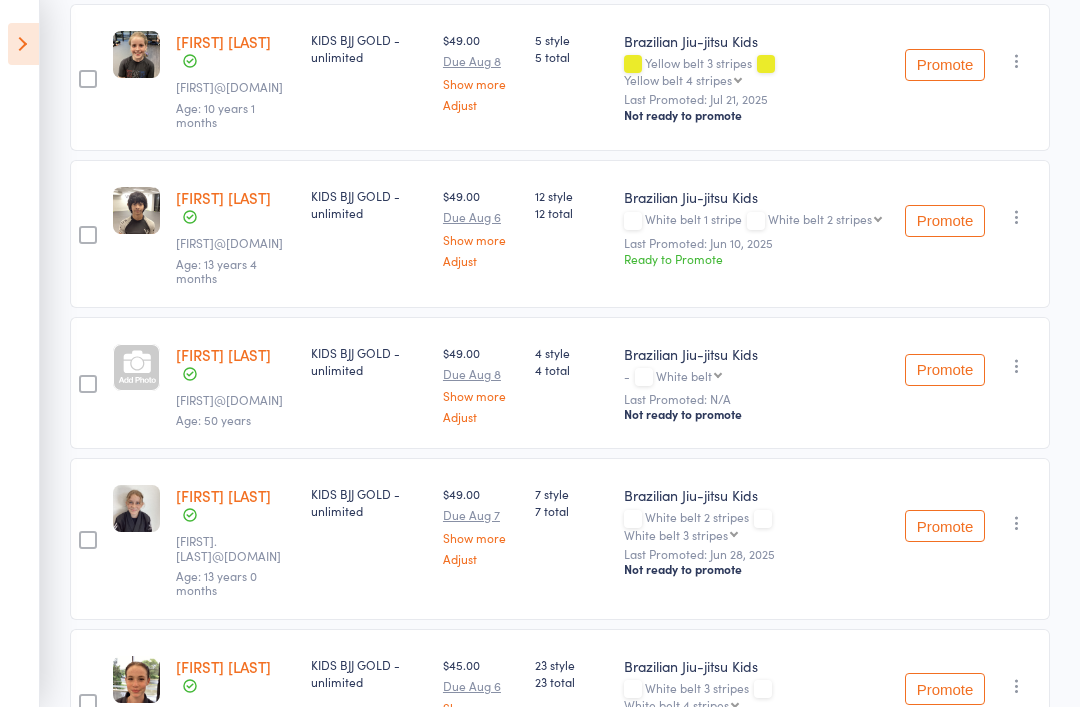 scroll, scrollTop: 577, scrollLeft: 0, axis: vertical 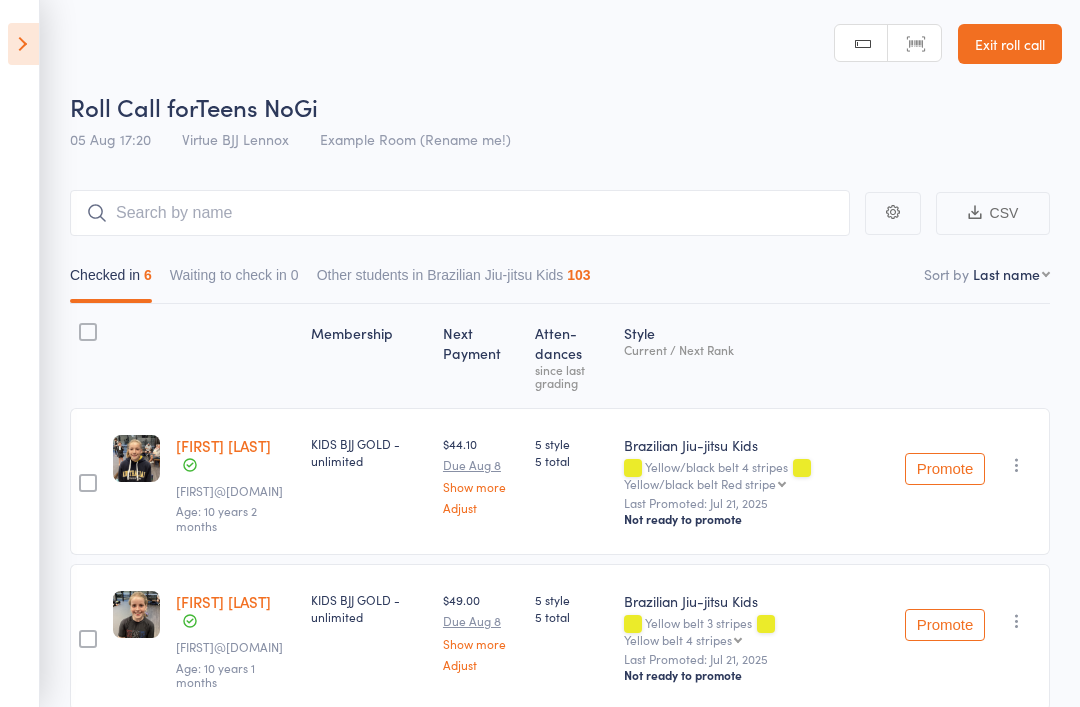 click on "Roll Call for  Teens NoGi 05 Aug 17:20  Virtue BJJ Lennox  Example Room (Rename me!)  Manual search Scanner input Exit roll call" at bounding box center [540, 80] 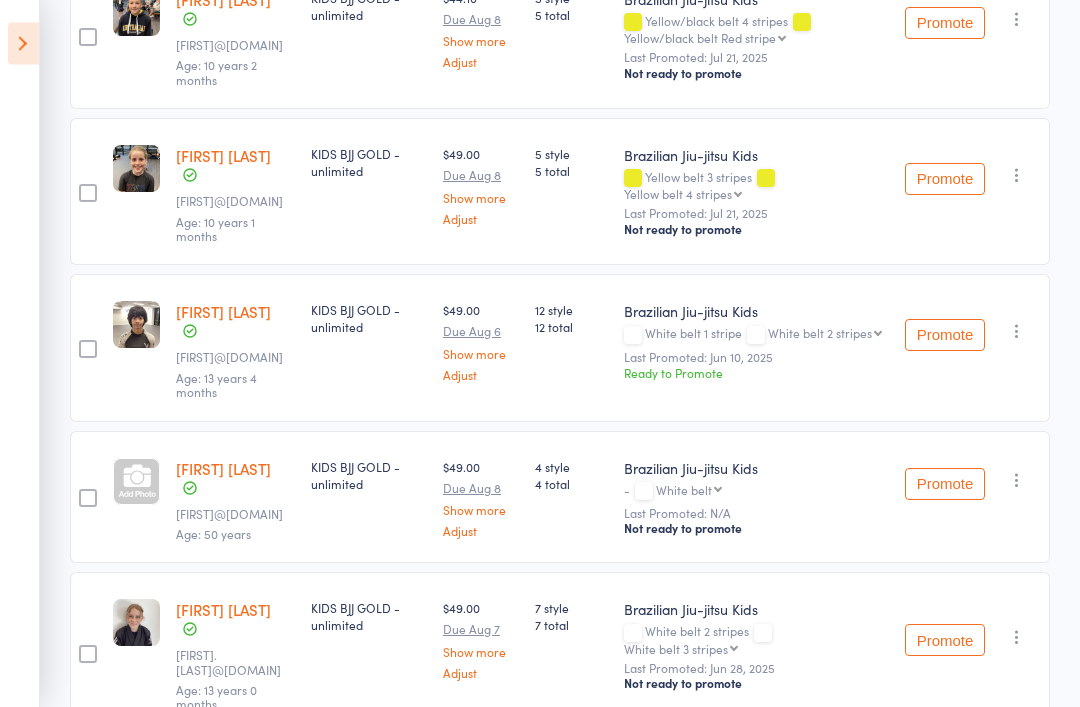 scroll, scrollTop: 577, scrollLeft: 0, axis: vertical 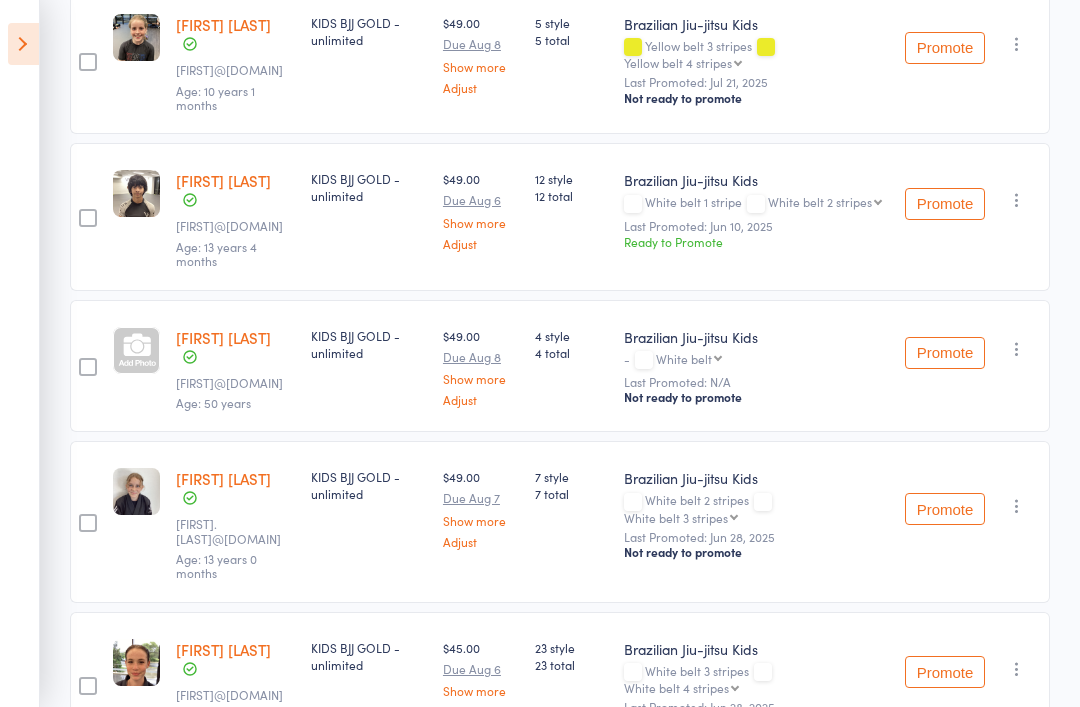 click at bounding box center (136, 350) 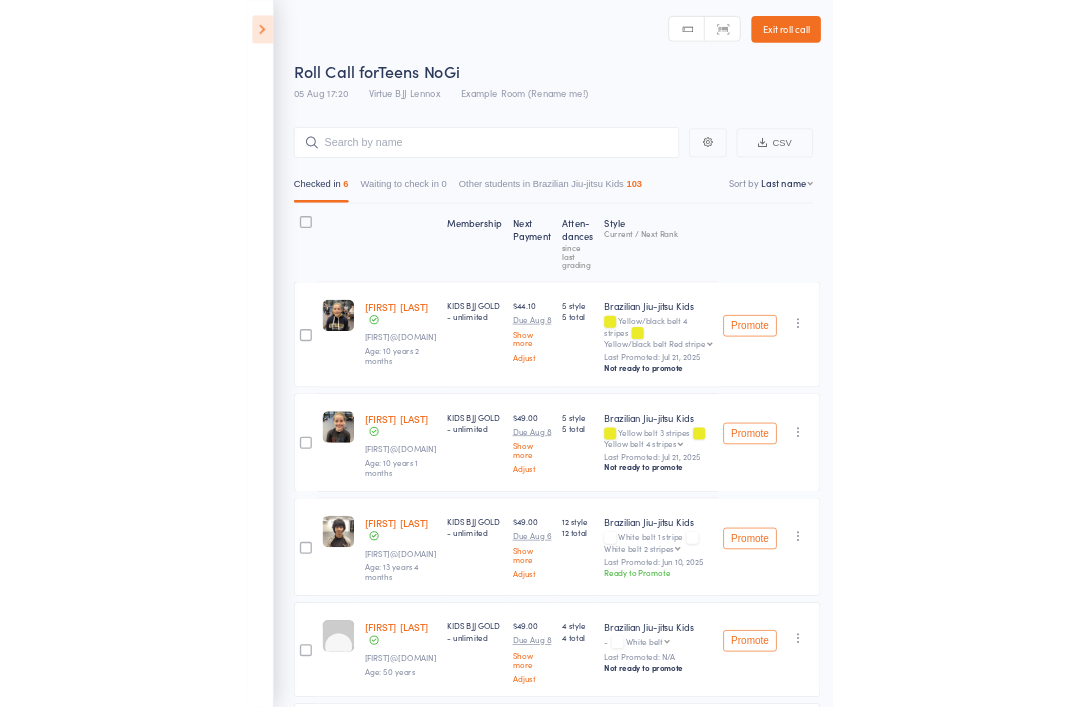scroll, scrollTop: 577, scrollLeft: 0, axis: vertical 